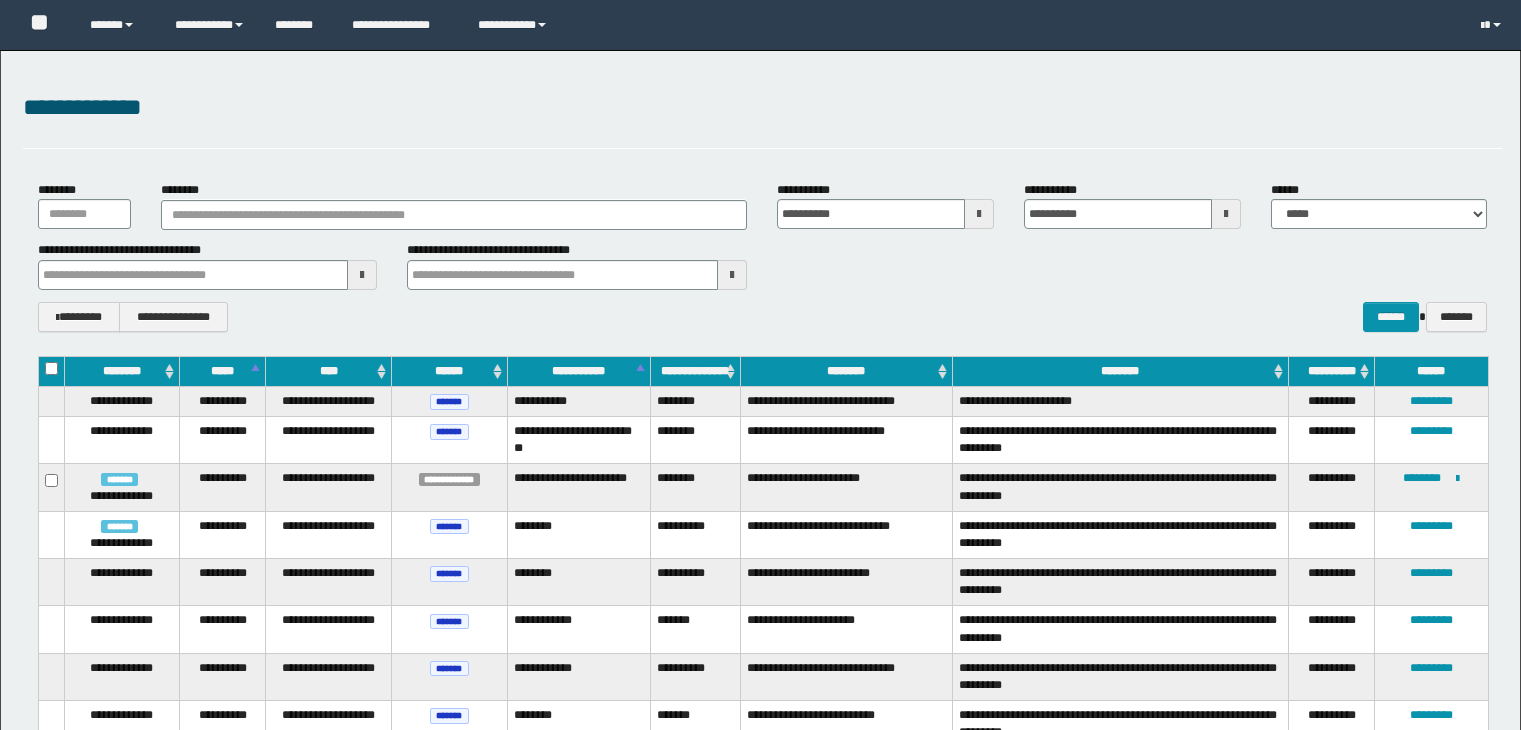 scroll, scrollTop: 2033, scrollLeft: 0, axis: vertical 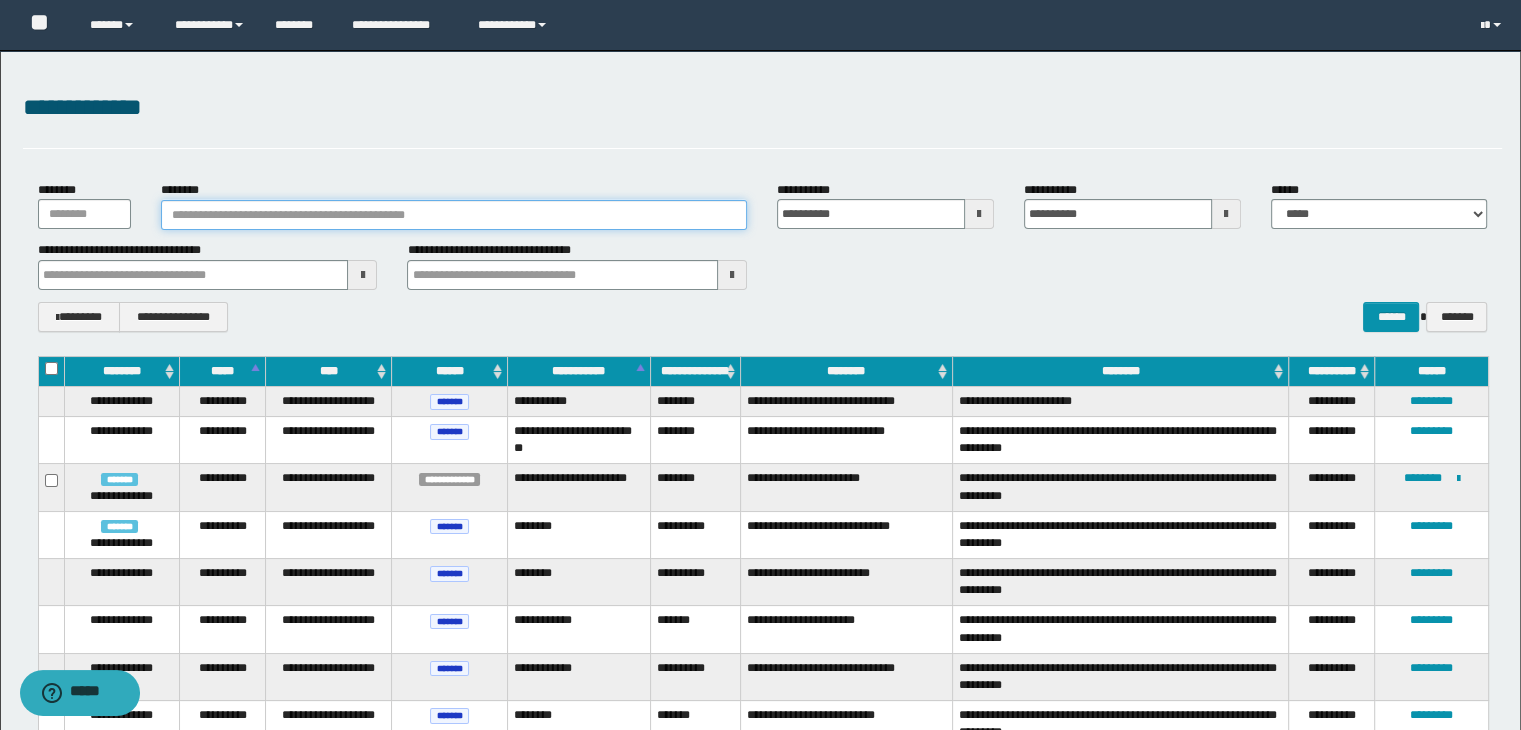 click on "********" at bounding box center (454, 215) 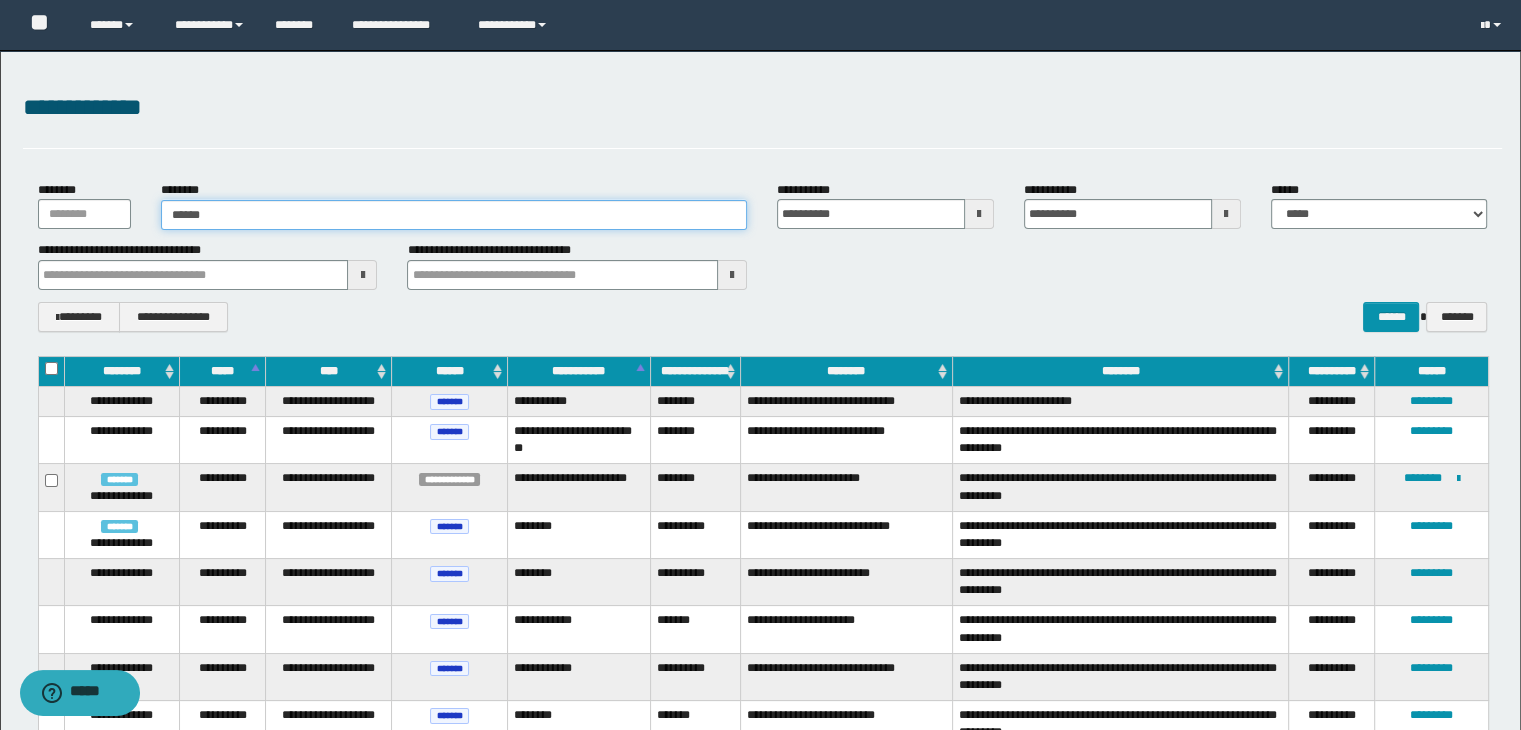 type on "*******" 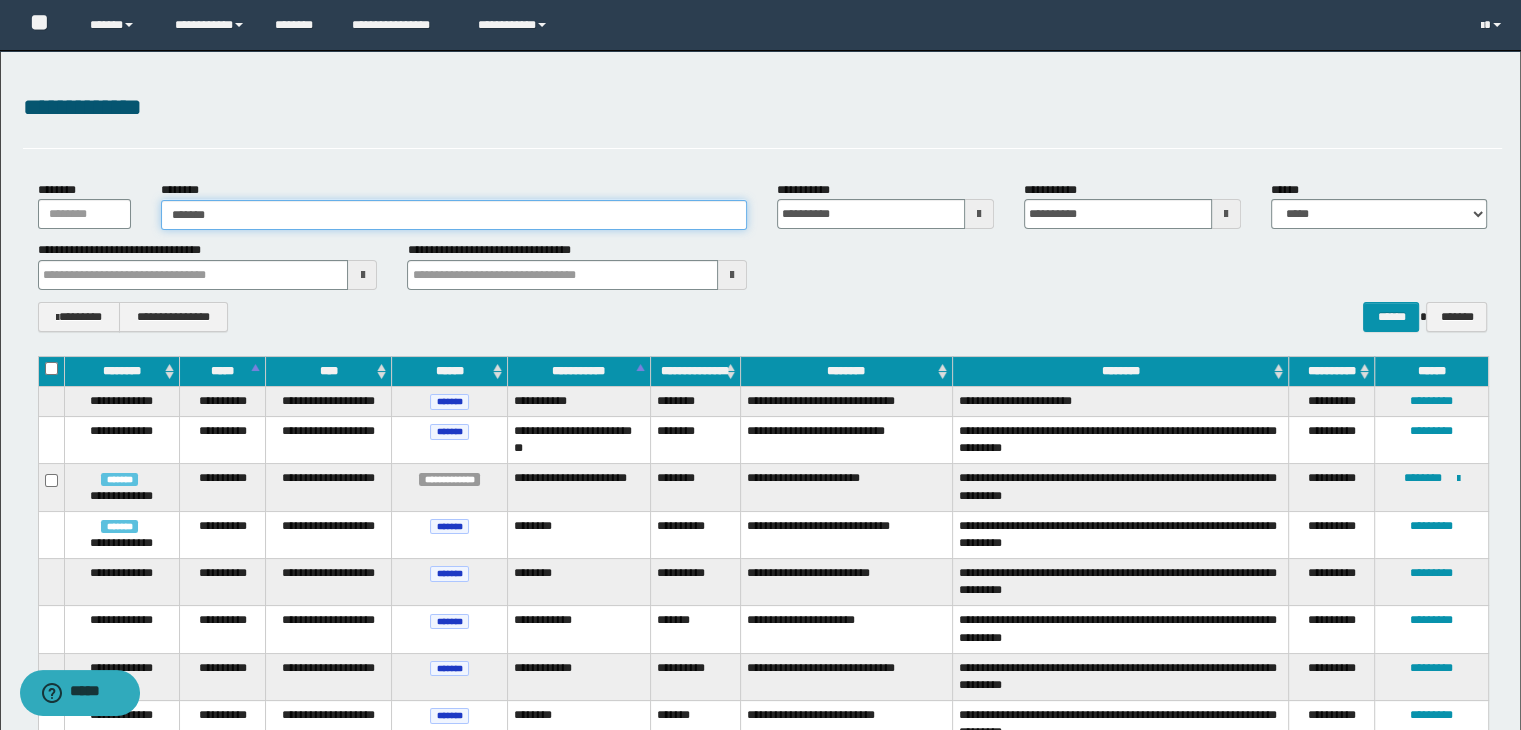 type on "*******" 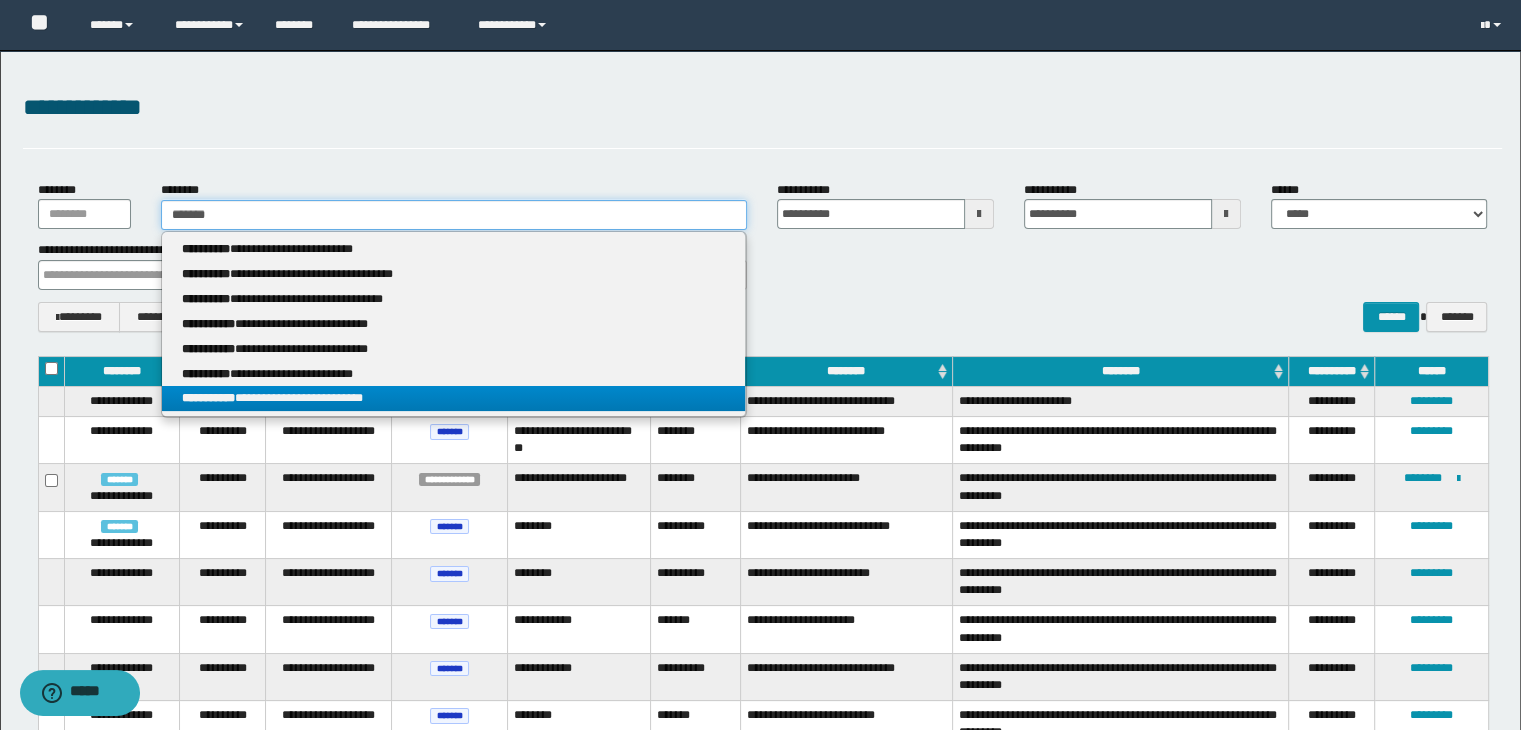 type on "*******" 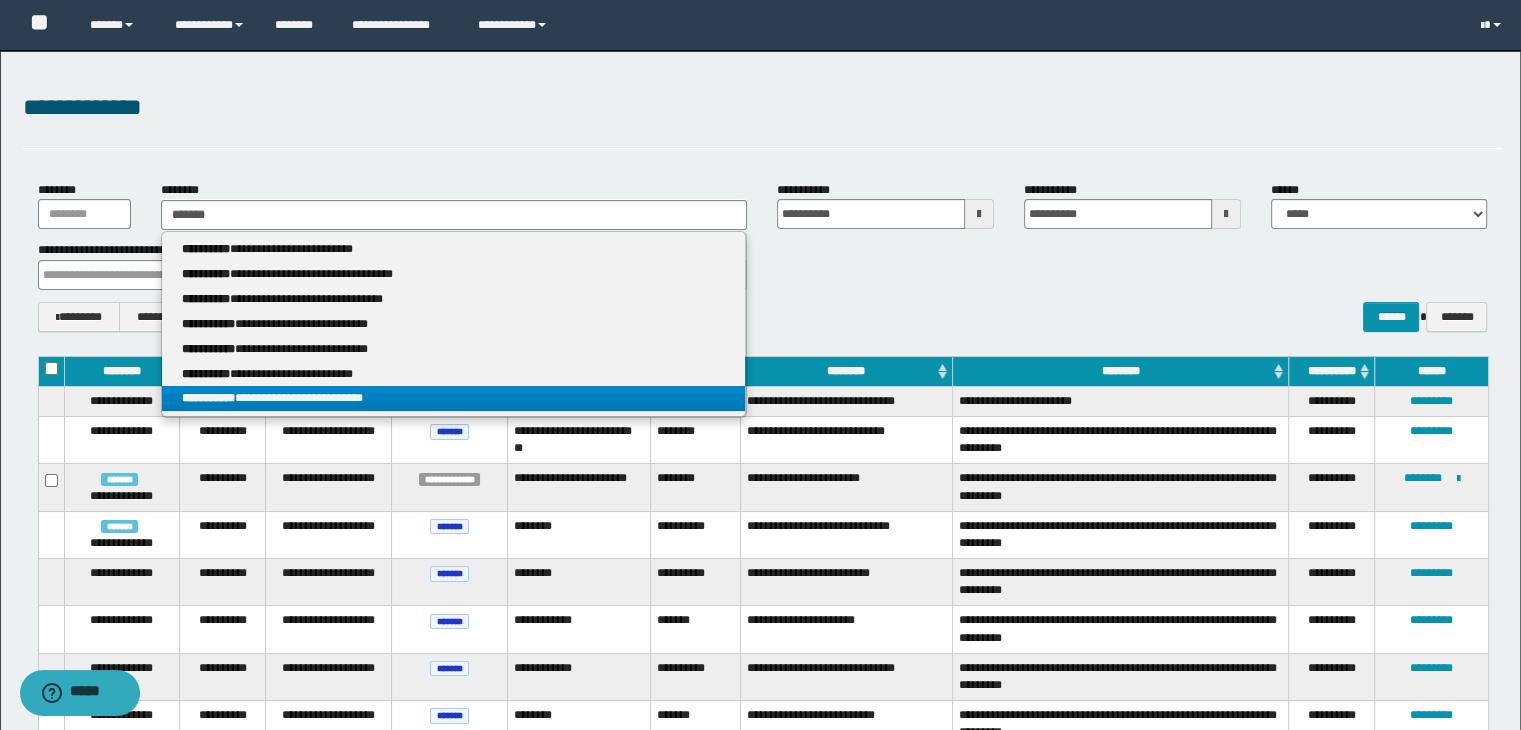 click on "**********" at bounding box center (454, 398) 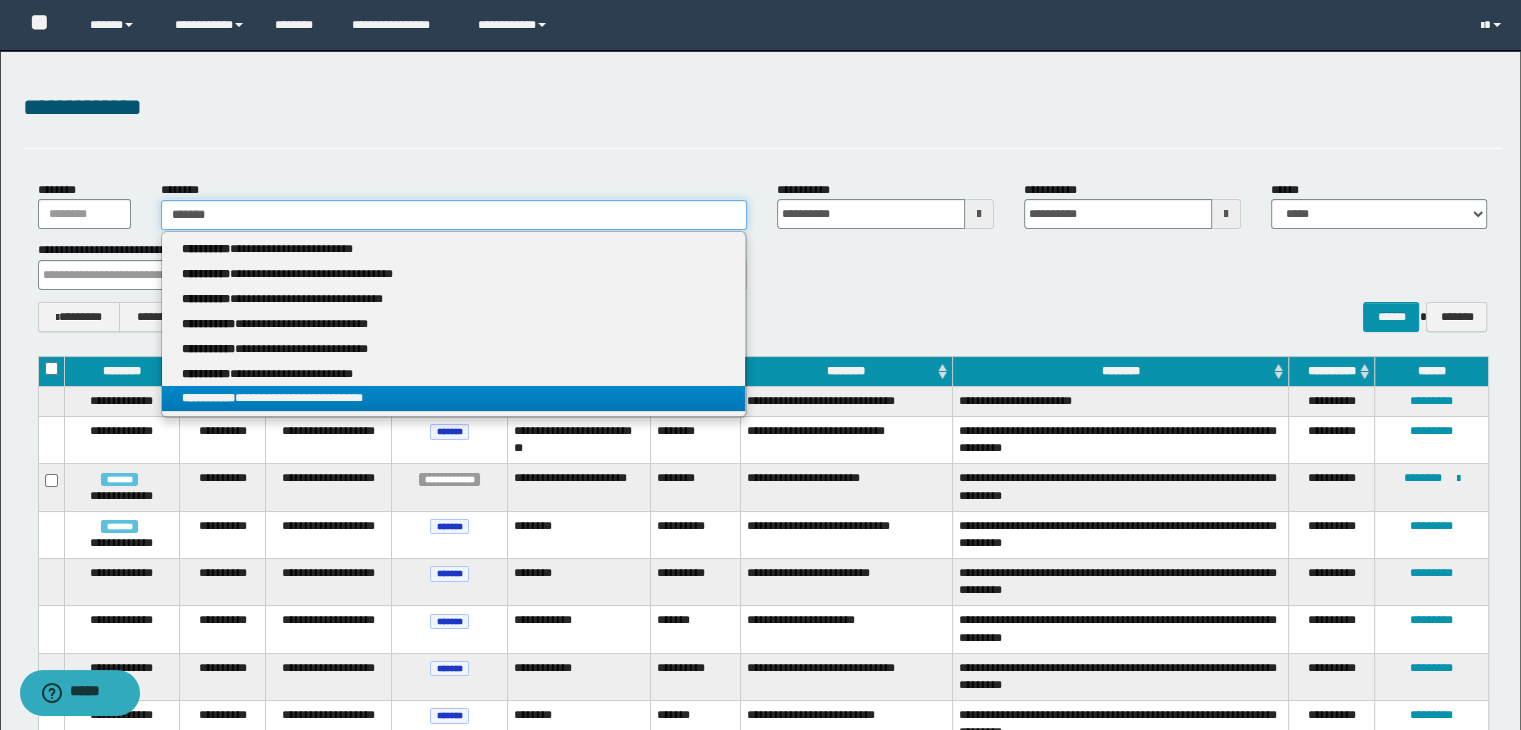 type 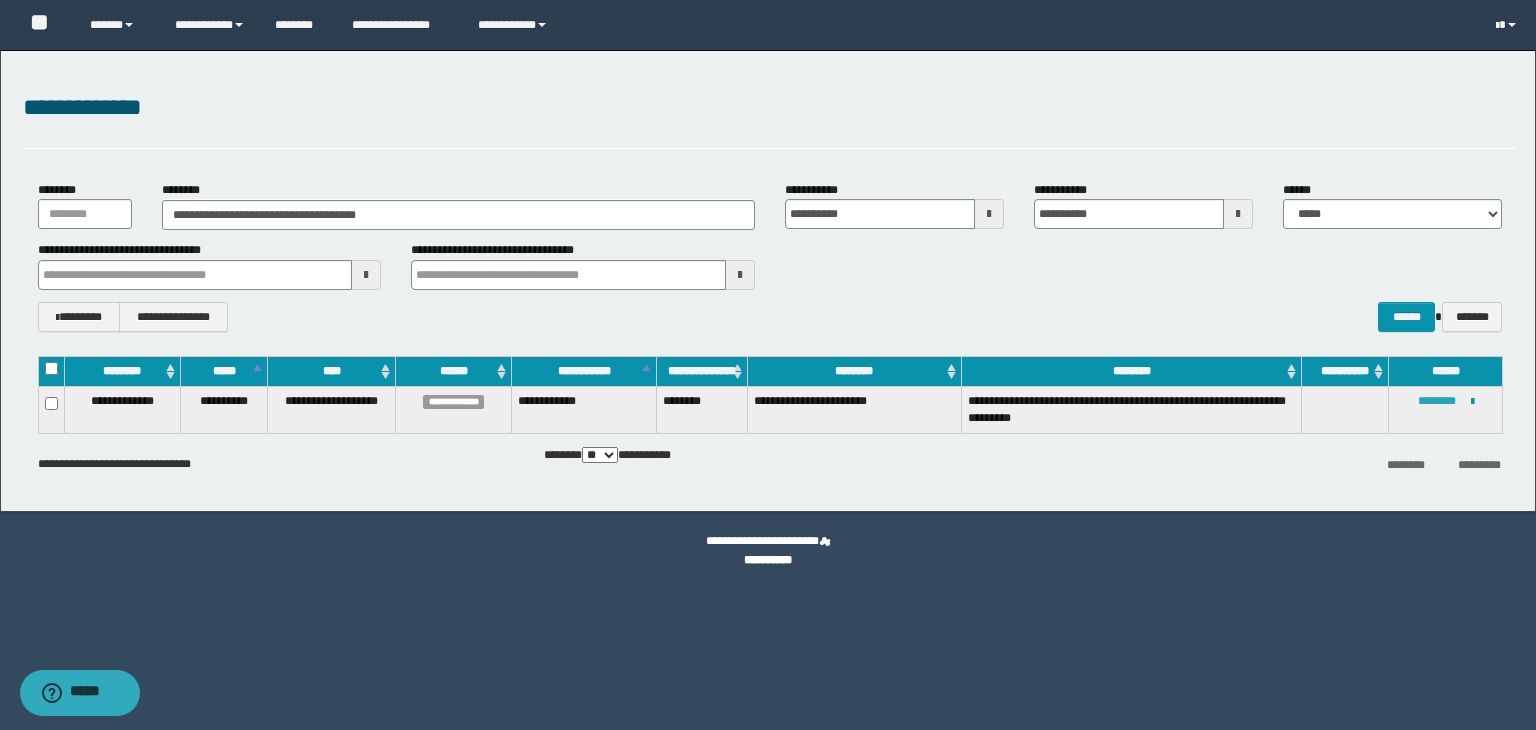 click on "********" at bounding box center (1437, 401) 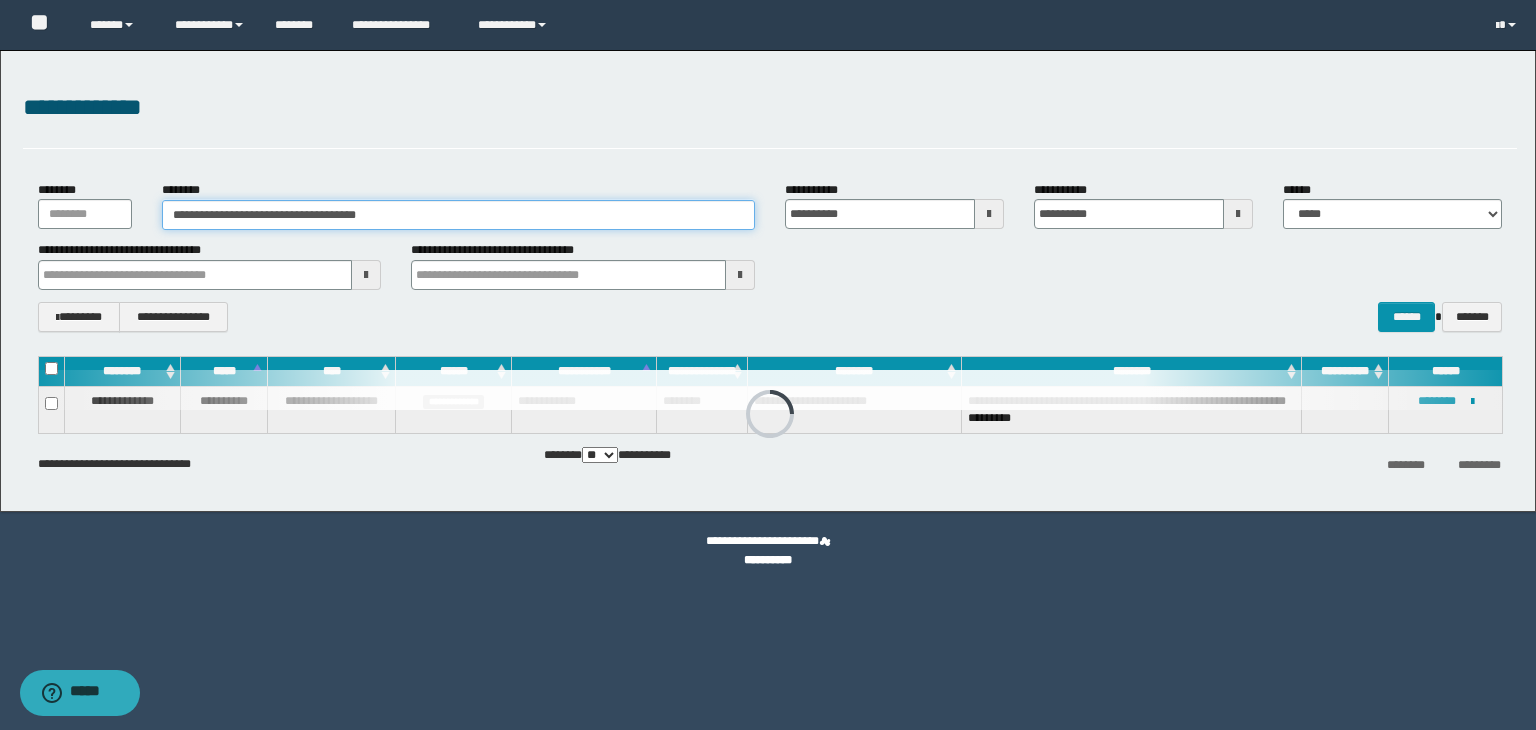 drag, startPoint x: 419, startPoint y: 211, endPoint x: 113, endPoint y: 178, distance: 307.77426 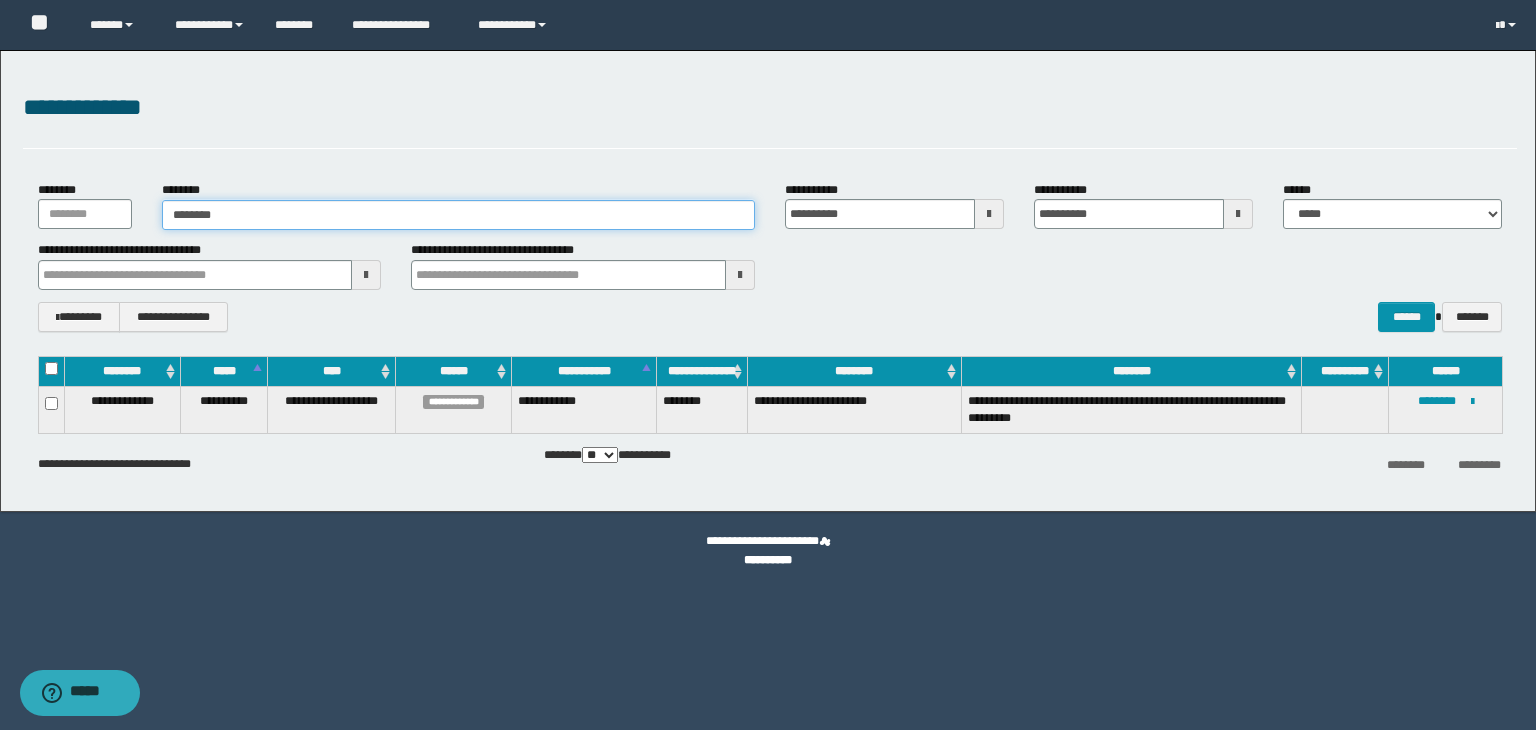 click on "********" at bounding box center (458, 215) 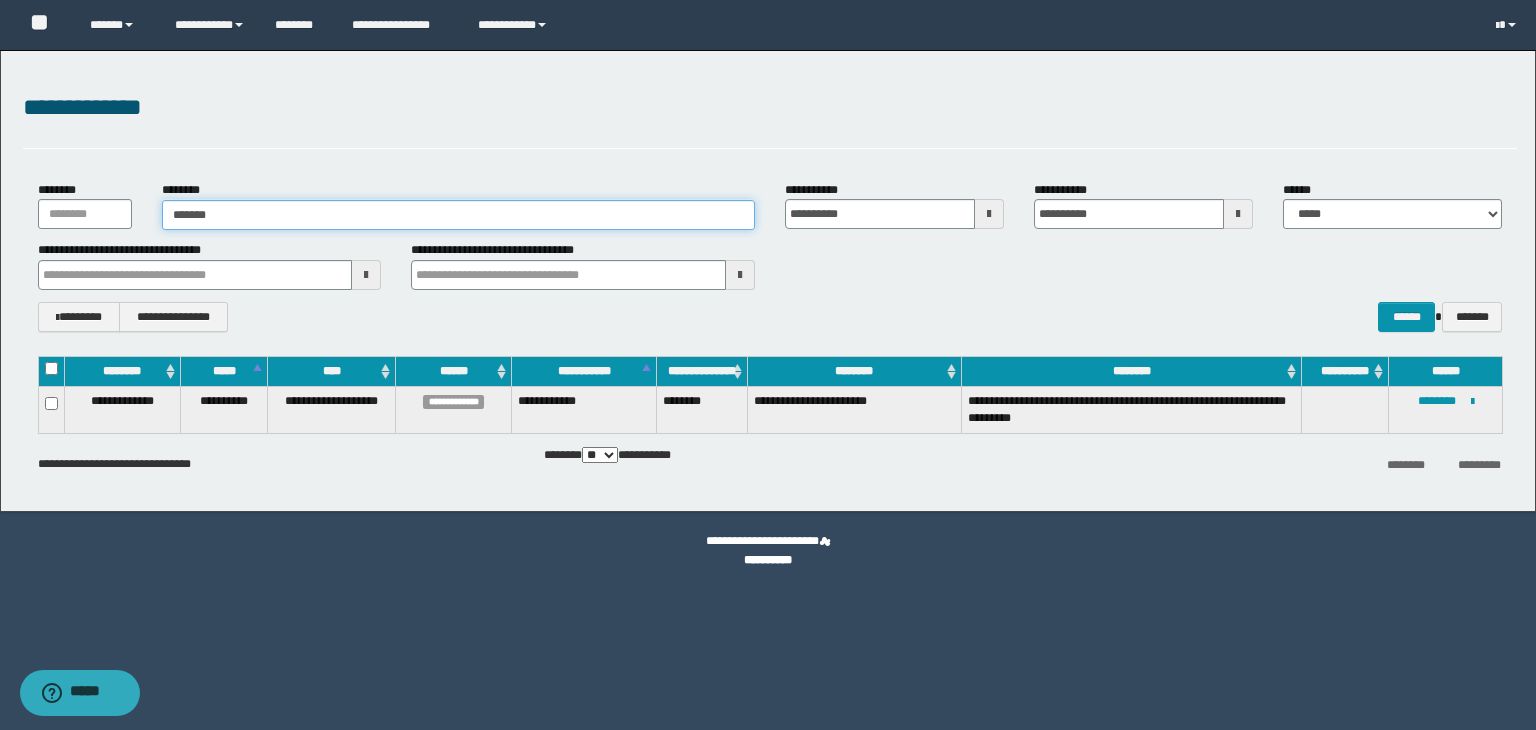 click on "*******" at bounding box center (458, 215) 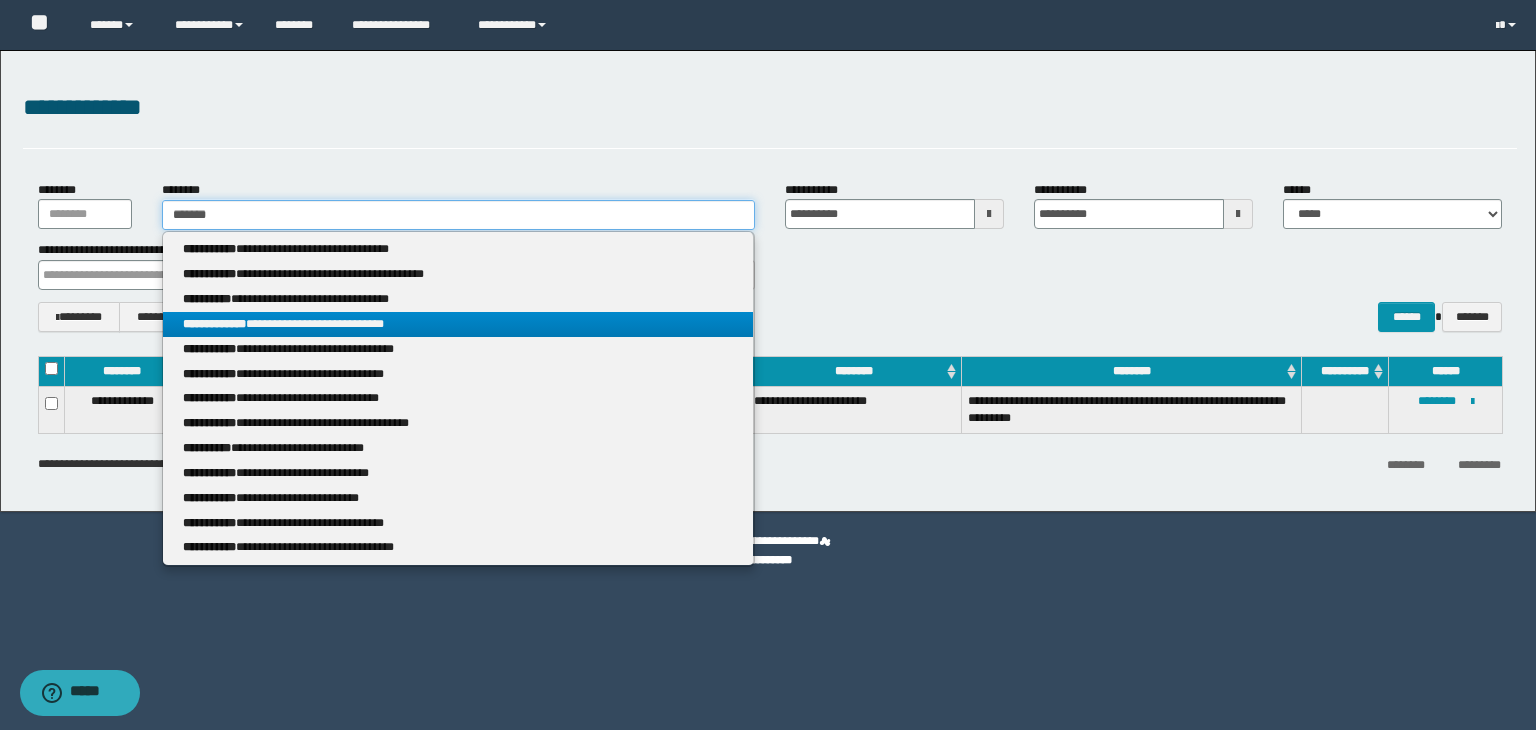 type on "*******" 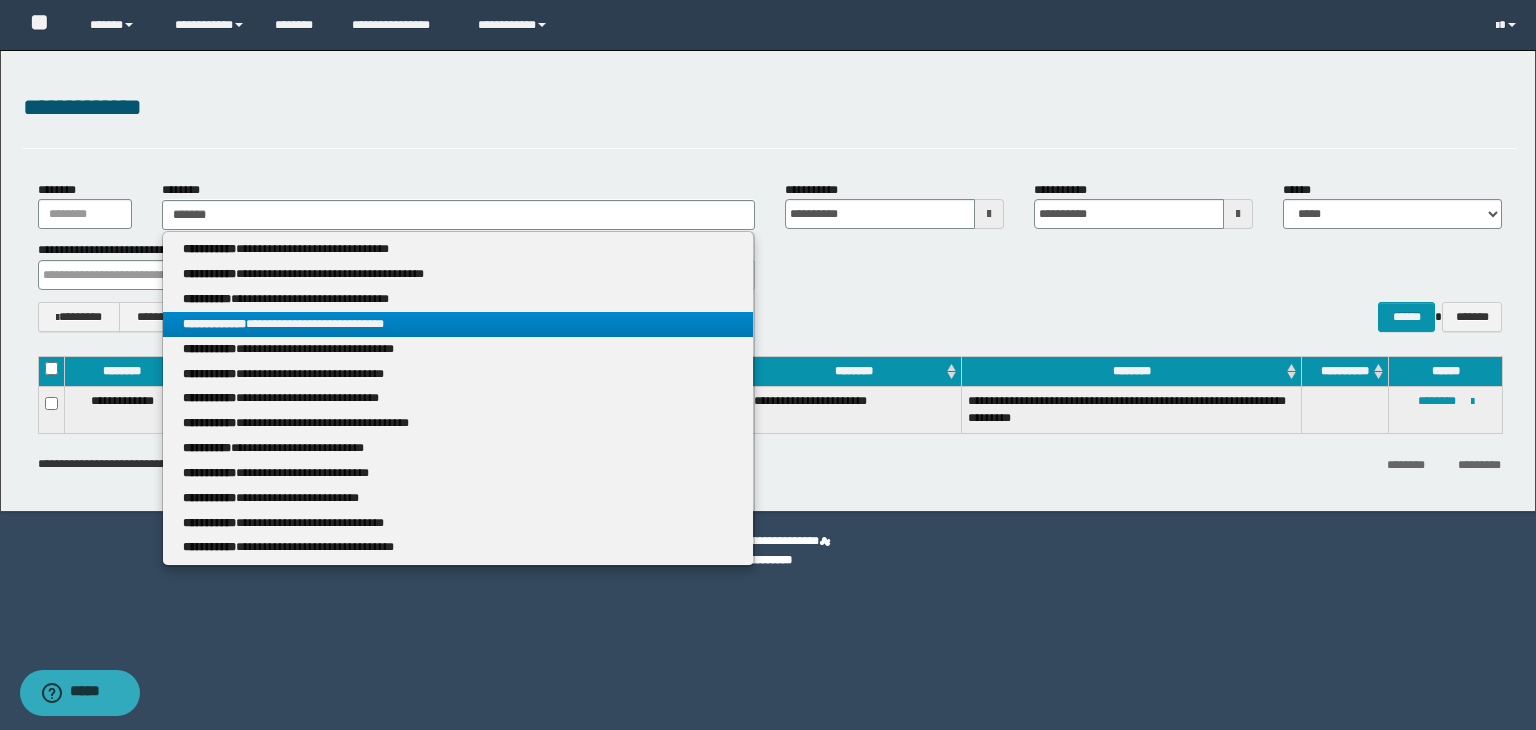 click on "**********" at bounding box center [458, 324] 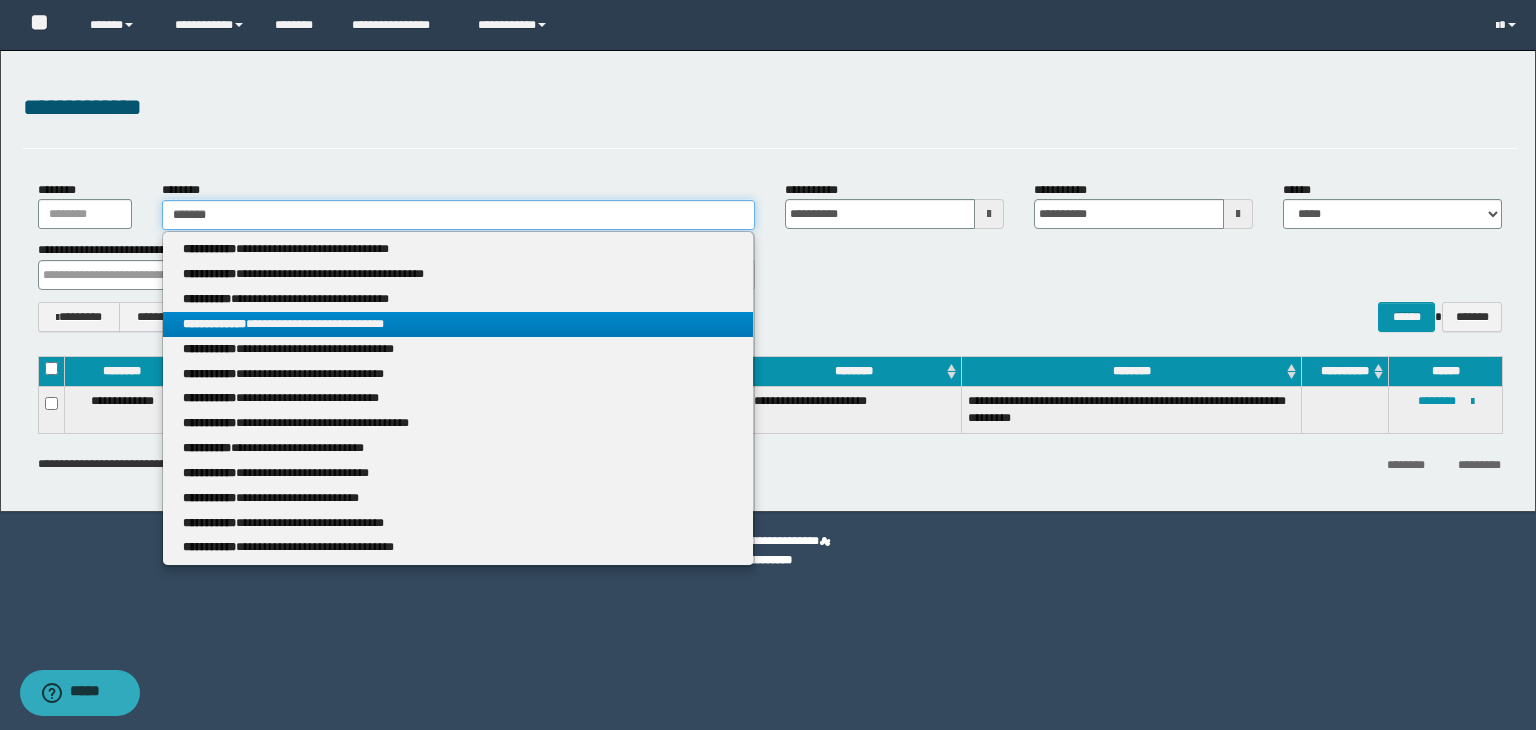 type 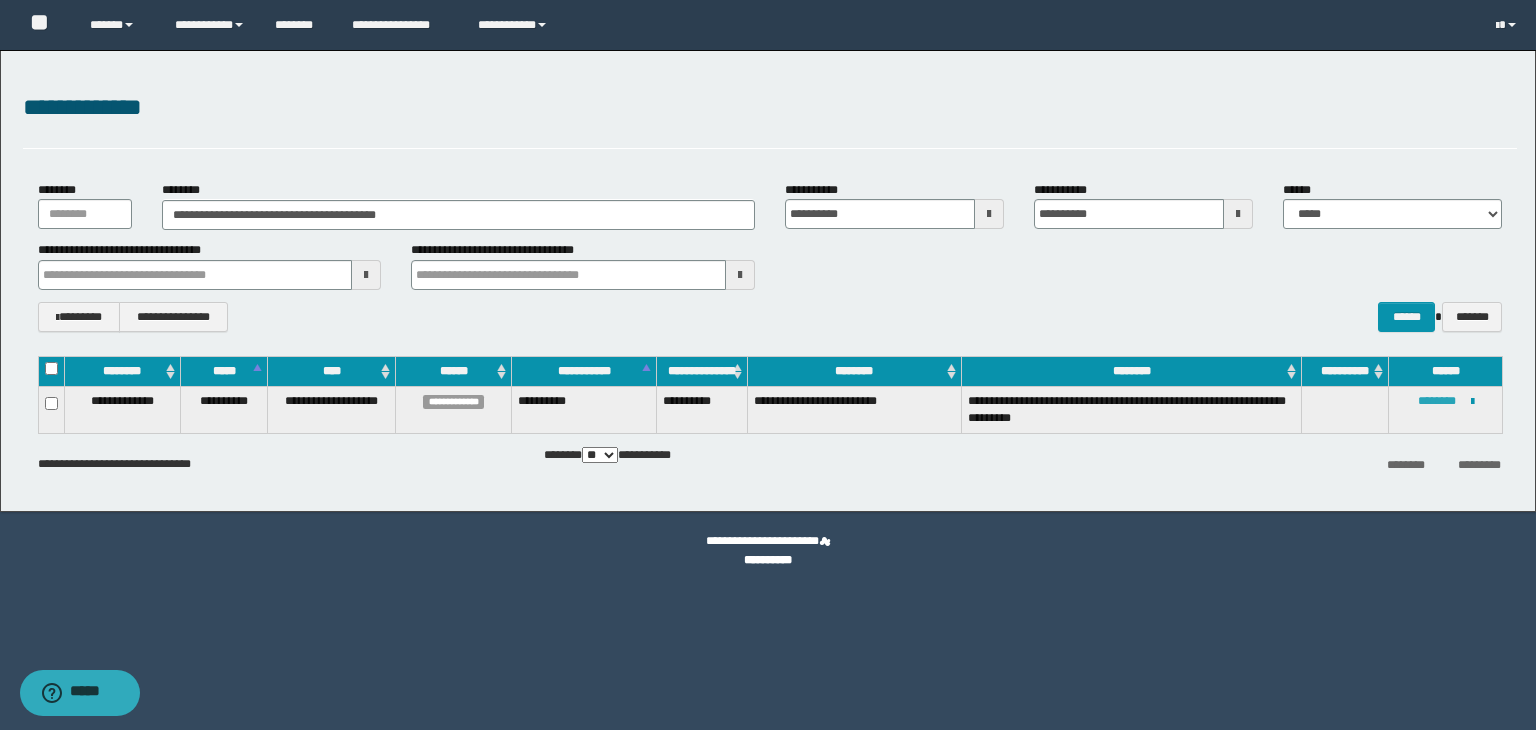click on "********" at bounding box center (1437, 401) 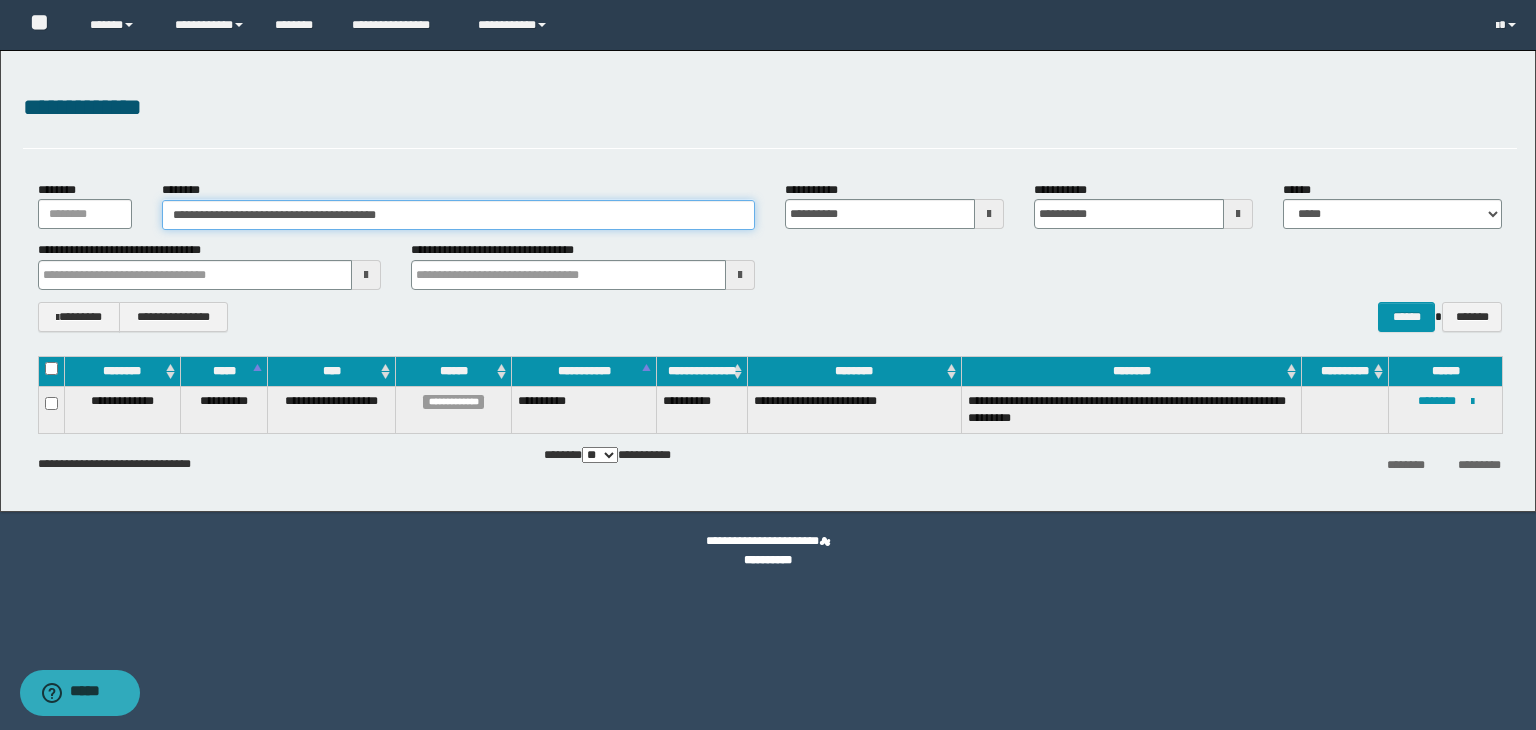 drag, startPoint x: 454, startPoint y: 205, endPoint x: 27, endPoint y: 183, distance: 427.56638 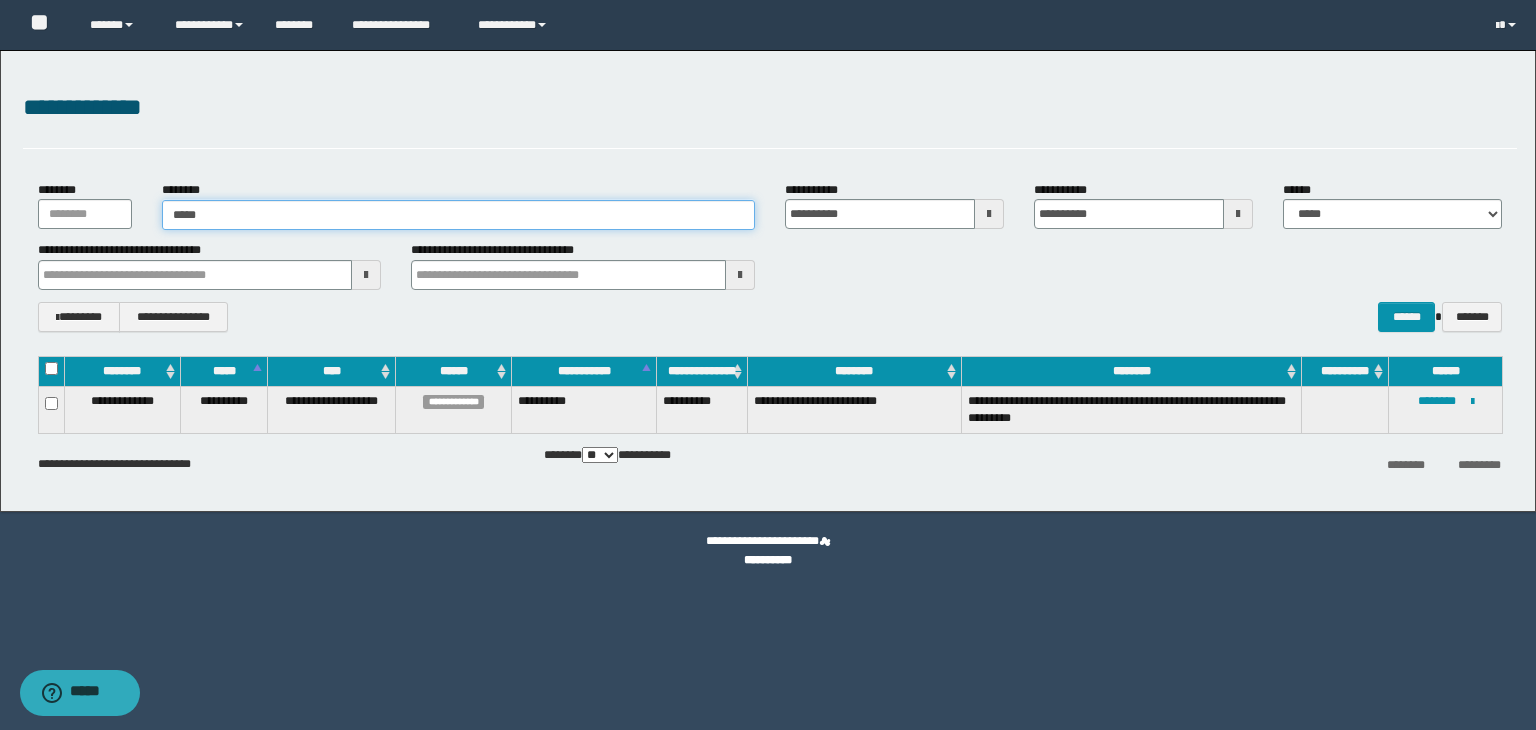 type on "******" 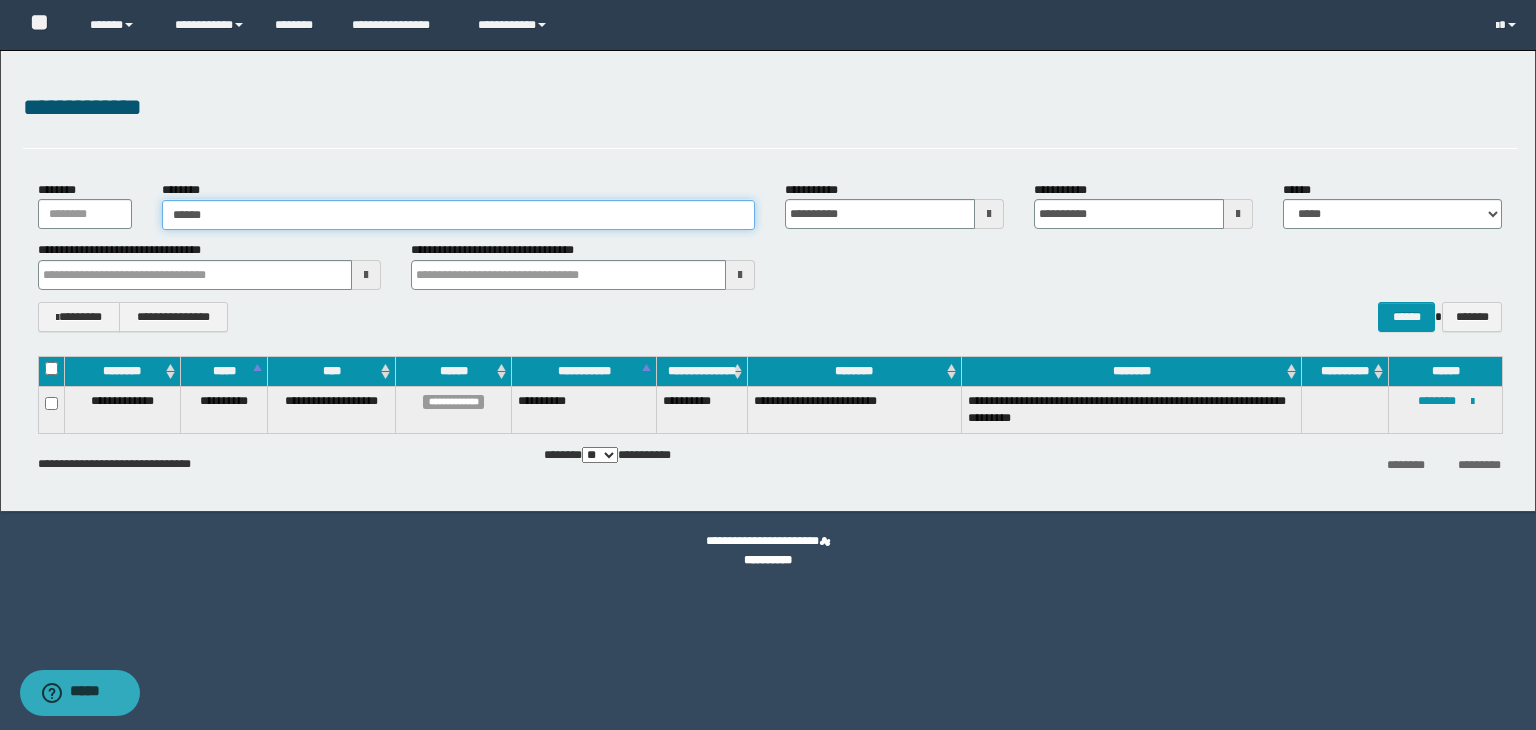 type on "******" 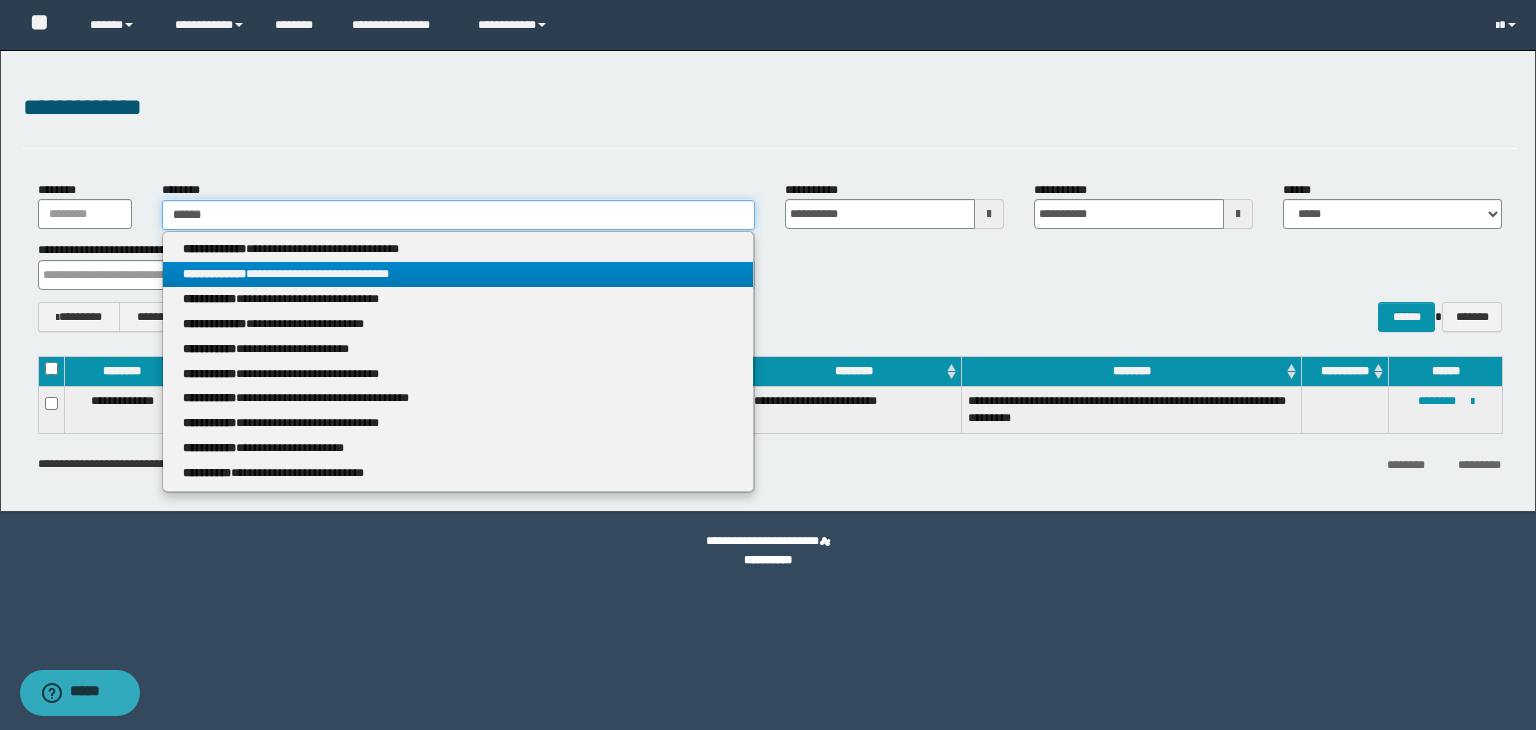 type on "******" 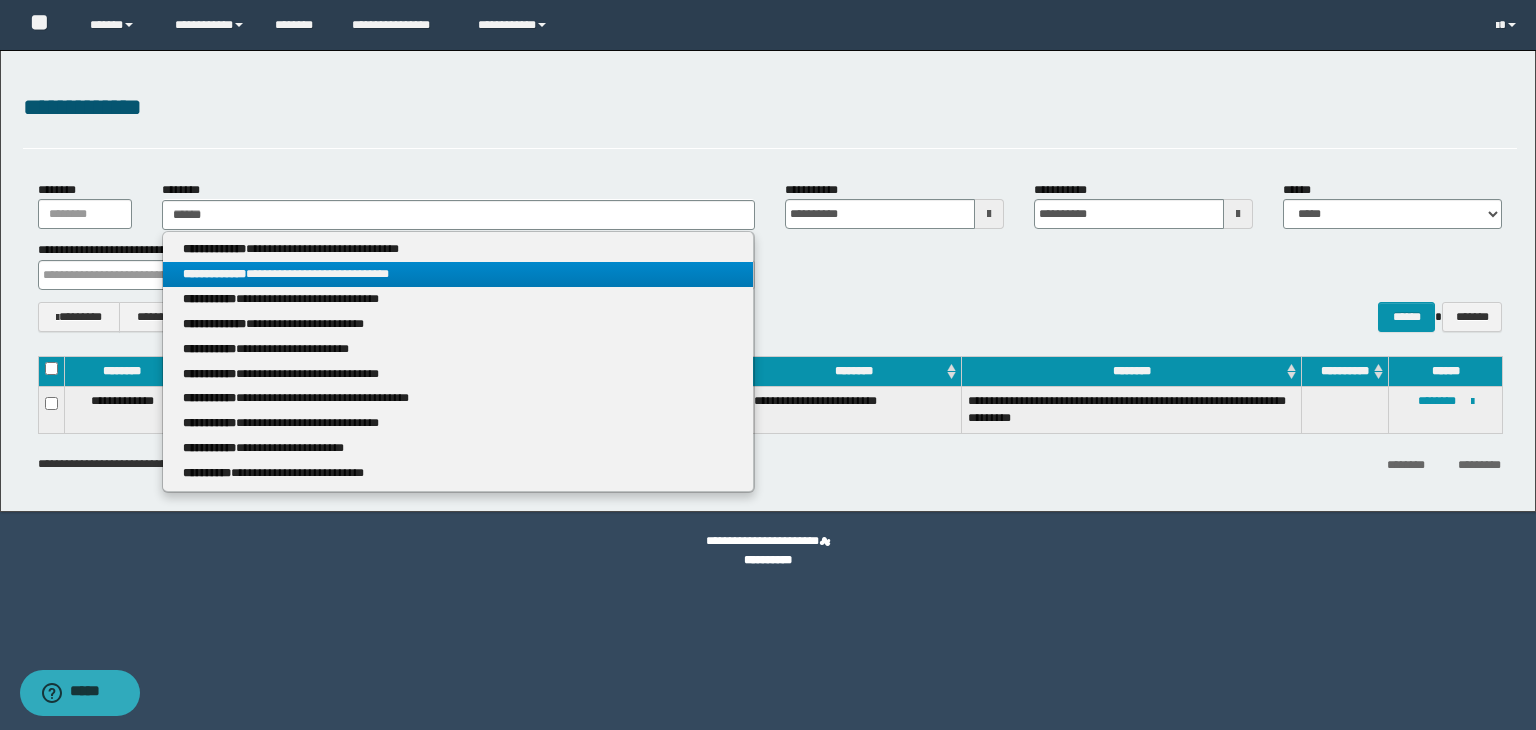 click on "**********" at bounding box center [458, 274] 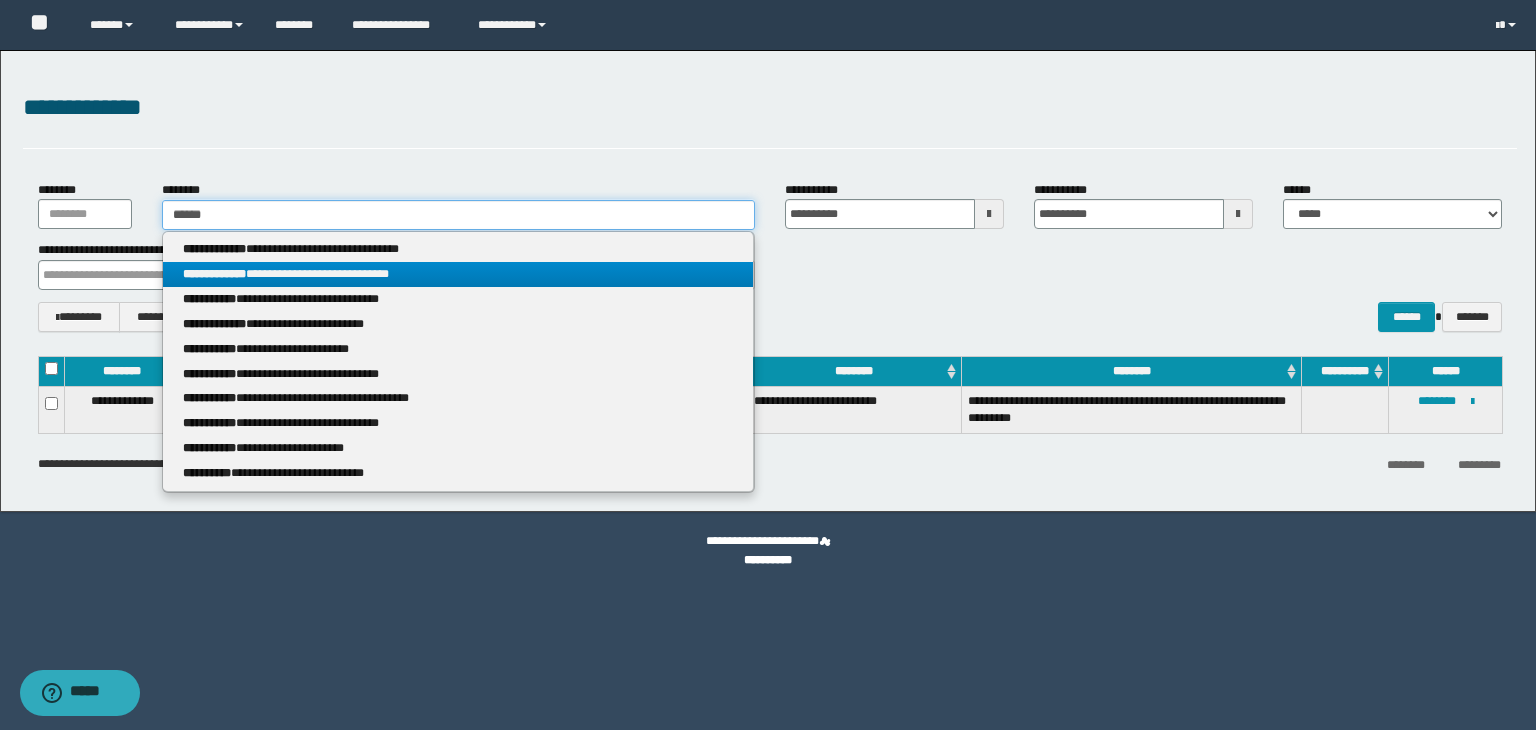 type 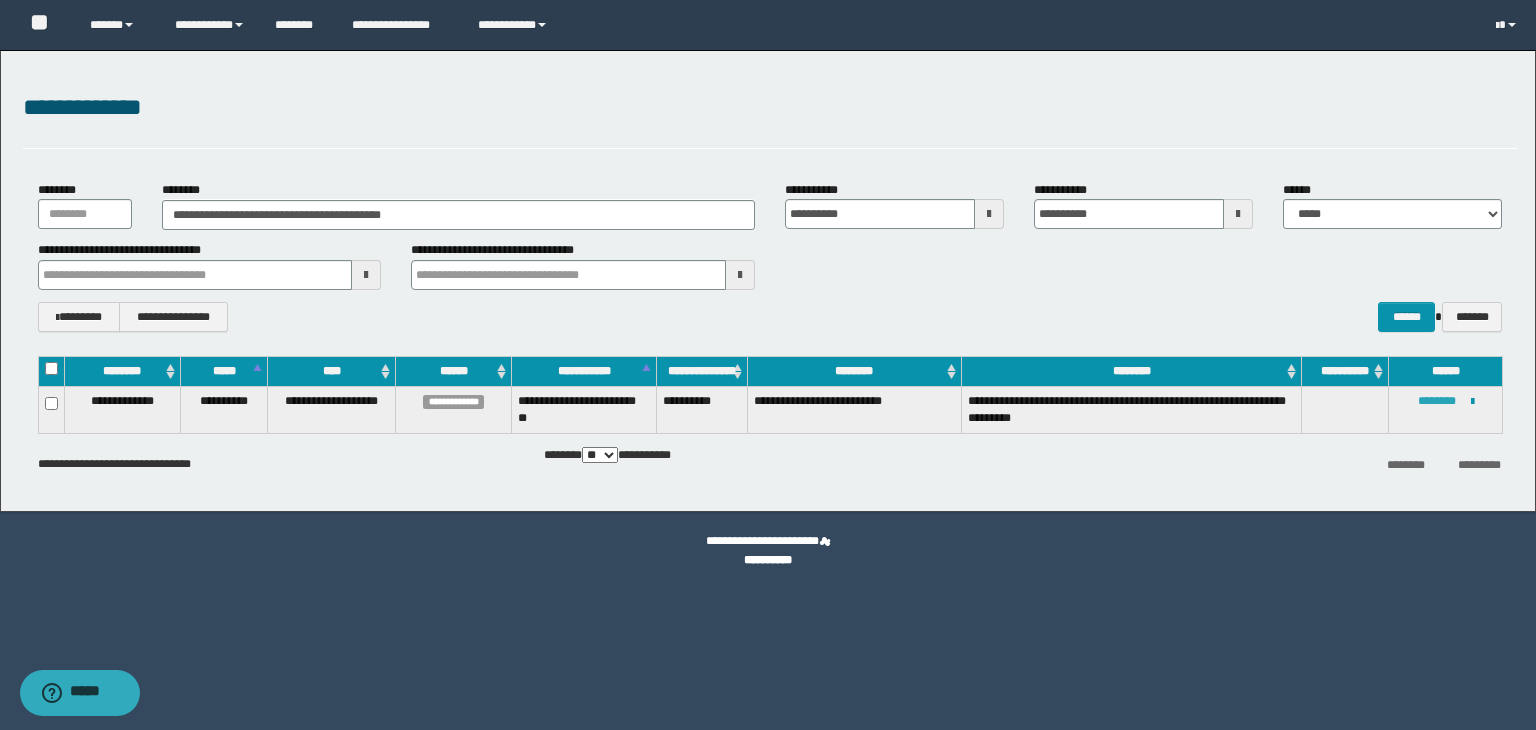 click on "********" at bounding box center (1437, 401) 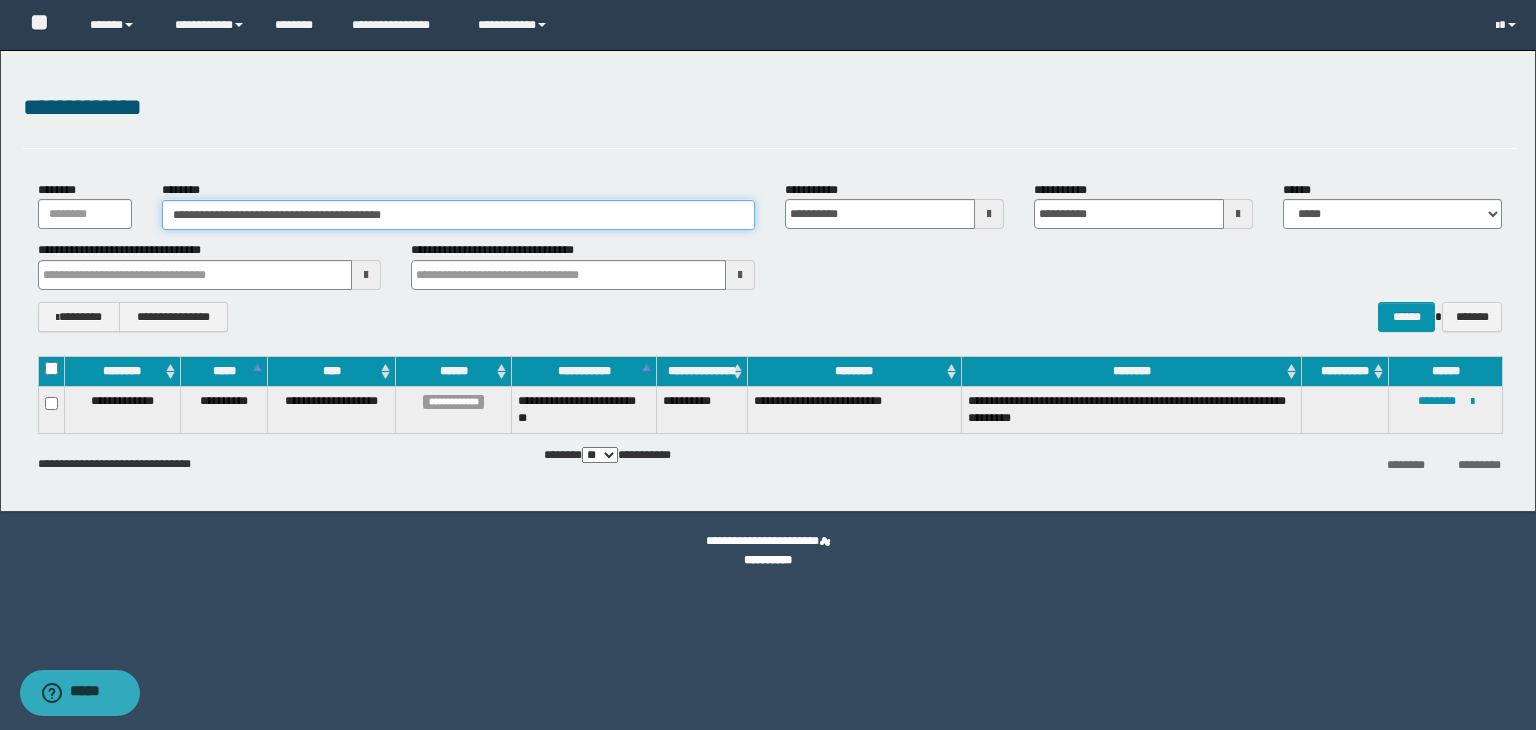 drag, startPoint x: 493, startPoint y: 206, endPoint x: 100, endPoint y: 201, distance: 393.0318 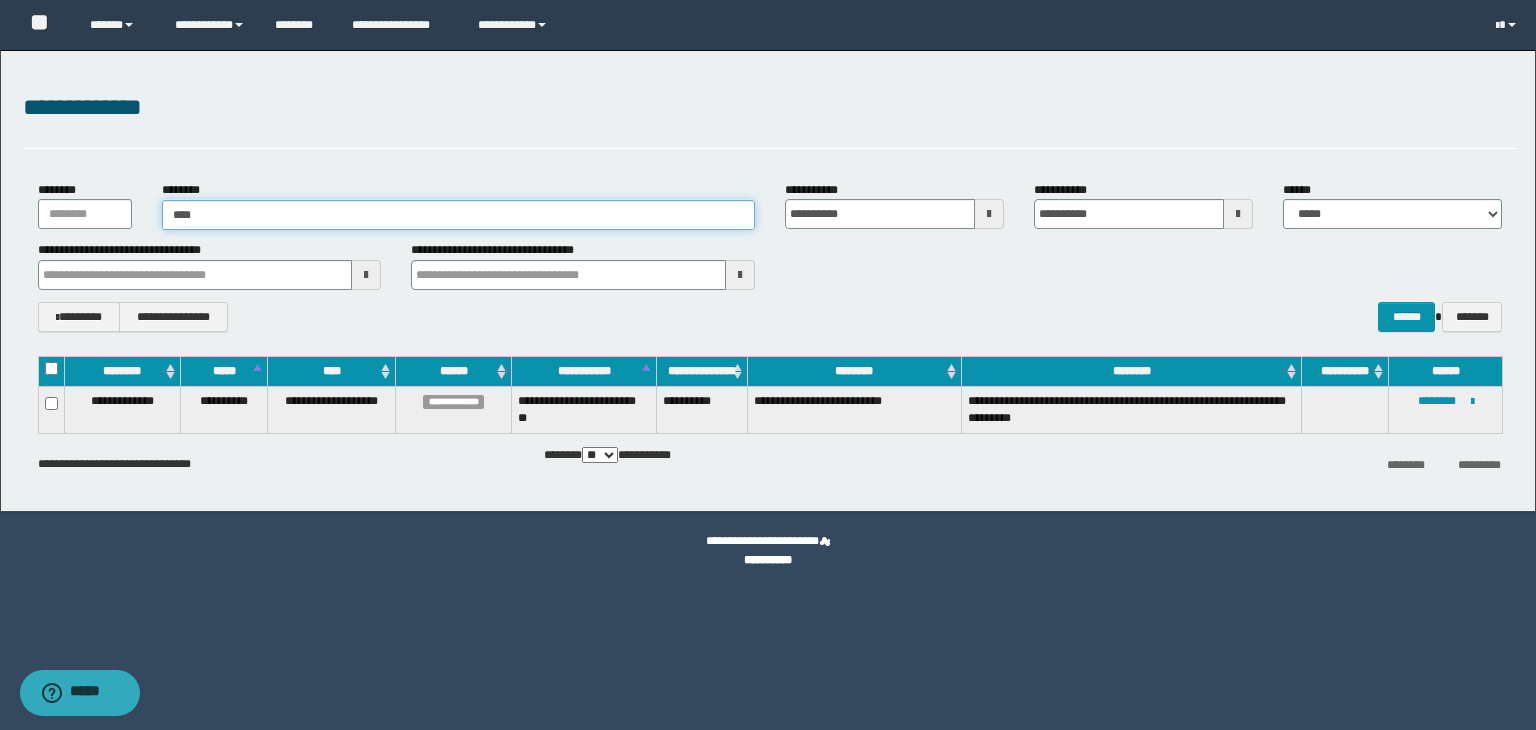 type on "*****" 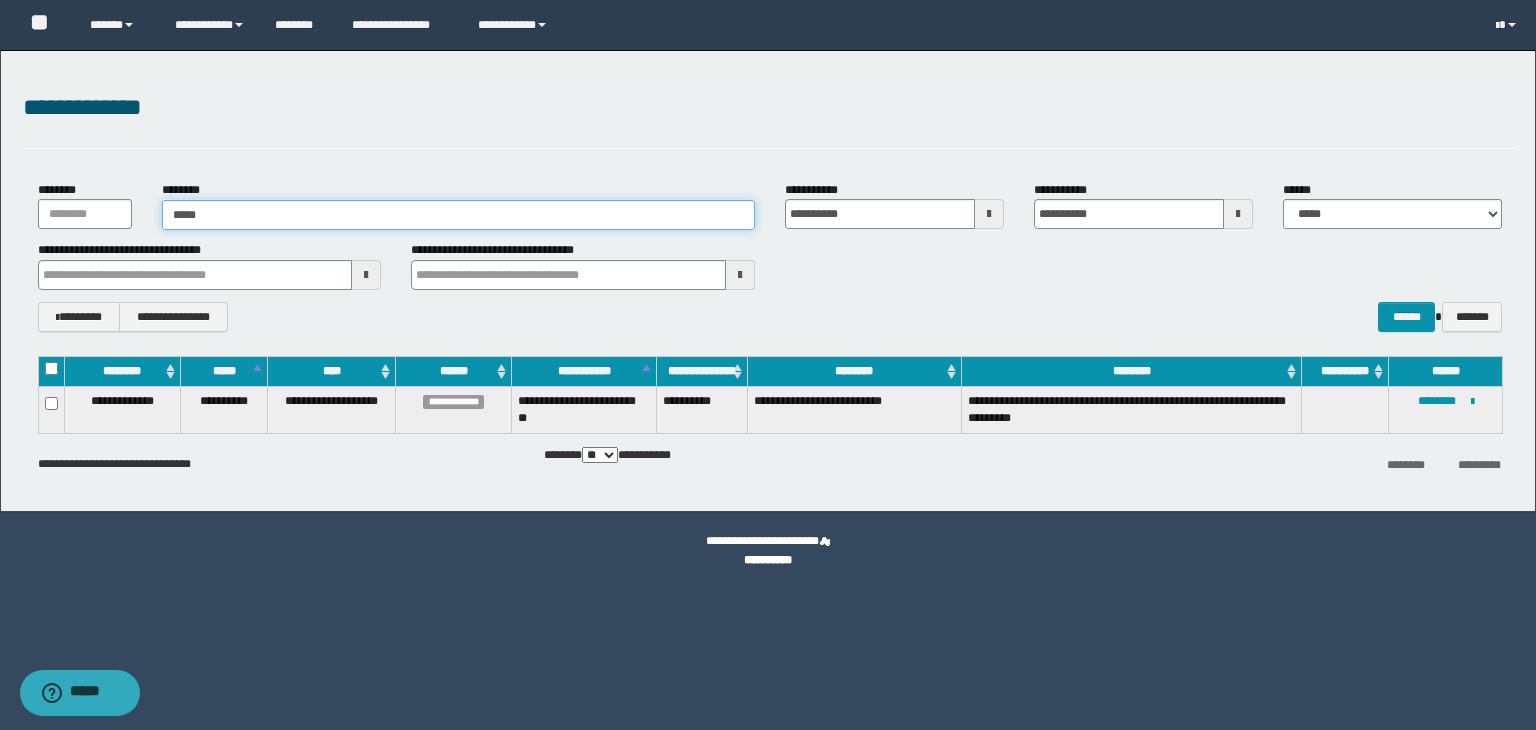 type on "*****" 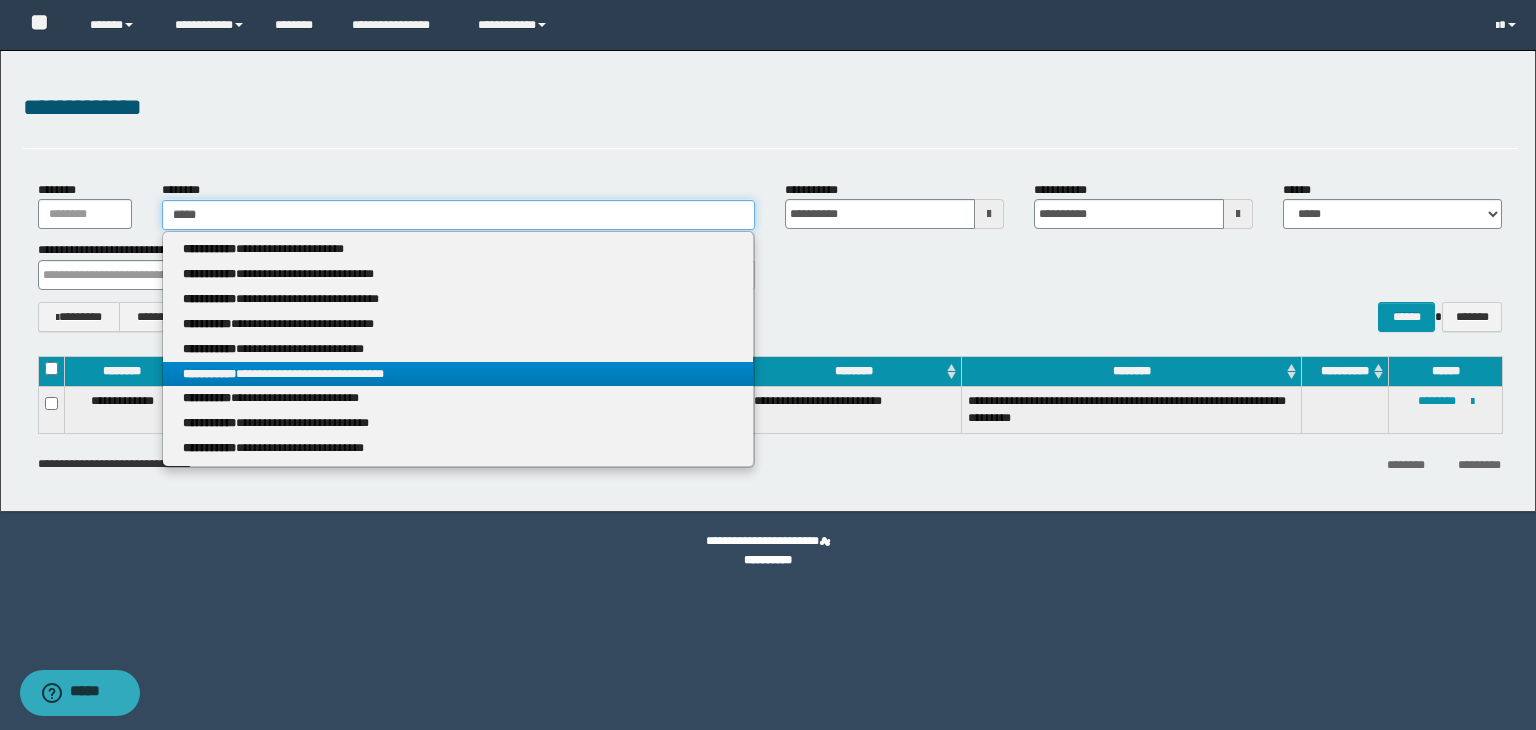 type on "*****" 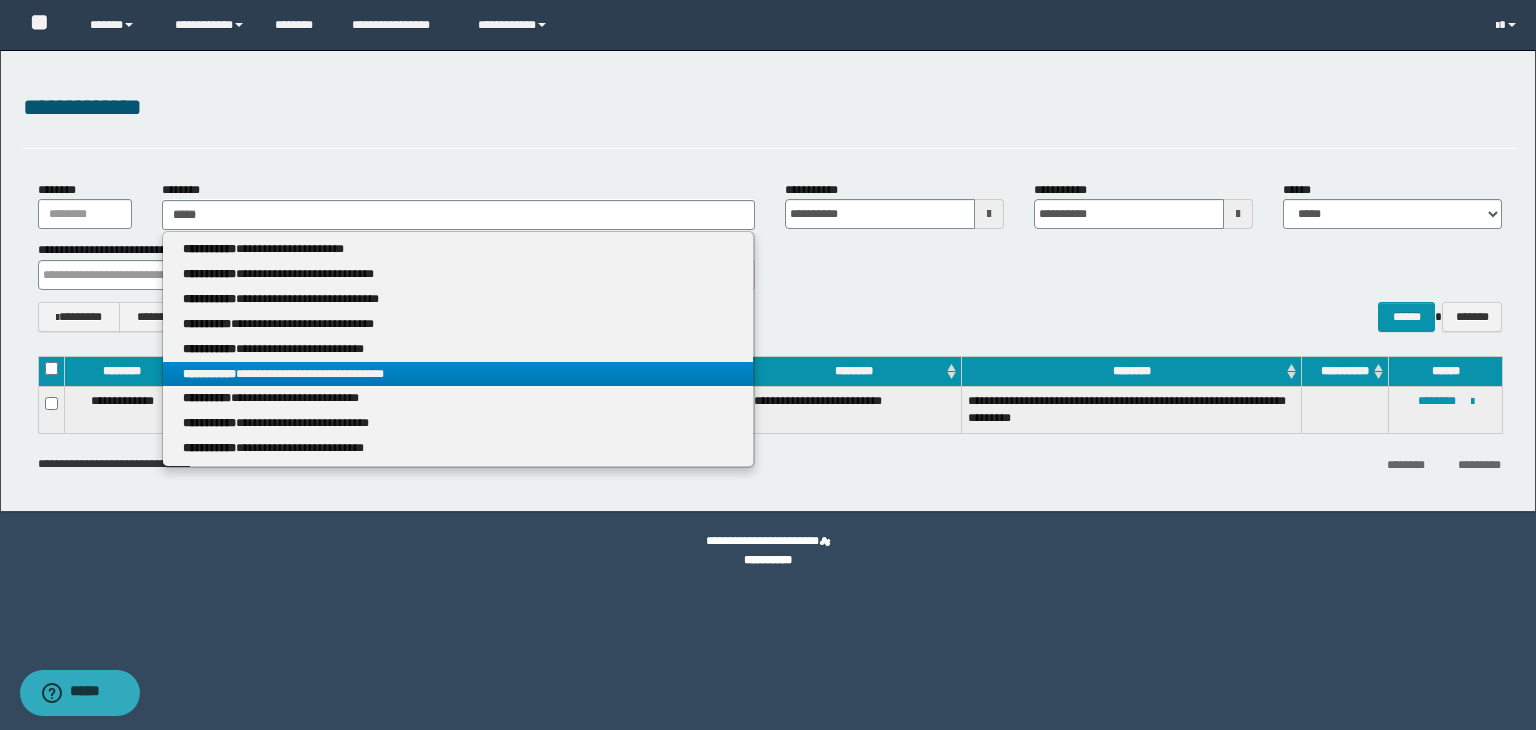 click on "**********" at bounding box center (458, 374) 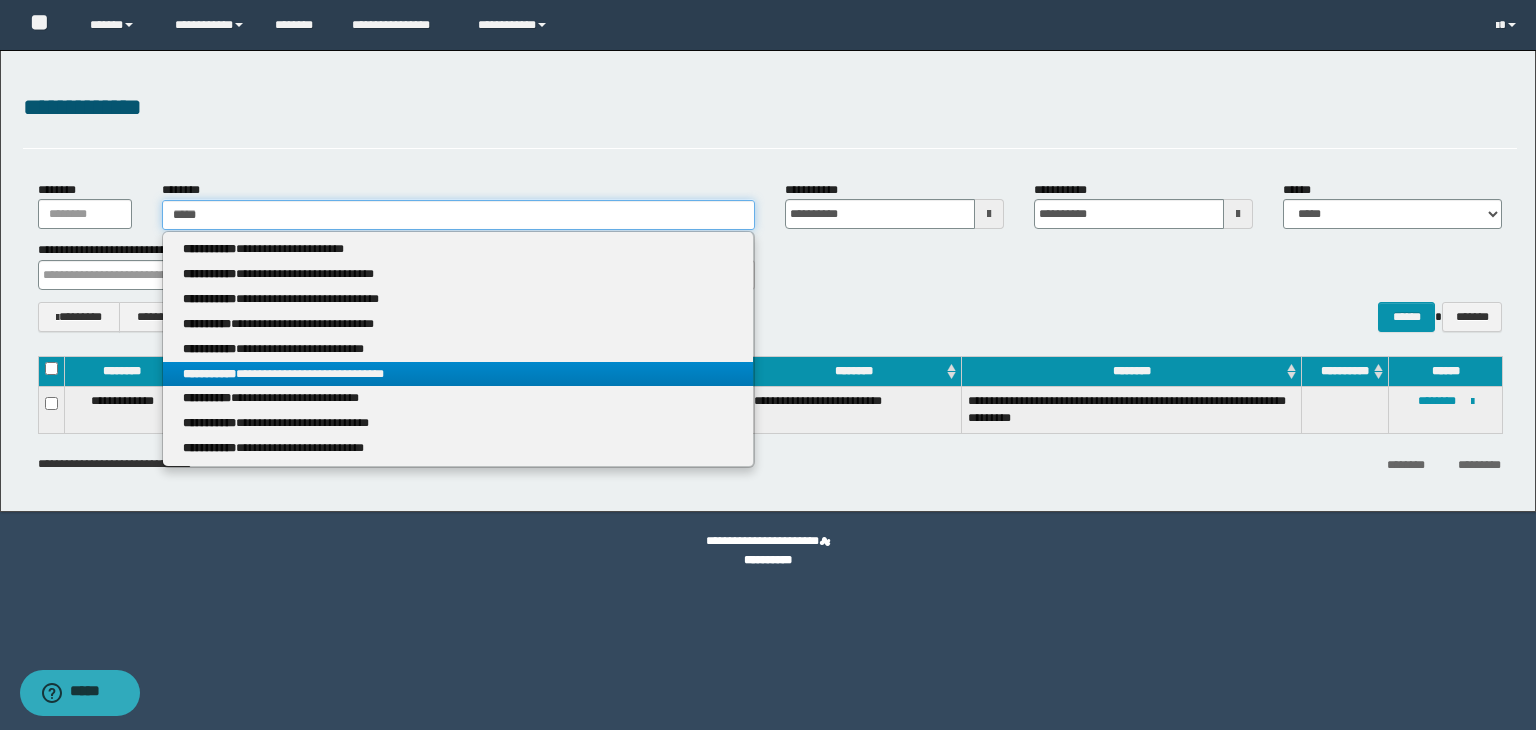type 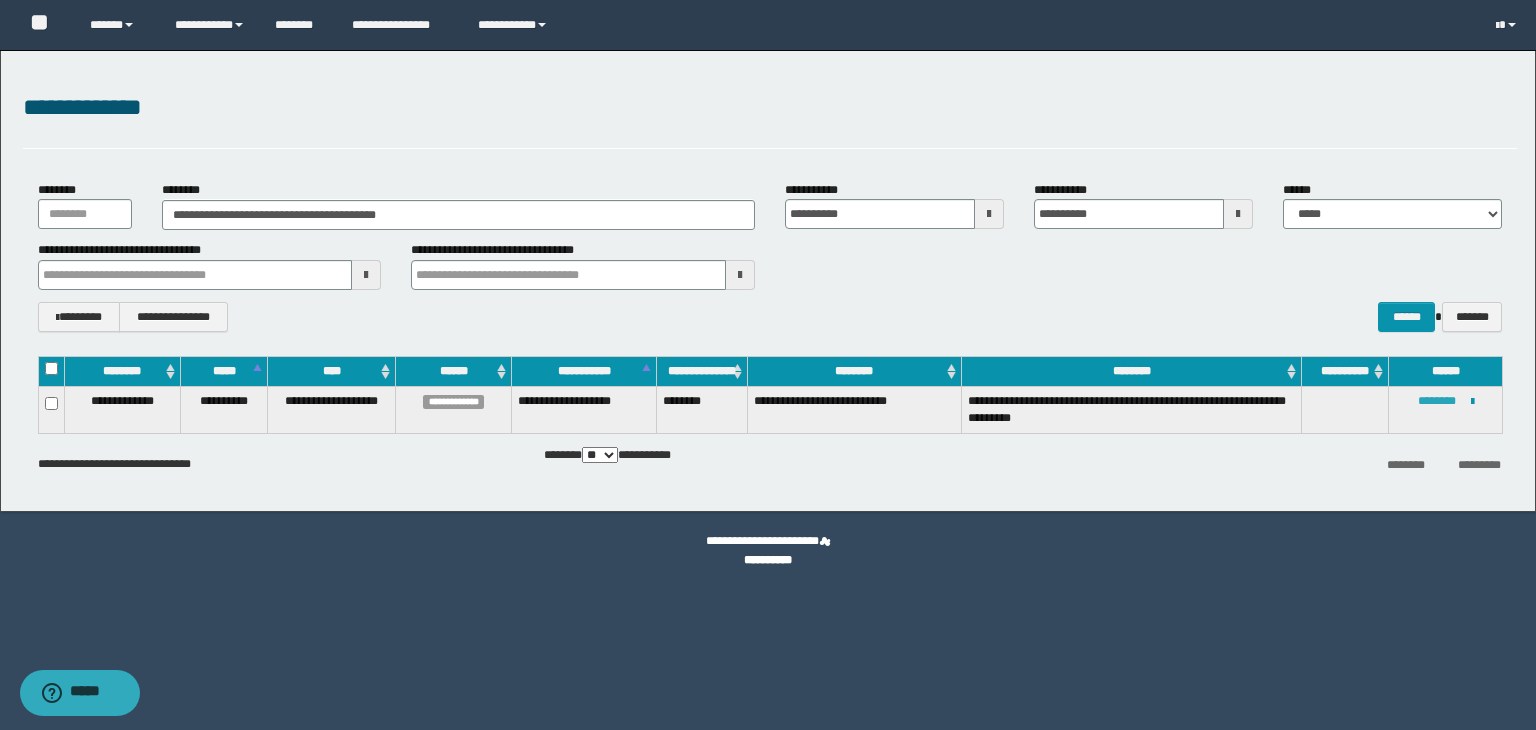 click on "********" at bounding box center (1437, 401) 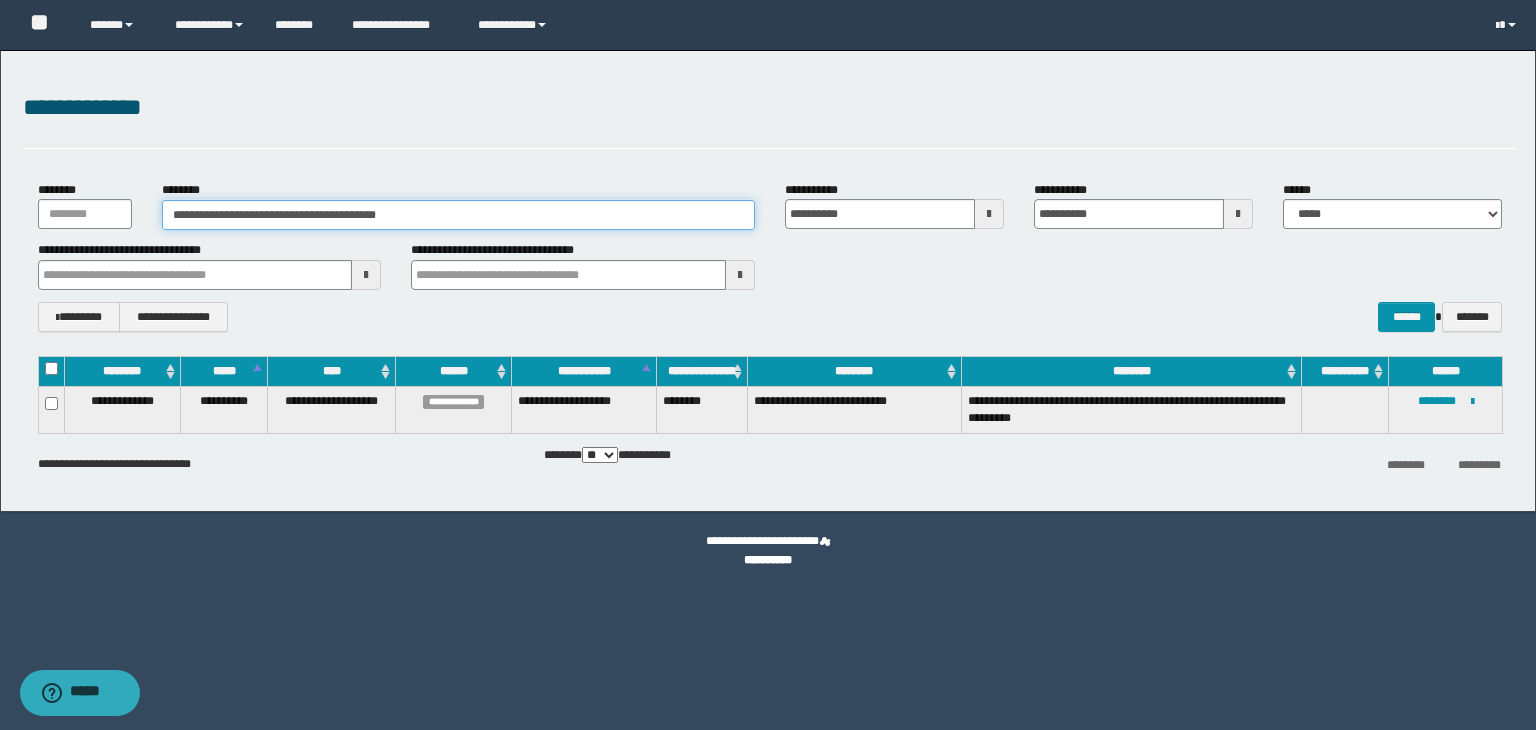 drag, startPoint x: 459, startPoint y: 205, endPoint x: 0, endPoint y: 209, distance: 459.01743 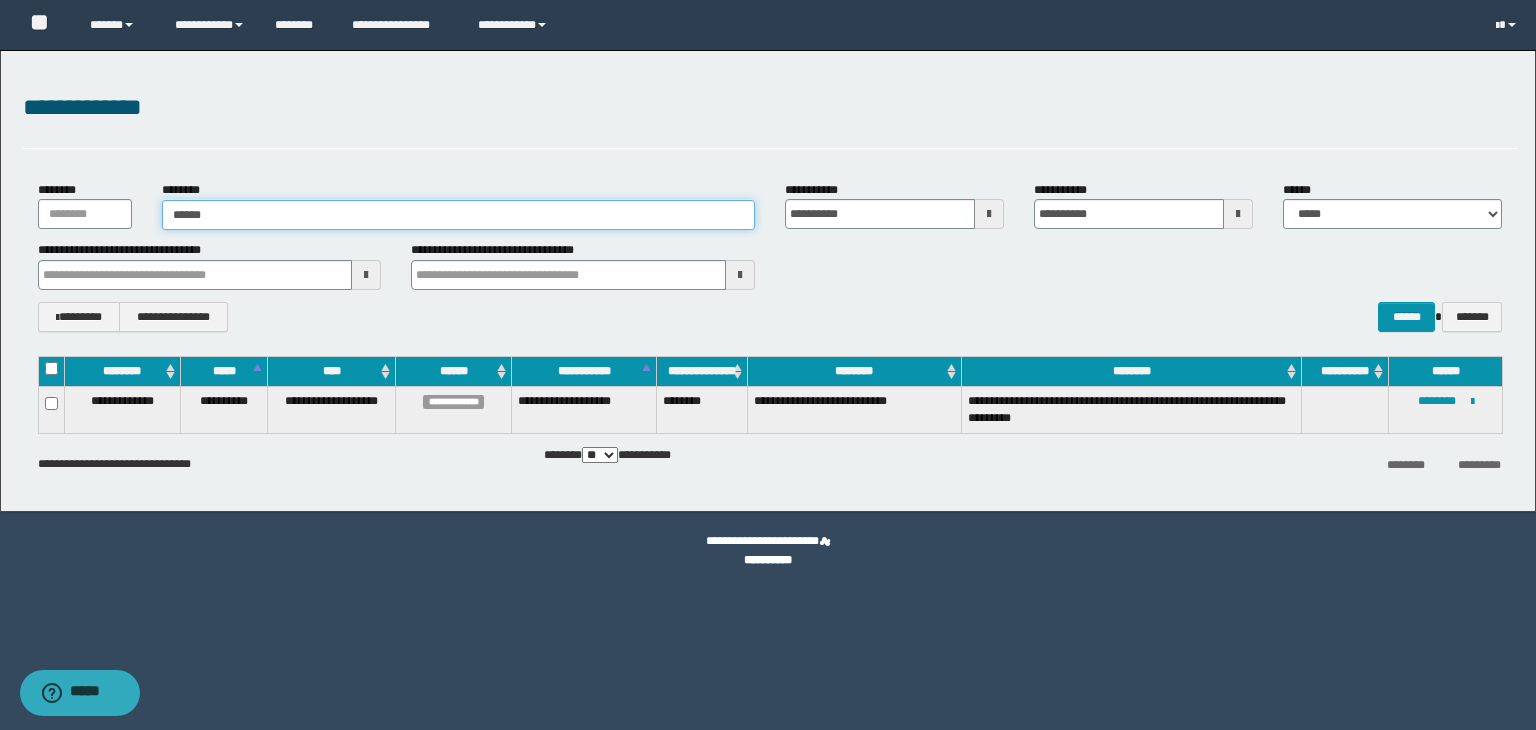 type on "*******" 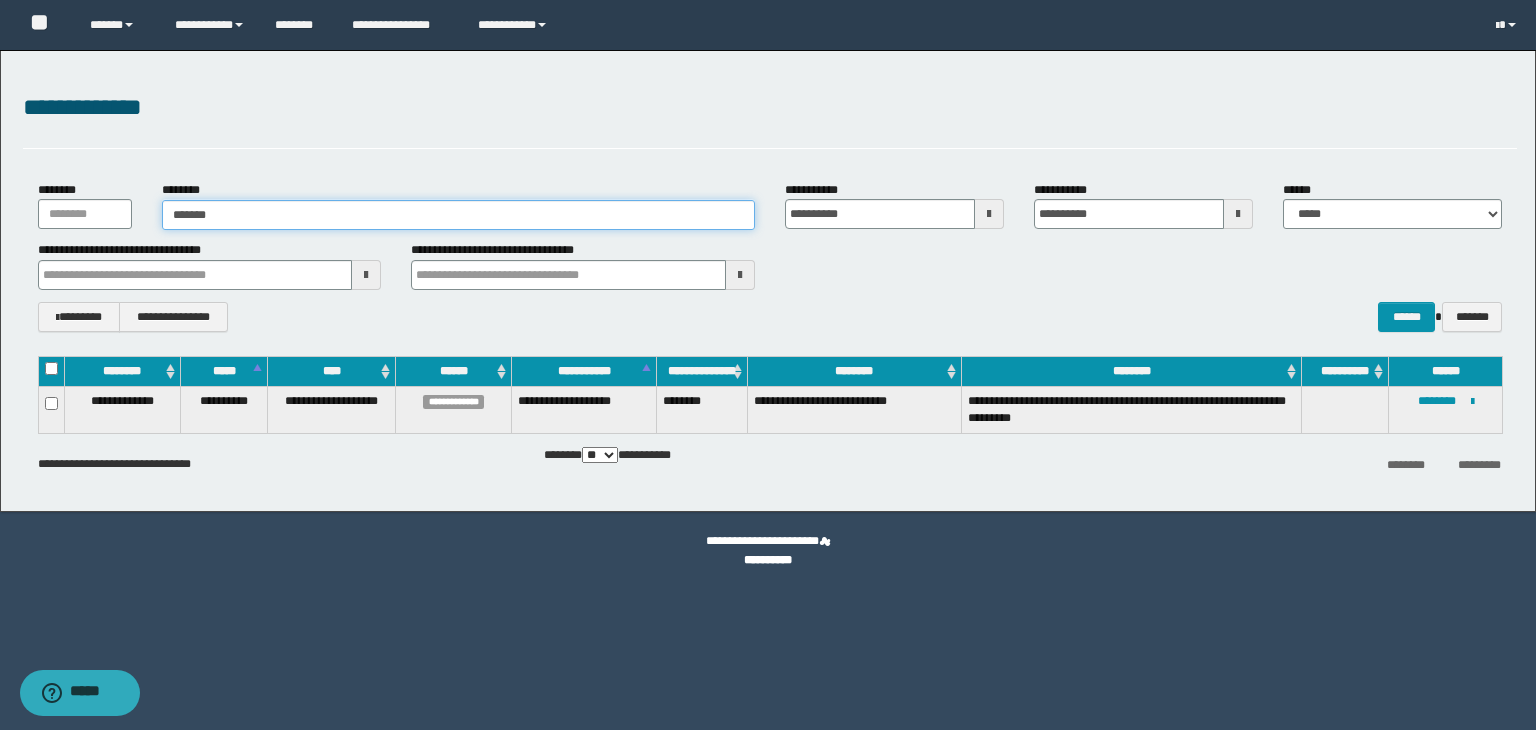 type on "*******" 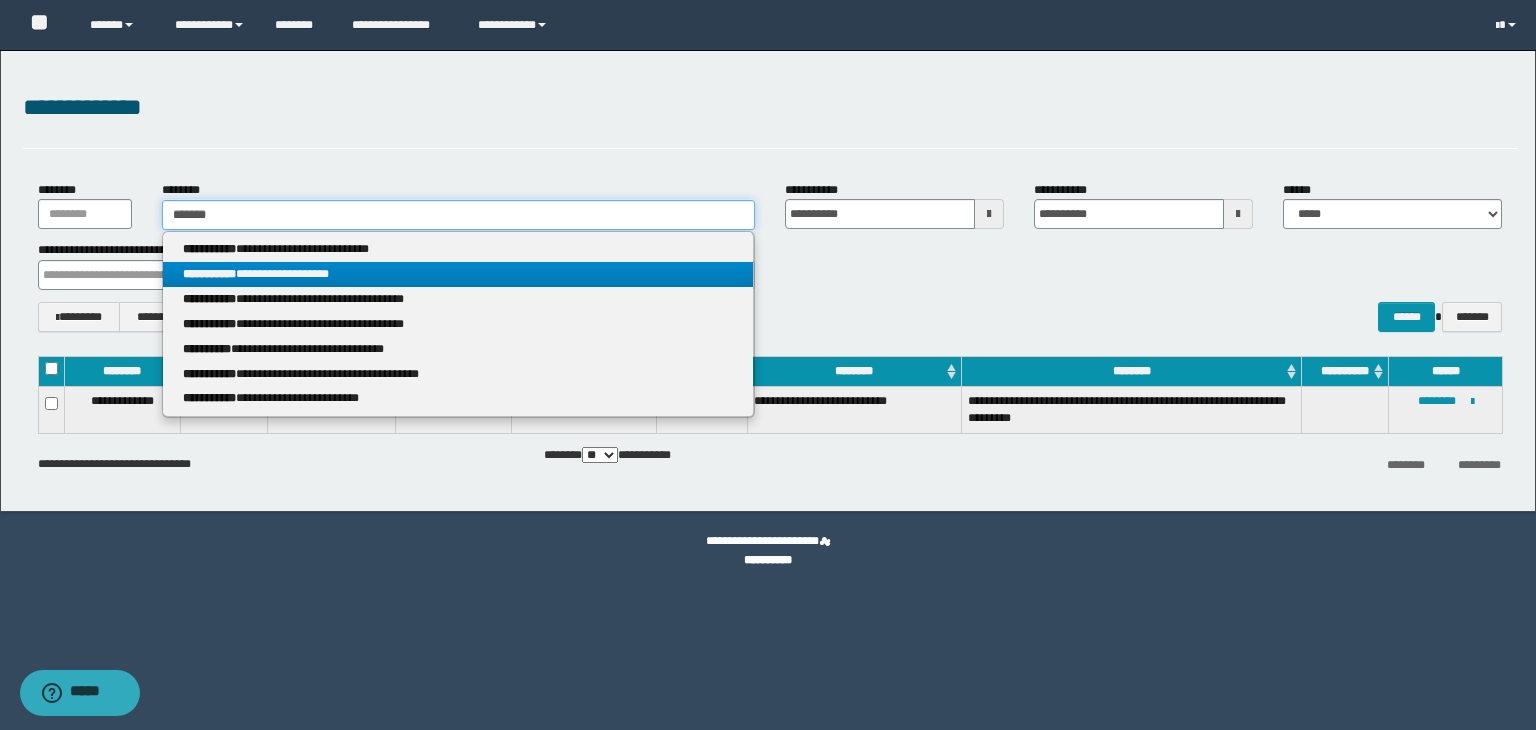 type on "*******" 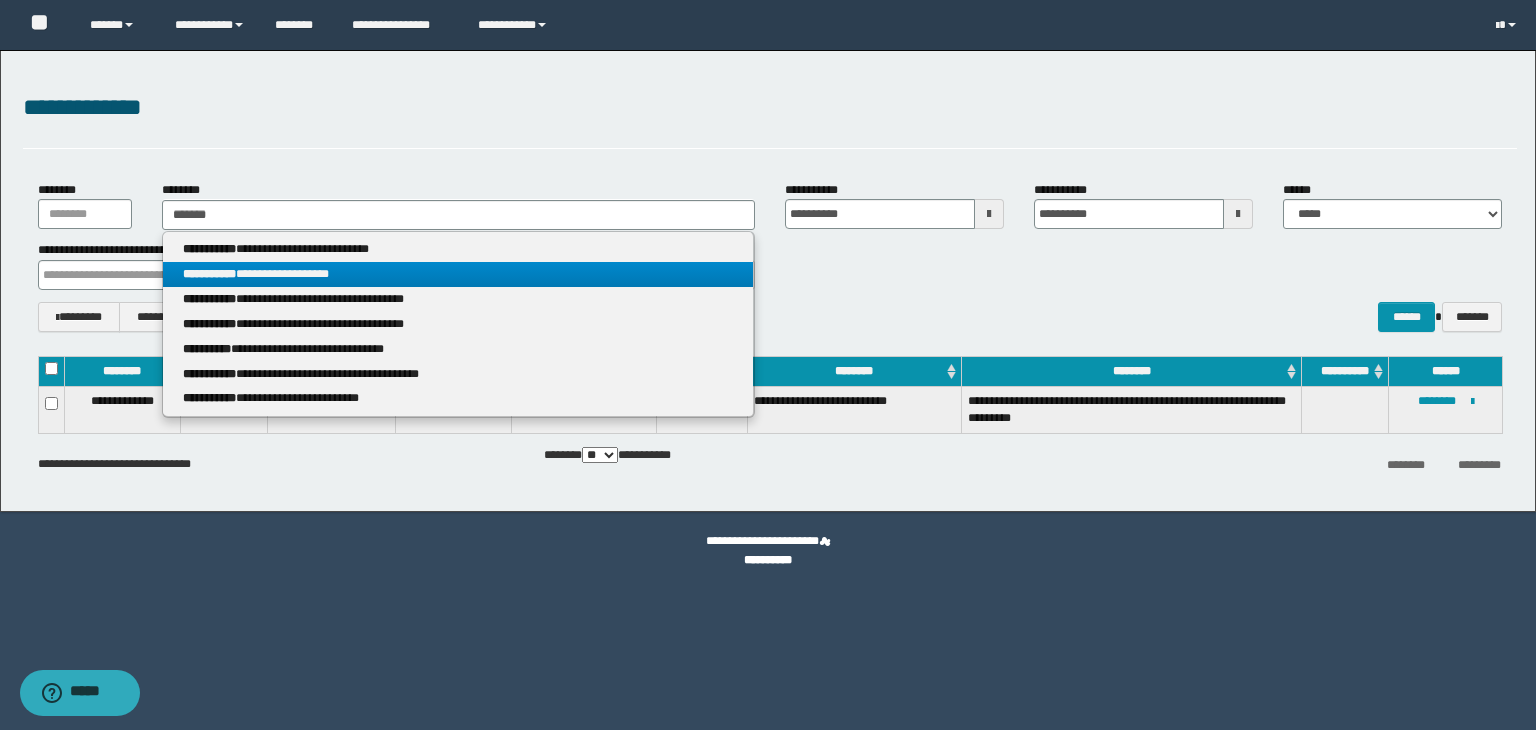 click on "**********" at bounding box center (458, 274) 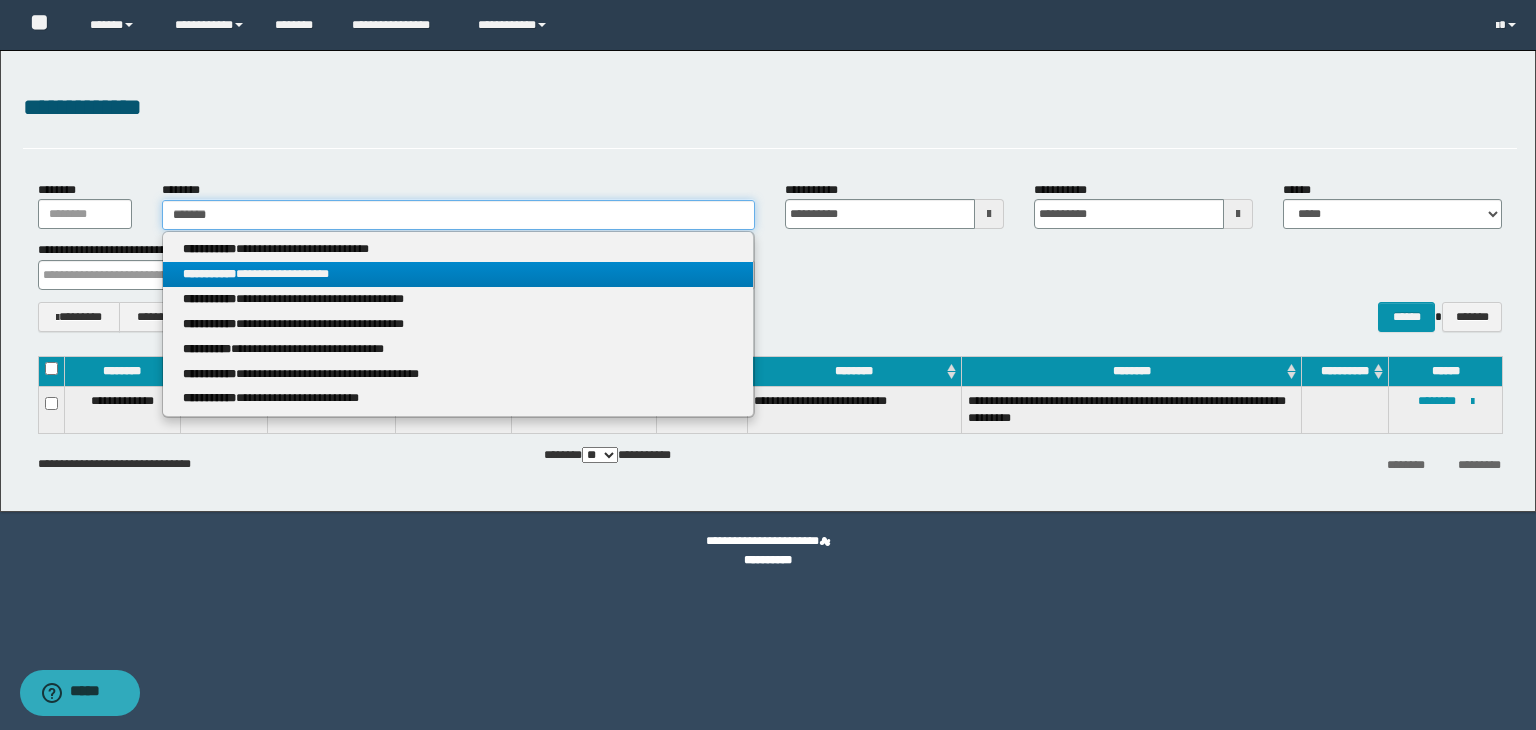 type 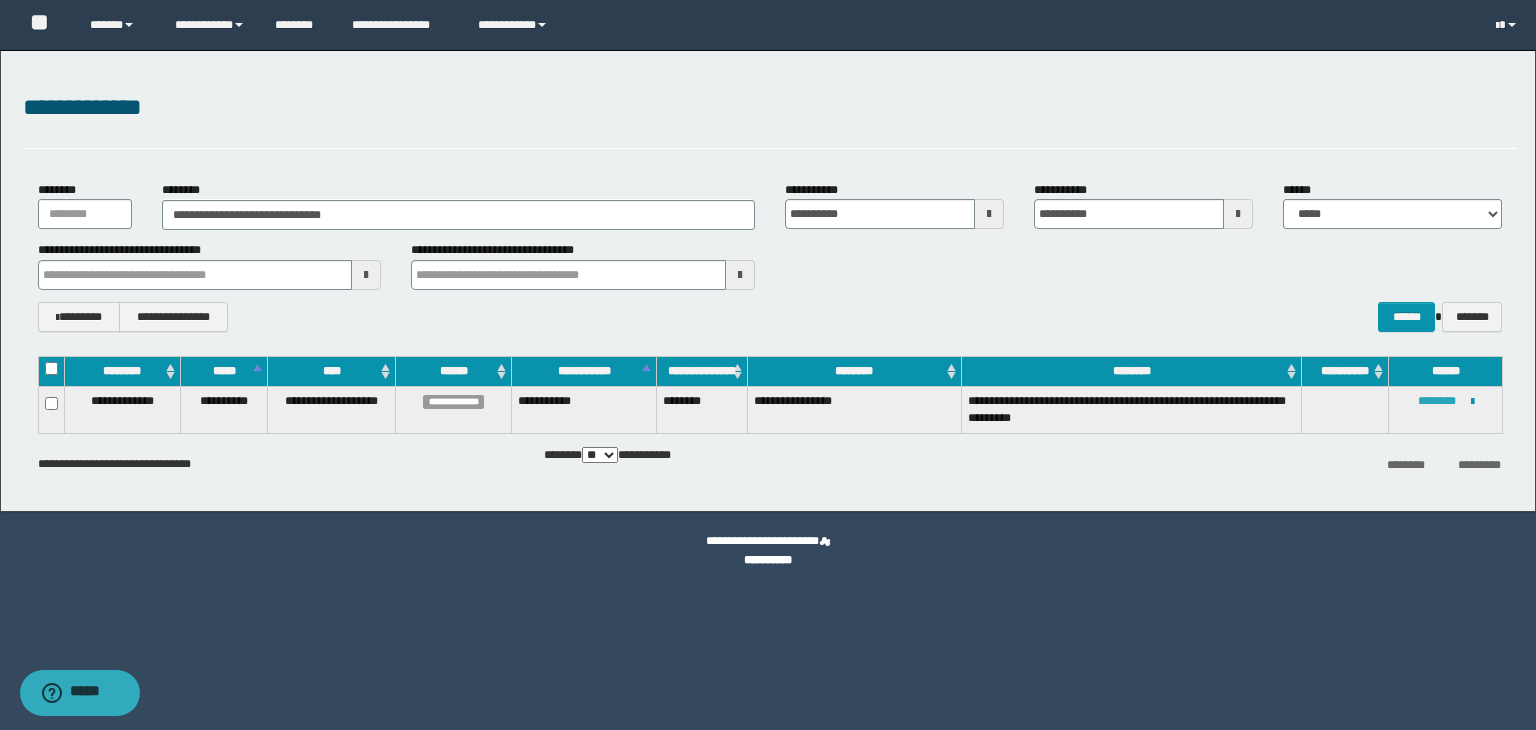 click on "********" at bounding box center (1437, 401) 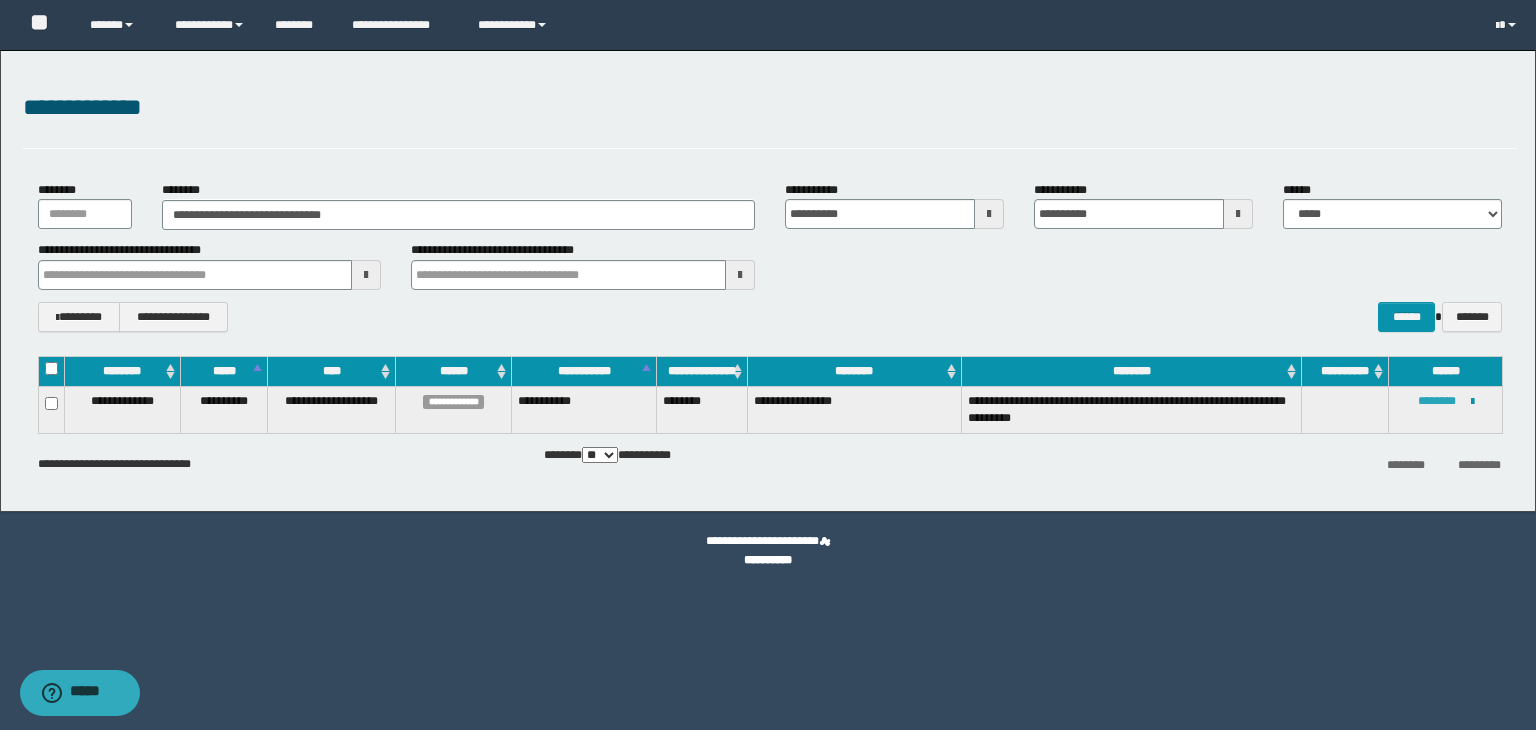 click on "********" at bounding box center (1437, 401) 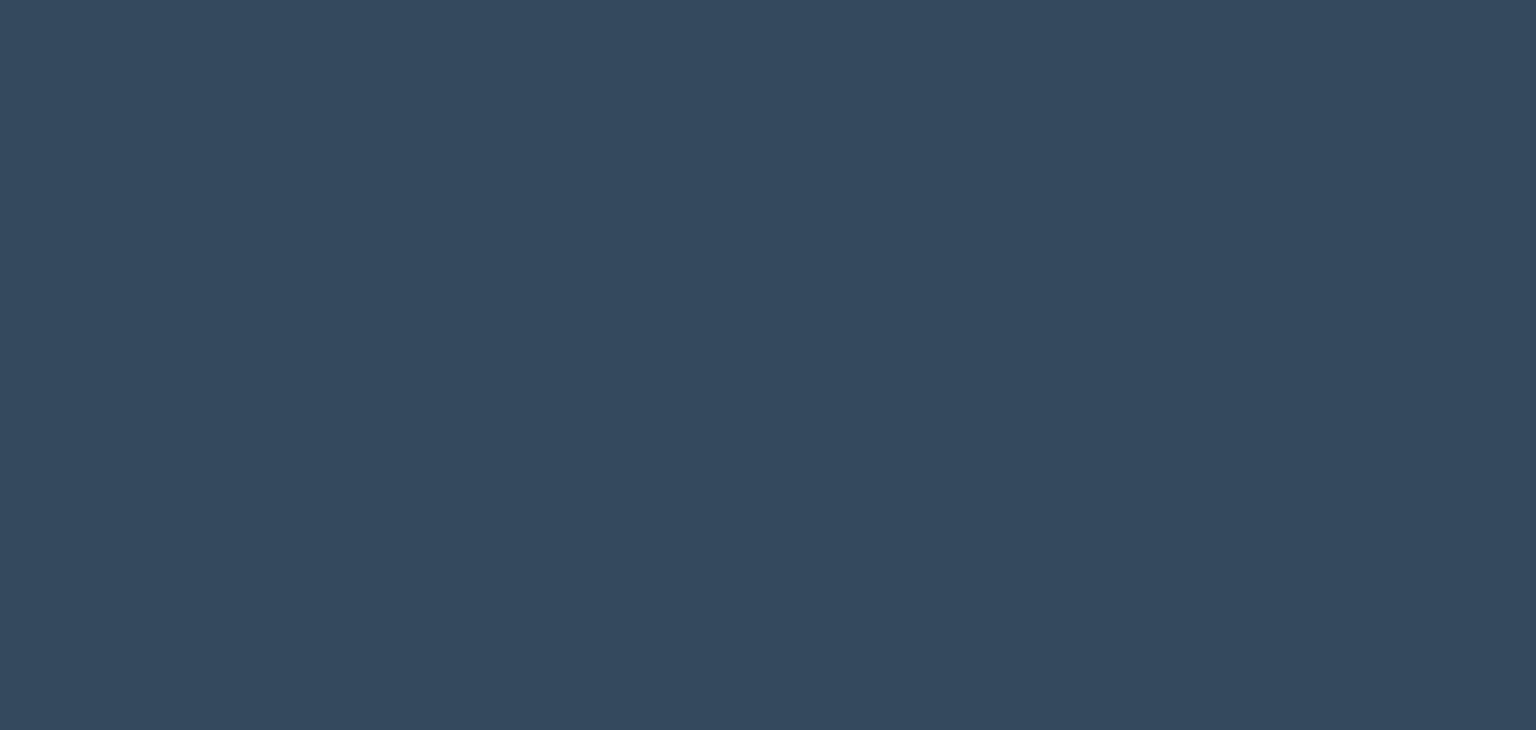 scroll, scrollTop: 0, scrollLeft: 0, axis: both 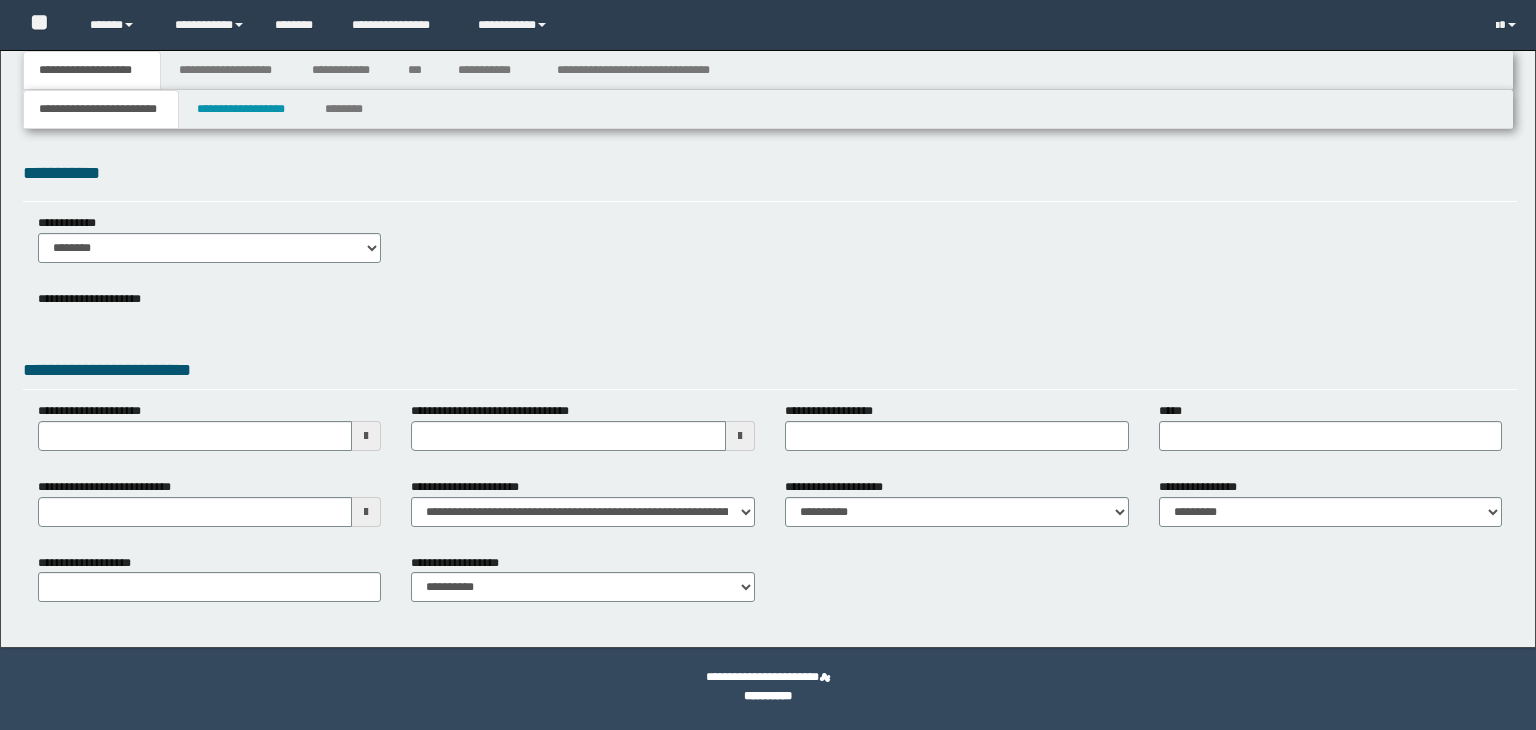type 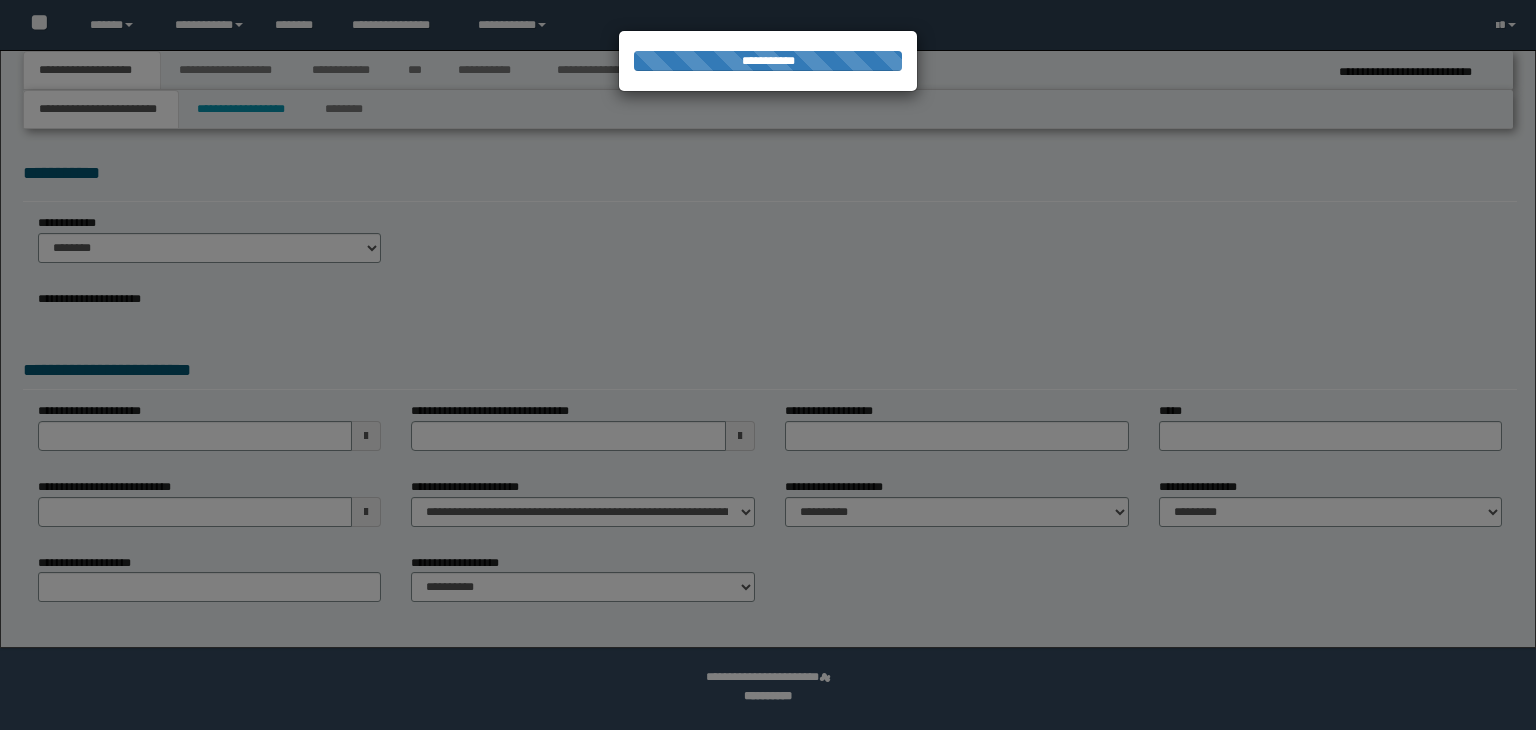 type on "**********" 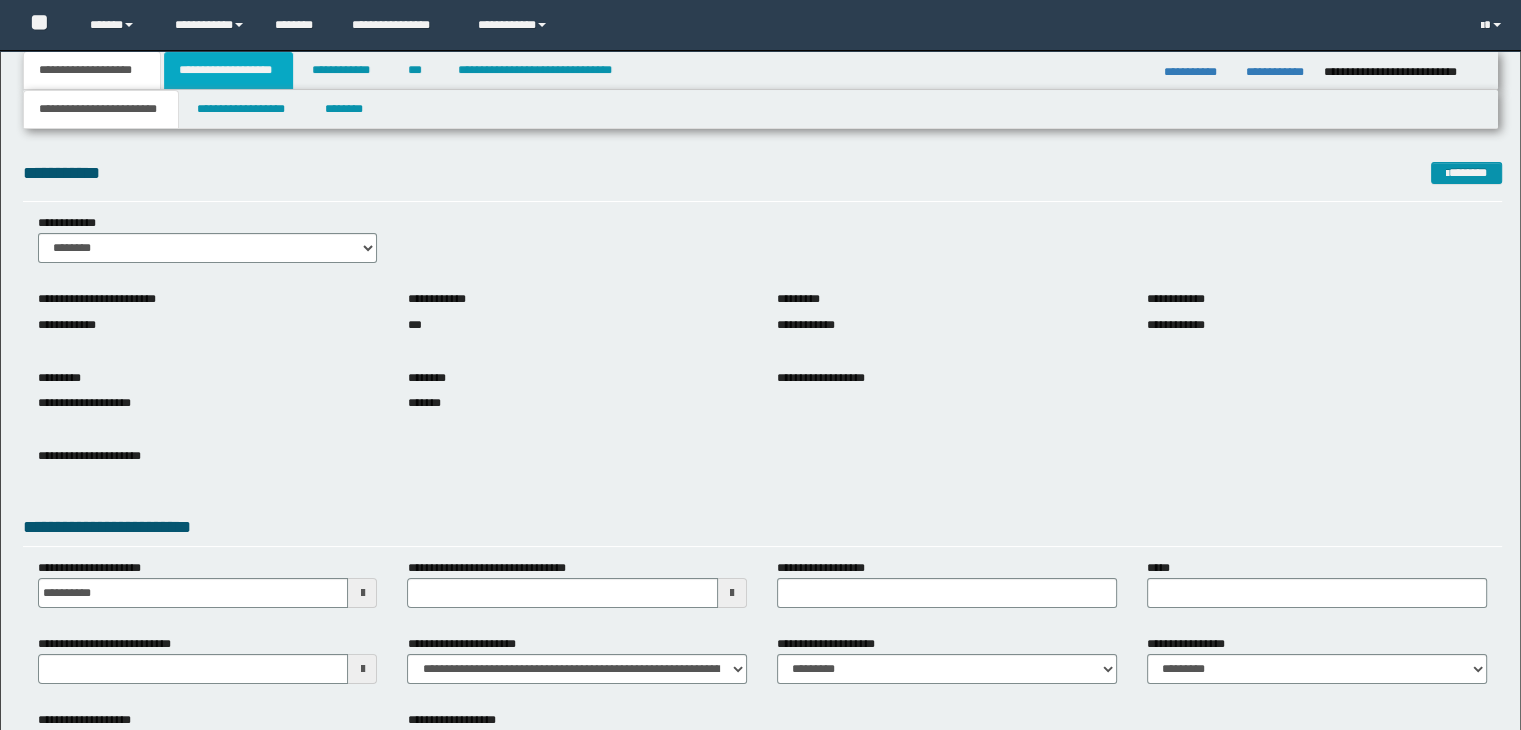 click on "**********" at bounding box center [228, 70] 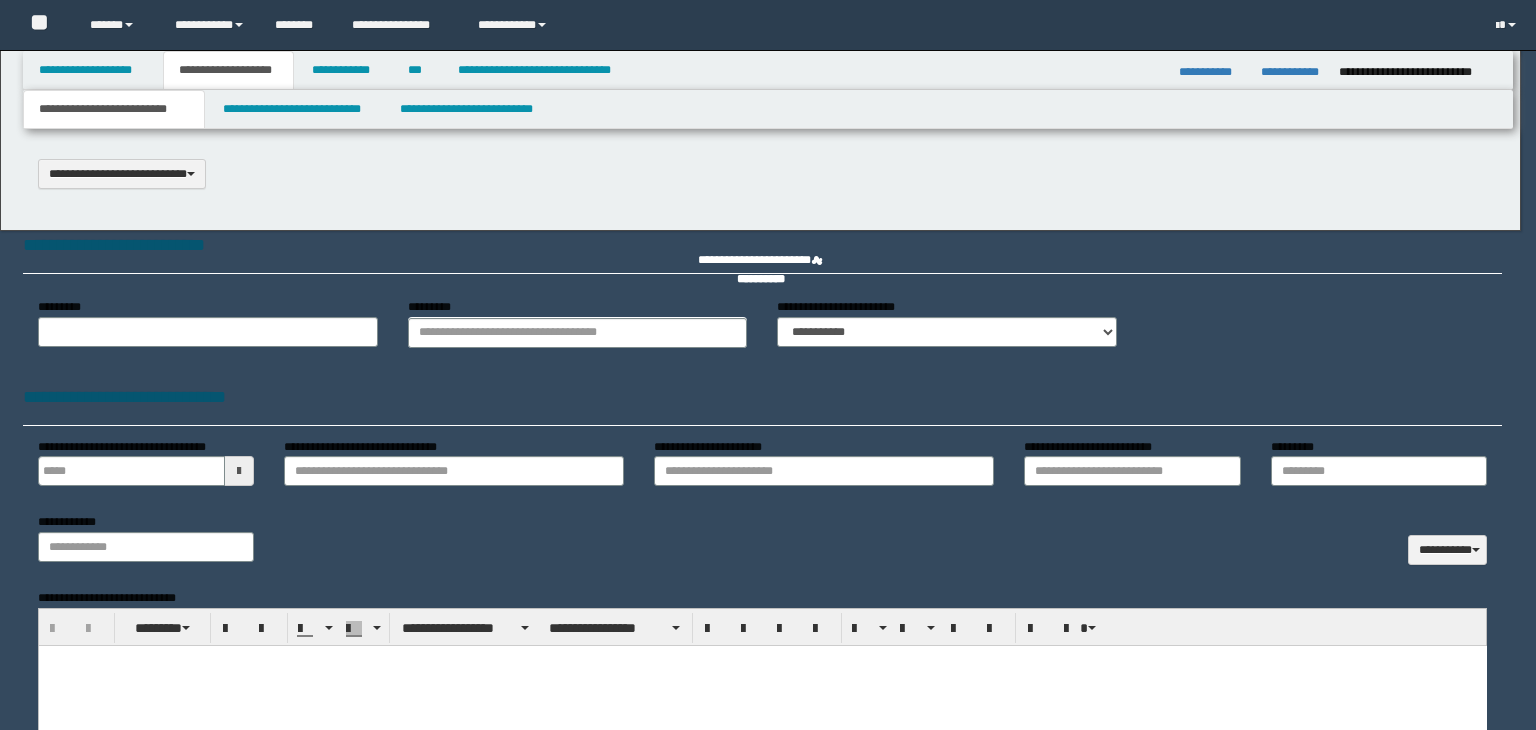 select on "*" 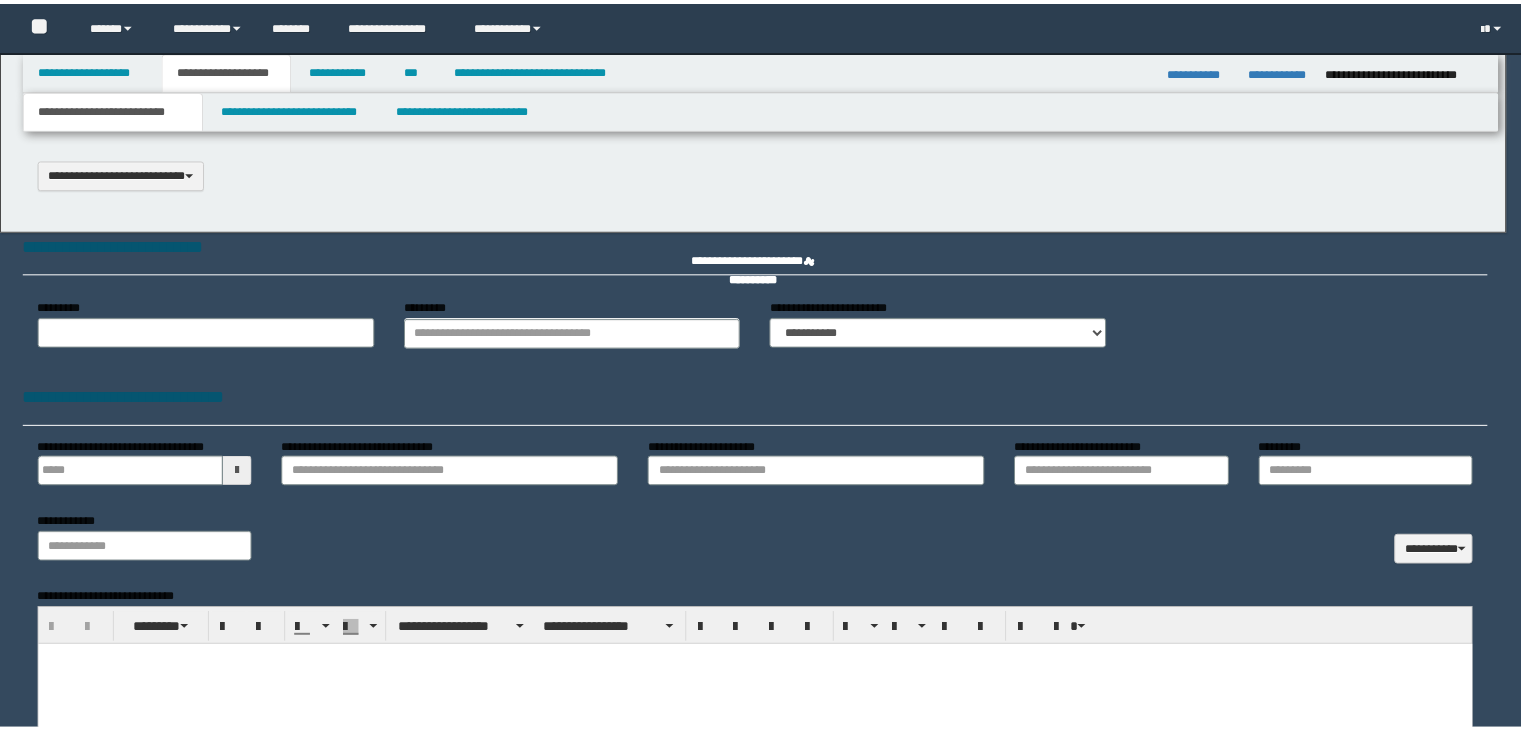 scroll, scrollTop: 0, scrollLeft: 0, axis: both 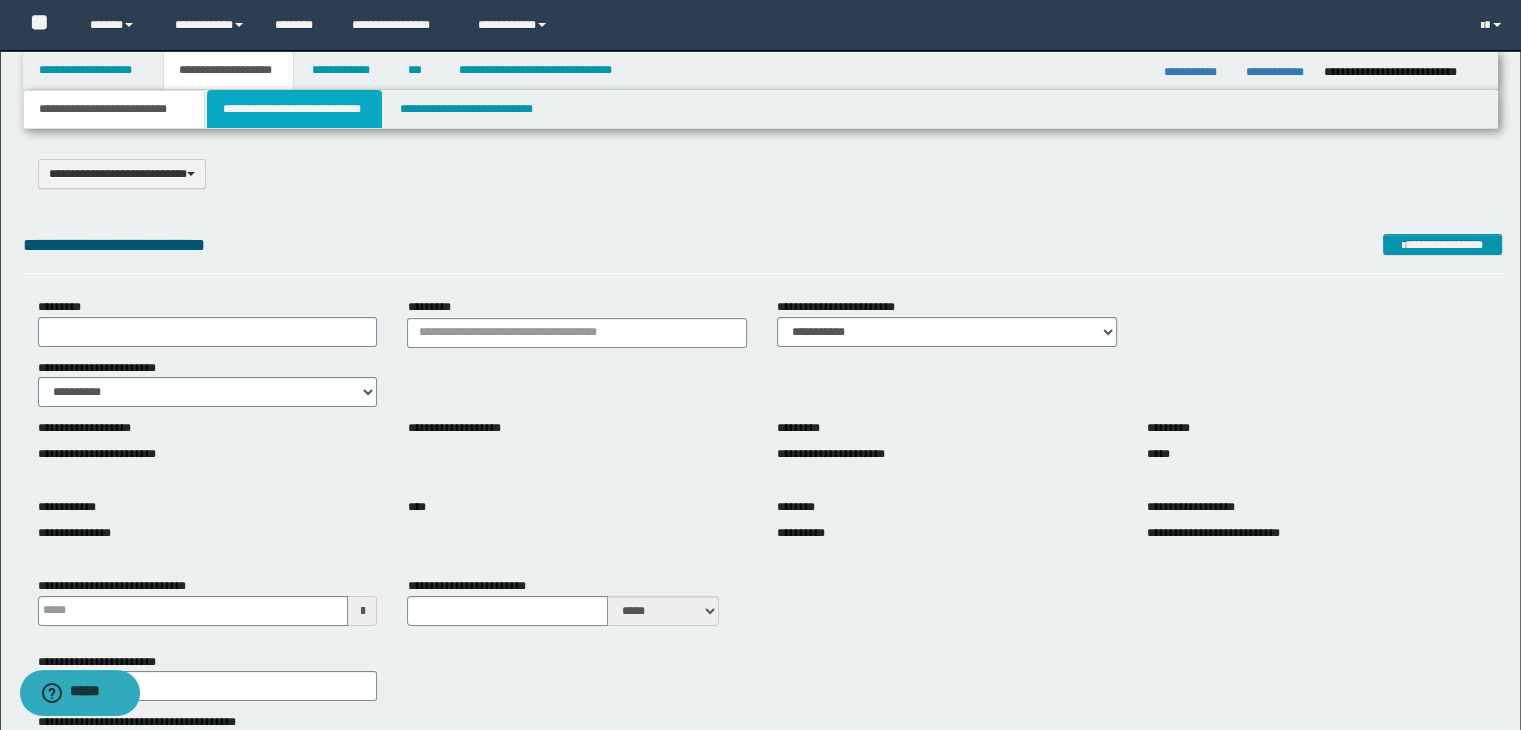 click on "**********" at bounding box center (294, 109) 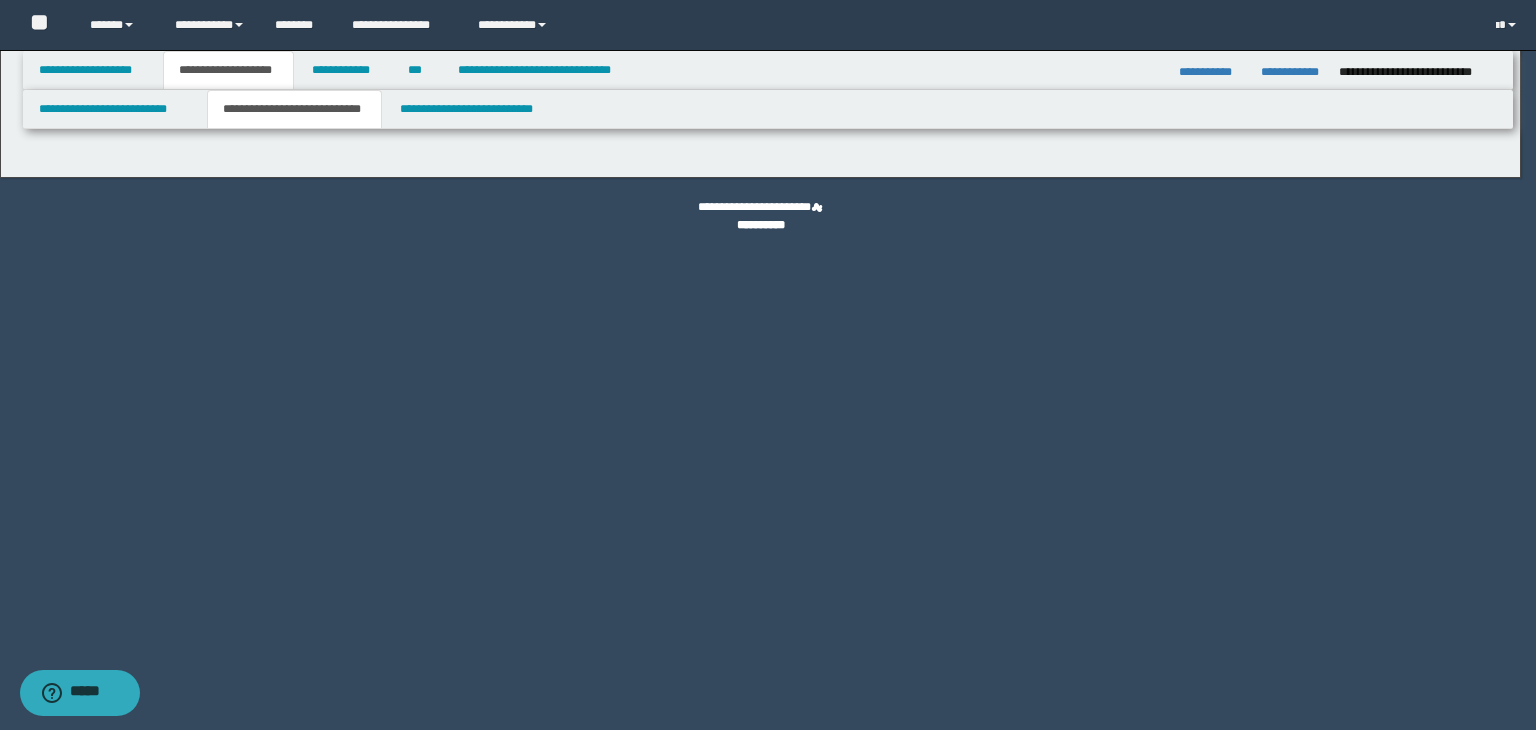 select on "*" 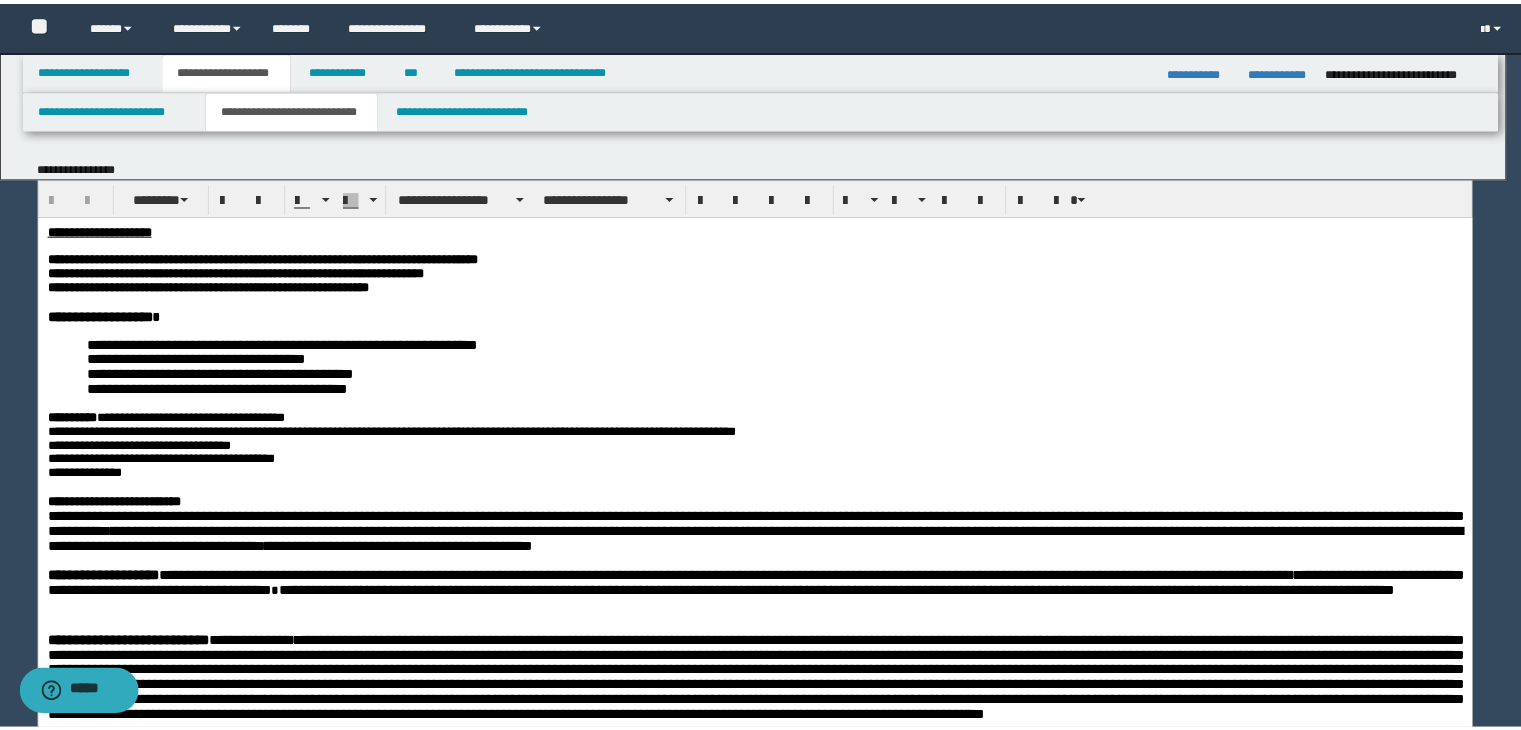 scroll, scrollTop: 0, scrollLeft: 0, axis: both 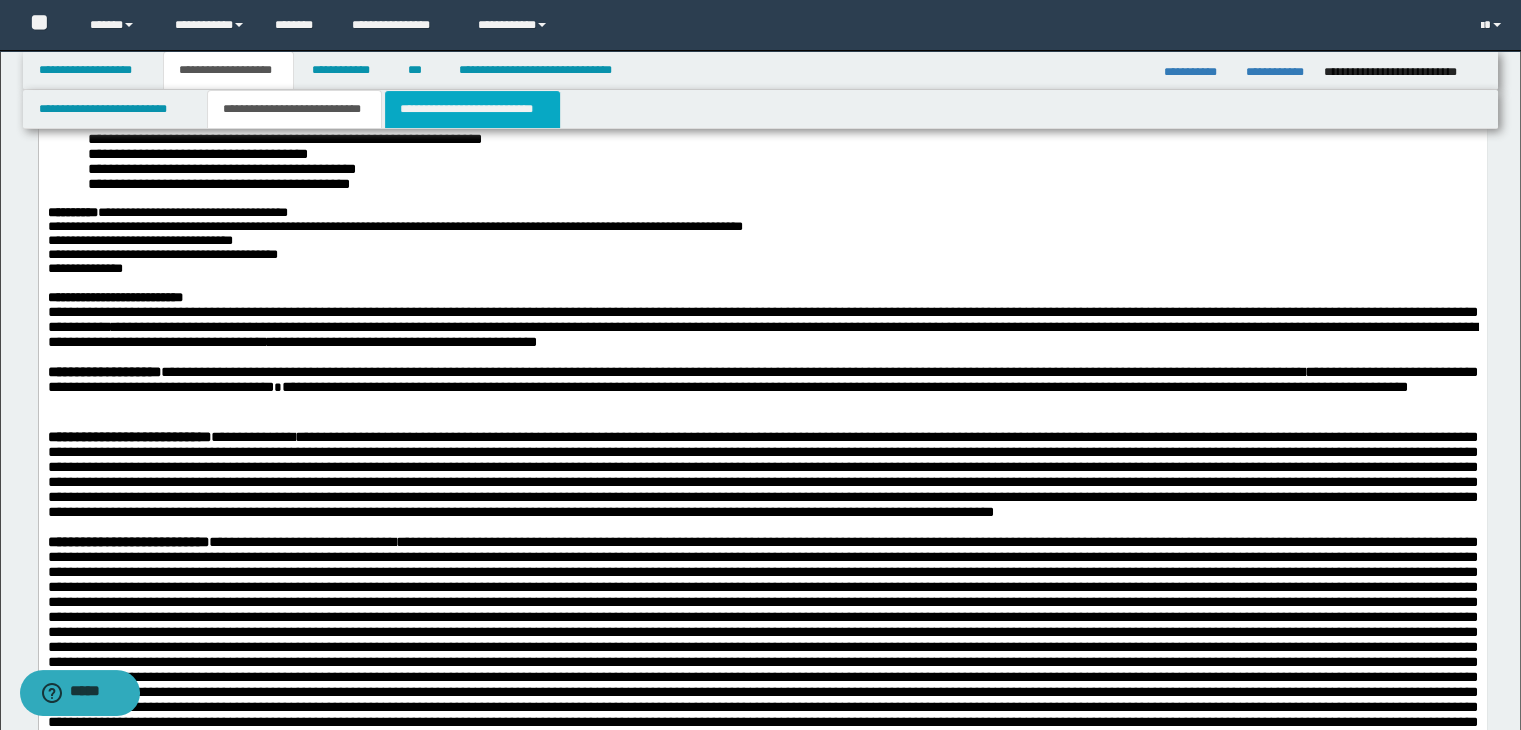 click on "**********" at bounding box center (472, 109) 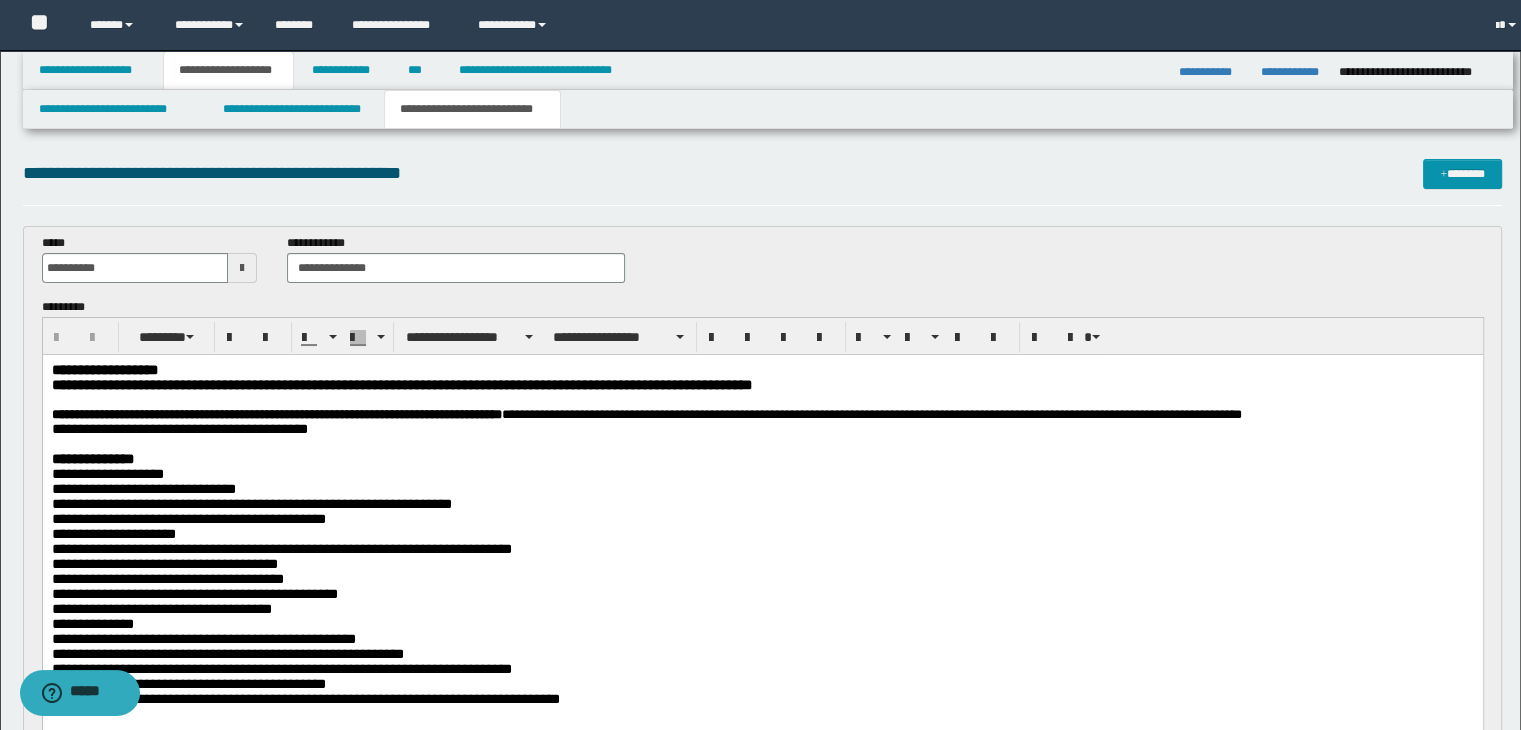 scroll, scrollTop: 0, scrollLeft: 0, axis: both 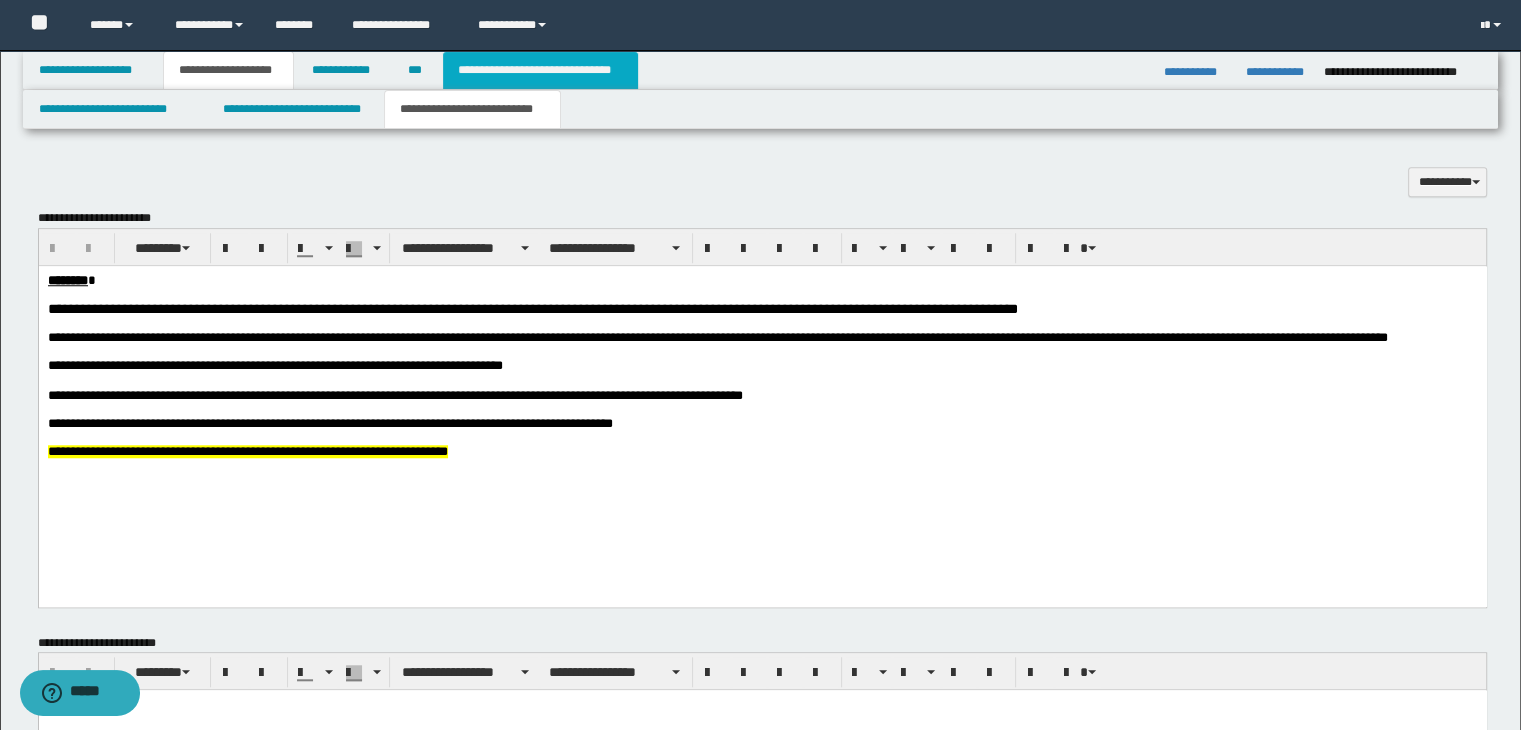 click on "**********" at bounding box center (540, 70) 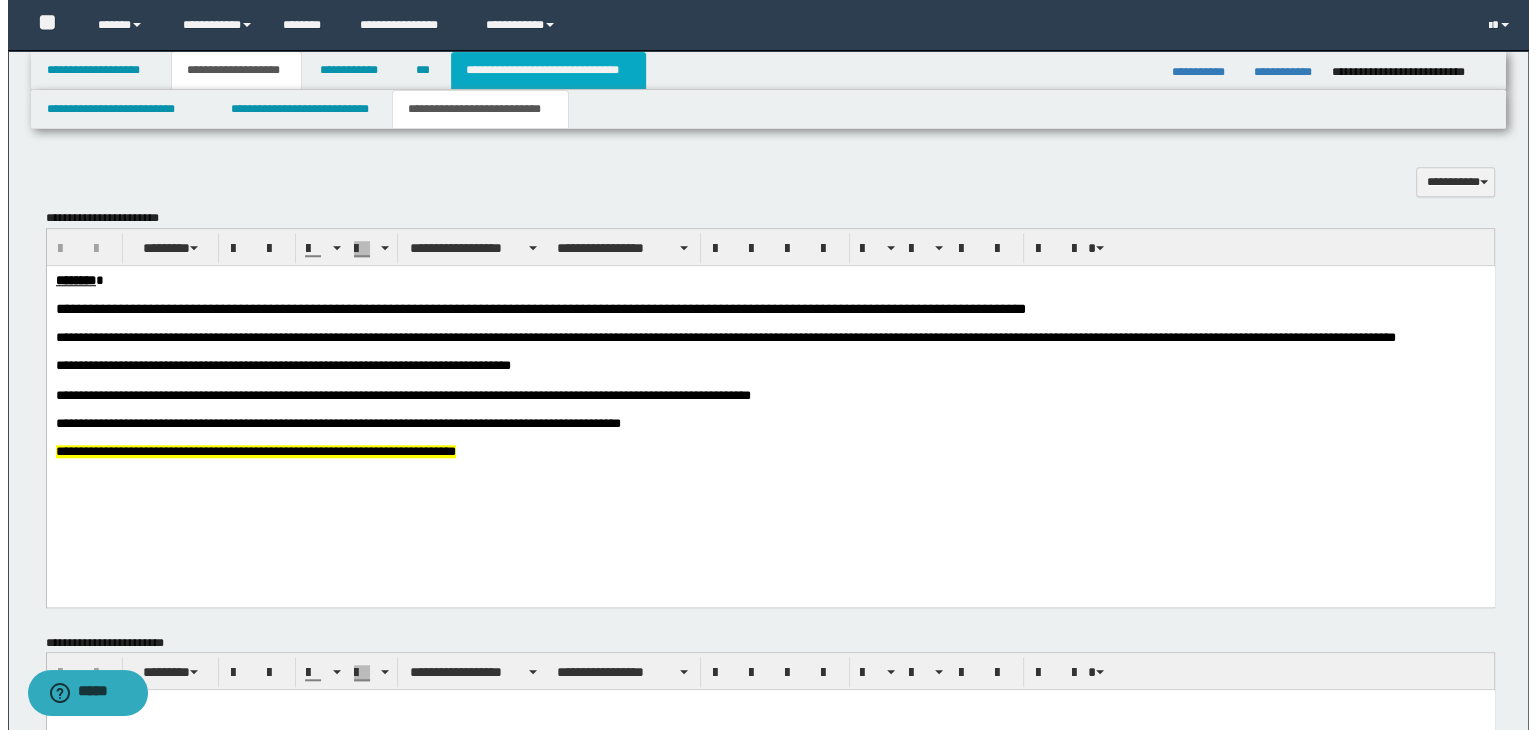 scroll, scrollTop: 0, scrollLeft: 0, axis: both 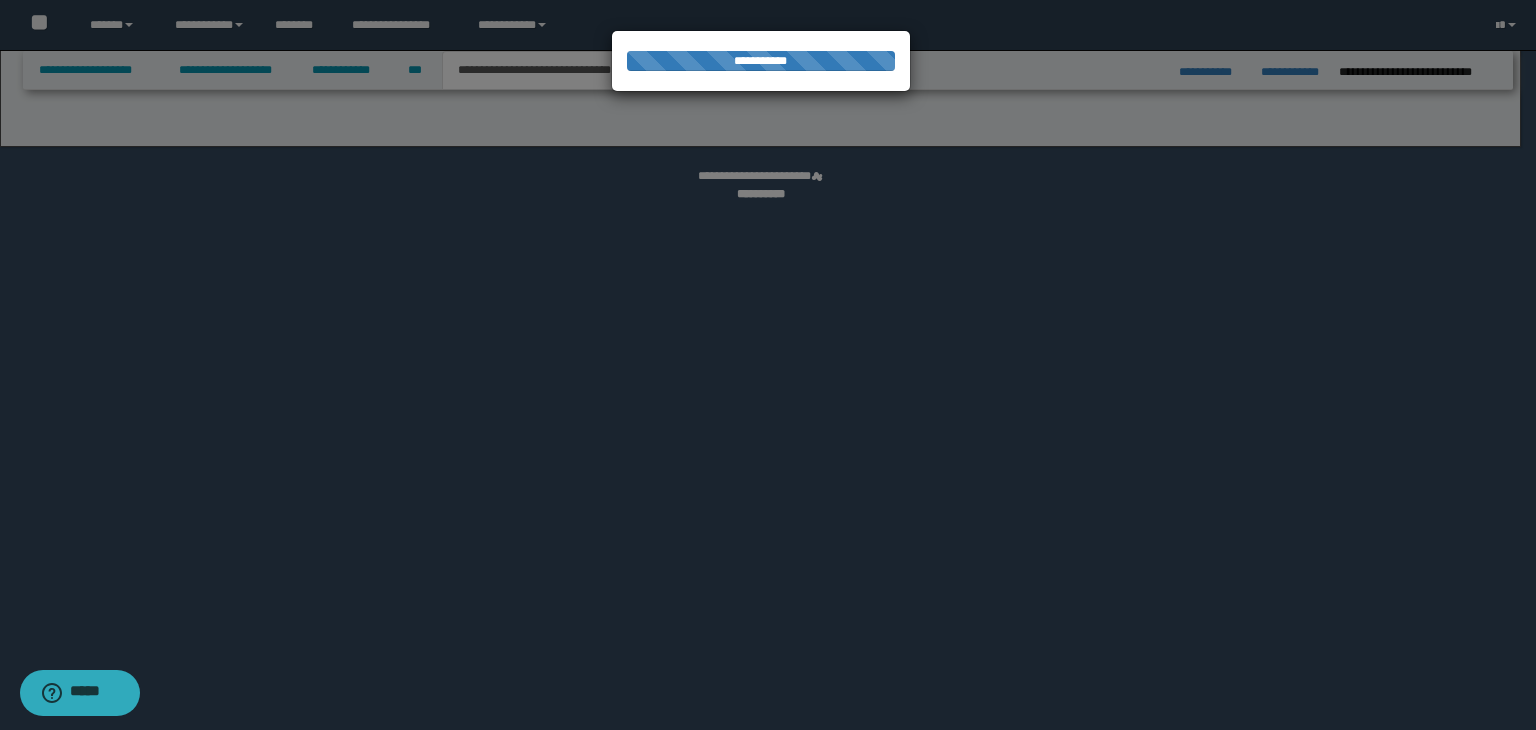 select on "*" 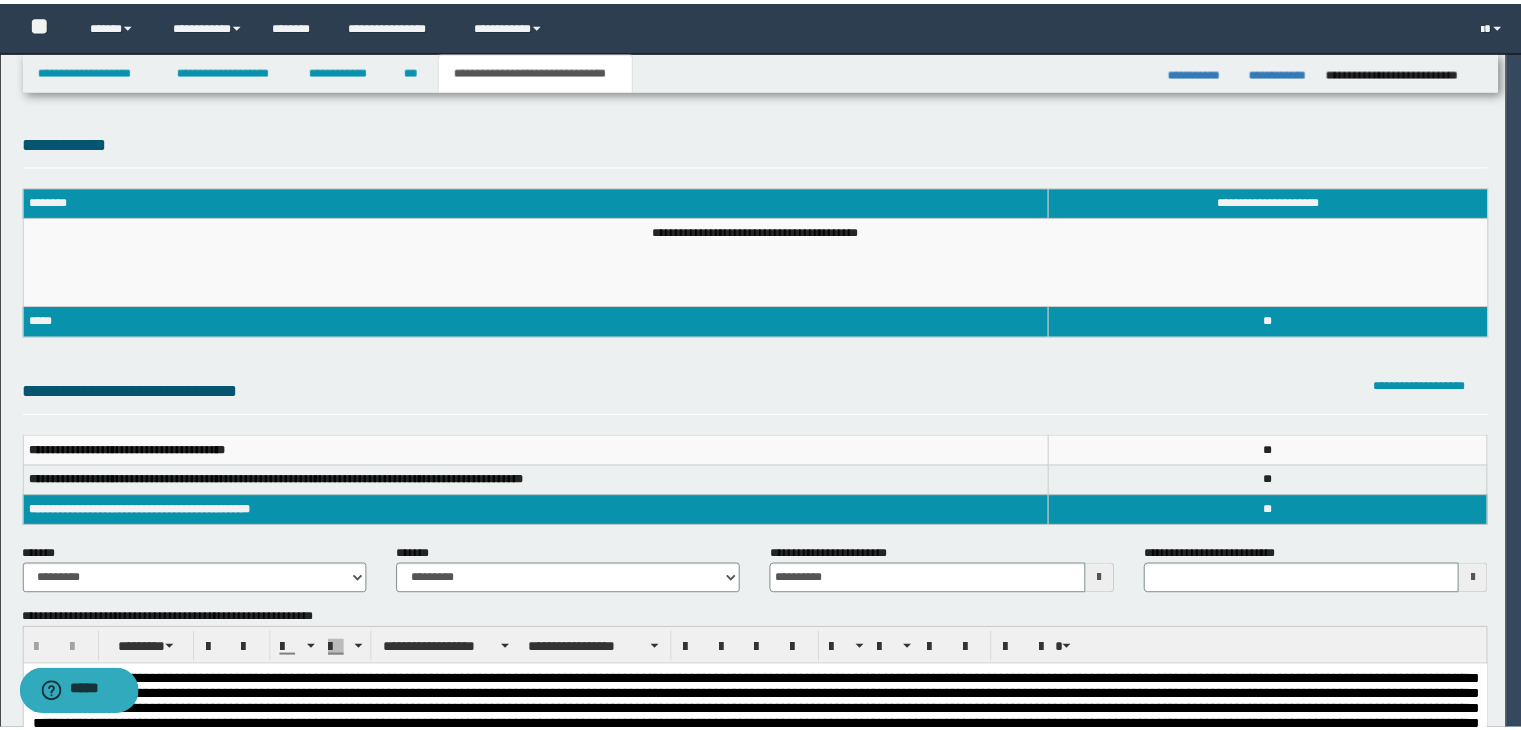 scroll, scrollTop: 0, scrollLeft: 0, axis: both 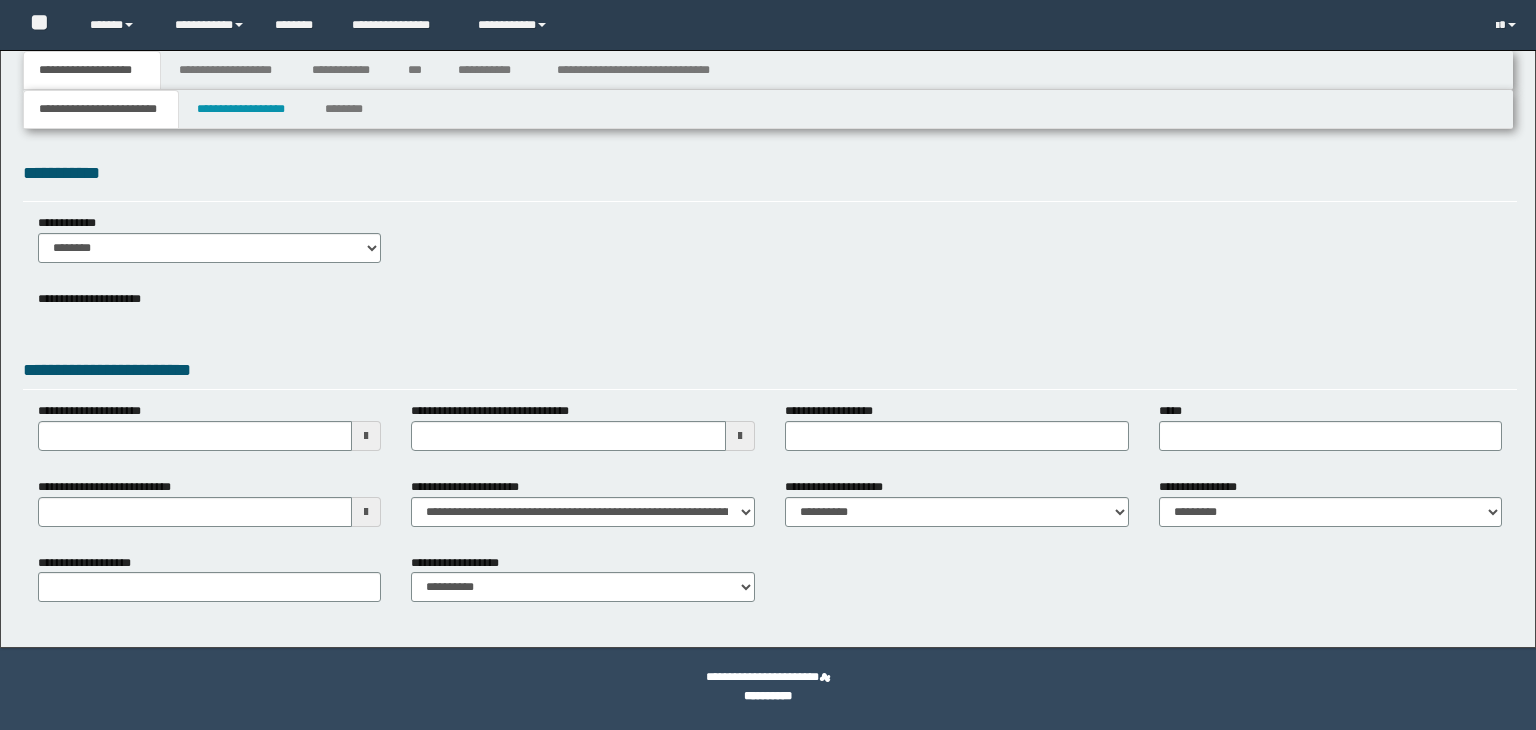 select on "**" 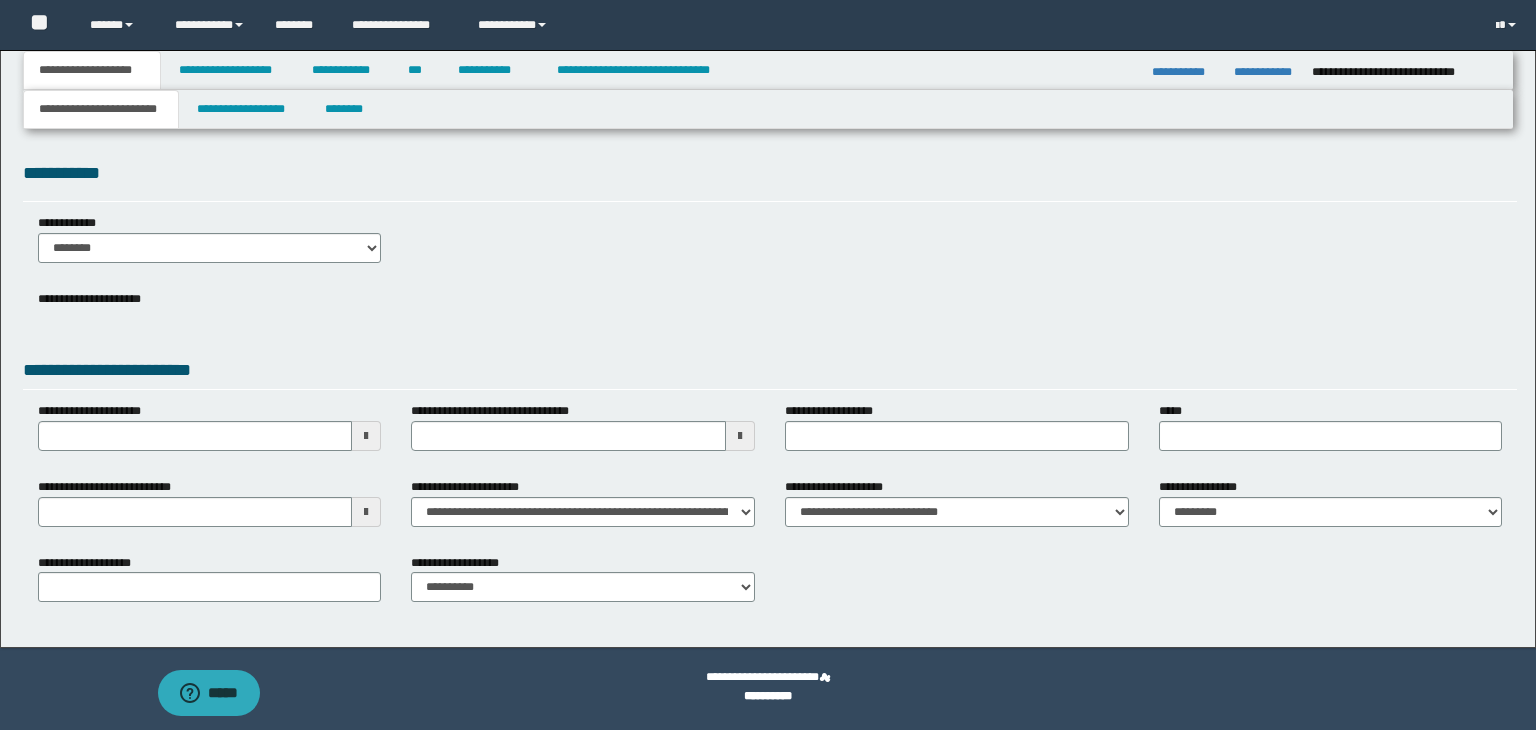 scroll, scrollTop: 0, scrollLeft: 0, axis: both 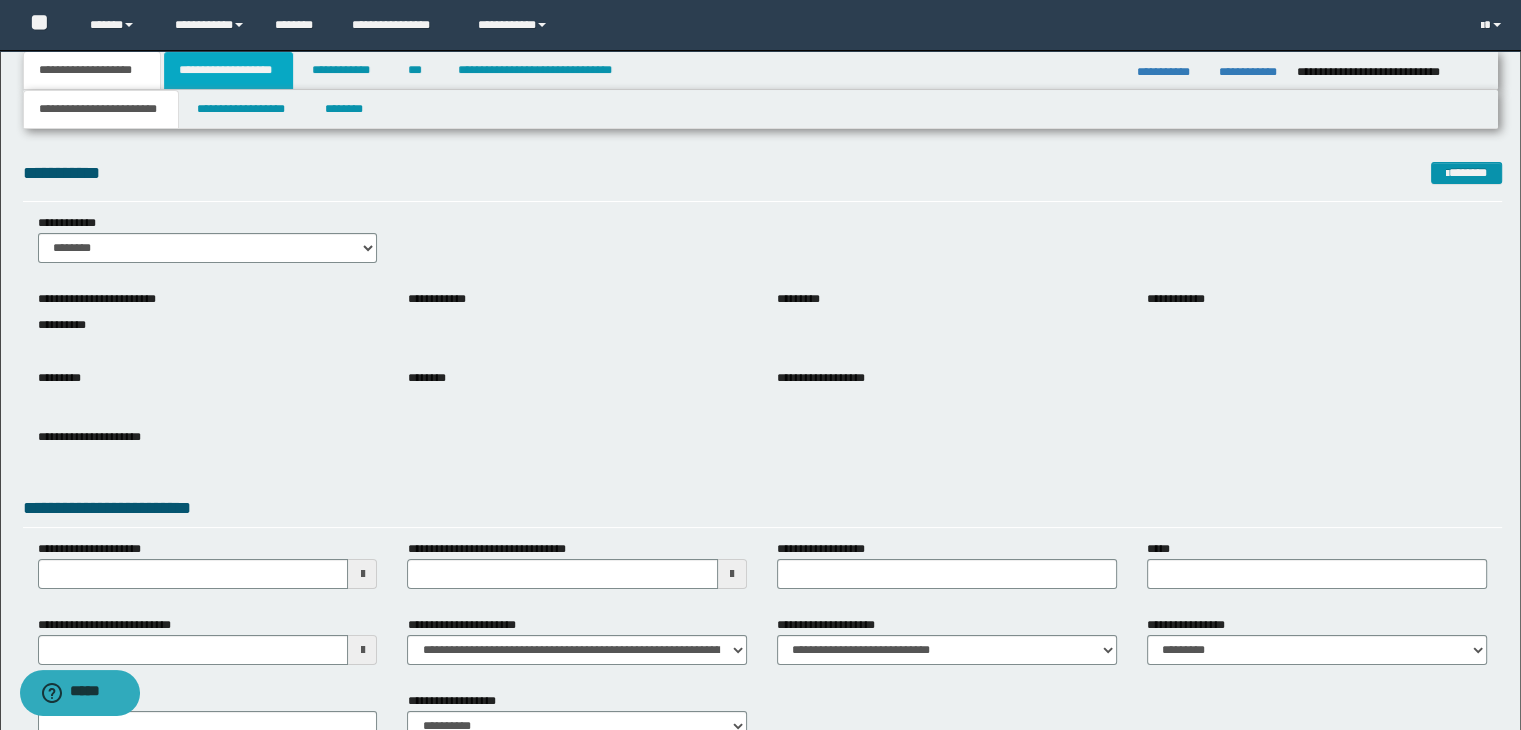click on "**********" at bounding box center (228, 70) 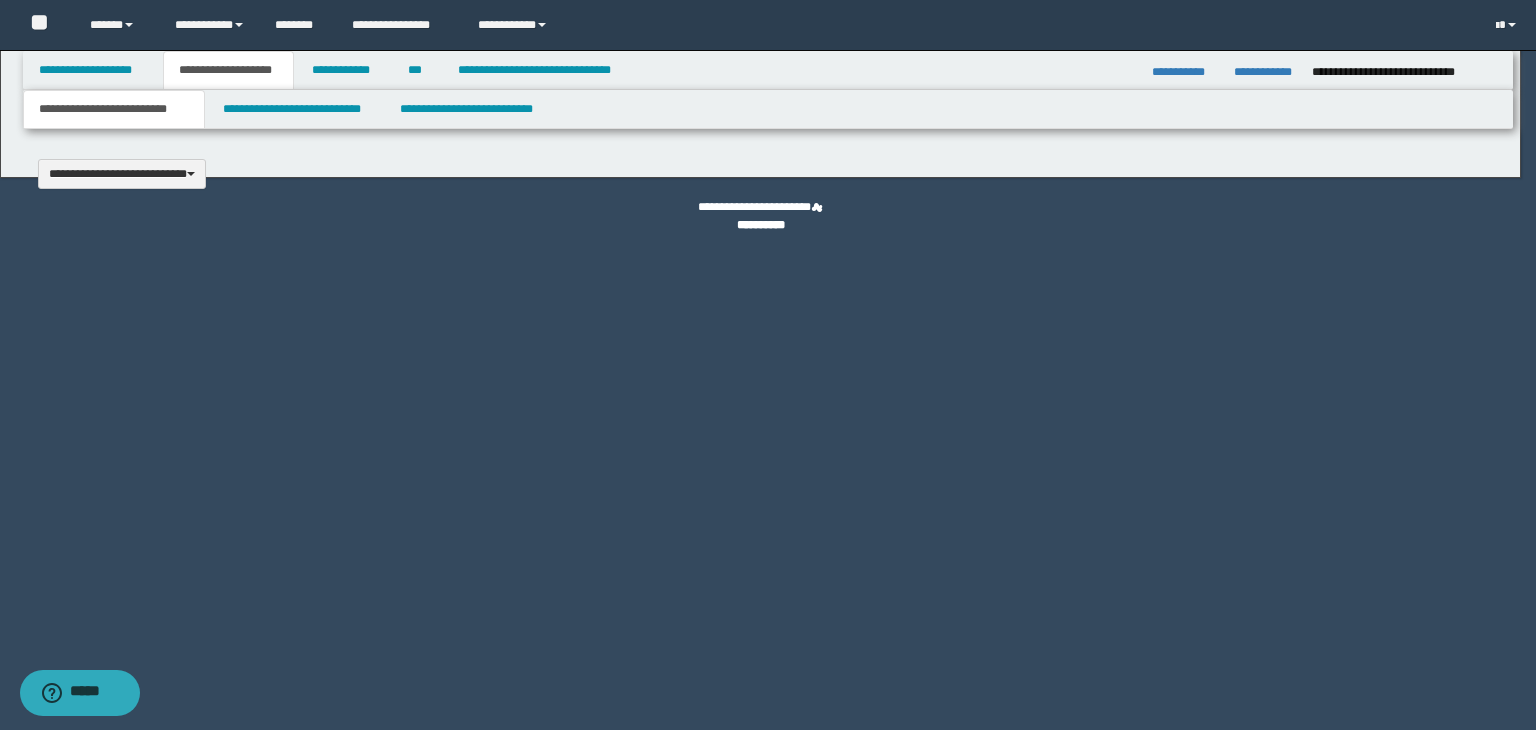 type 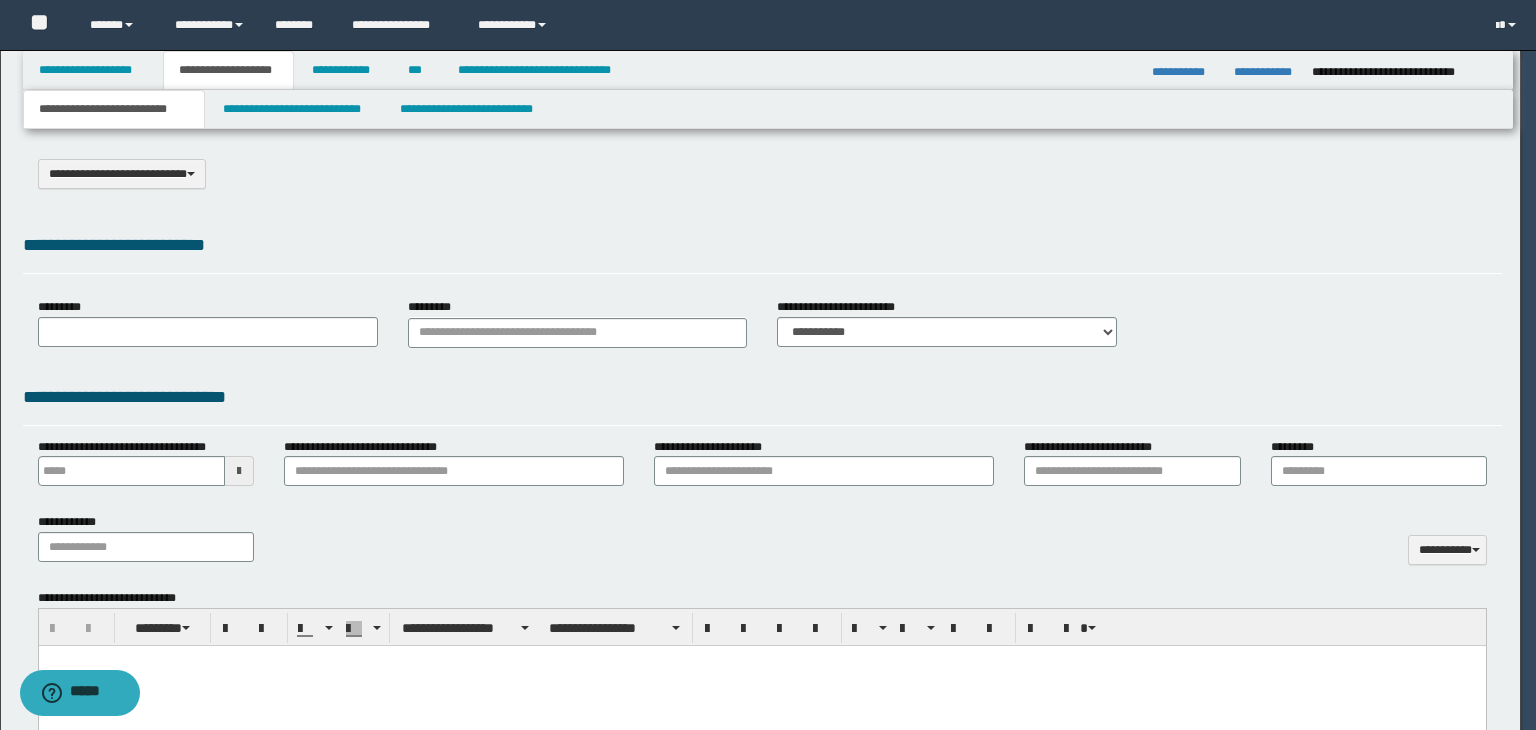 select on "*" 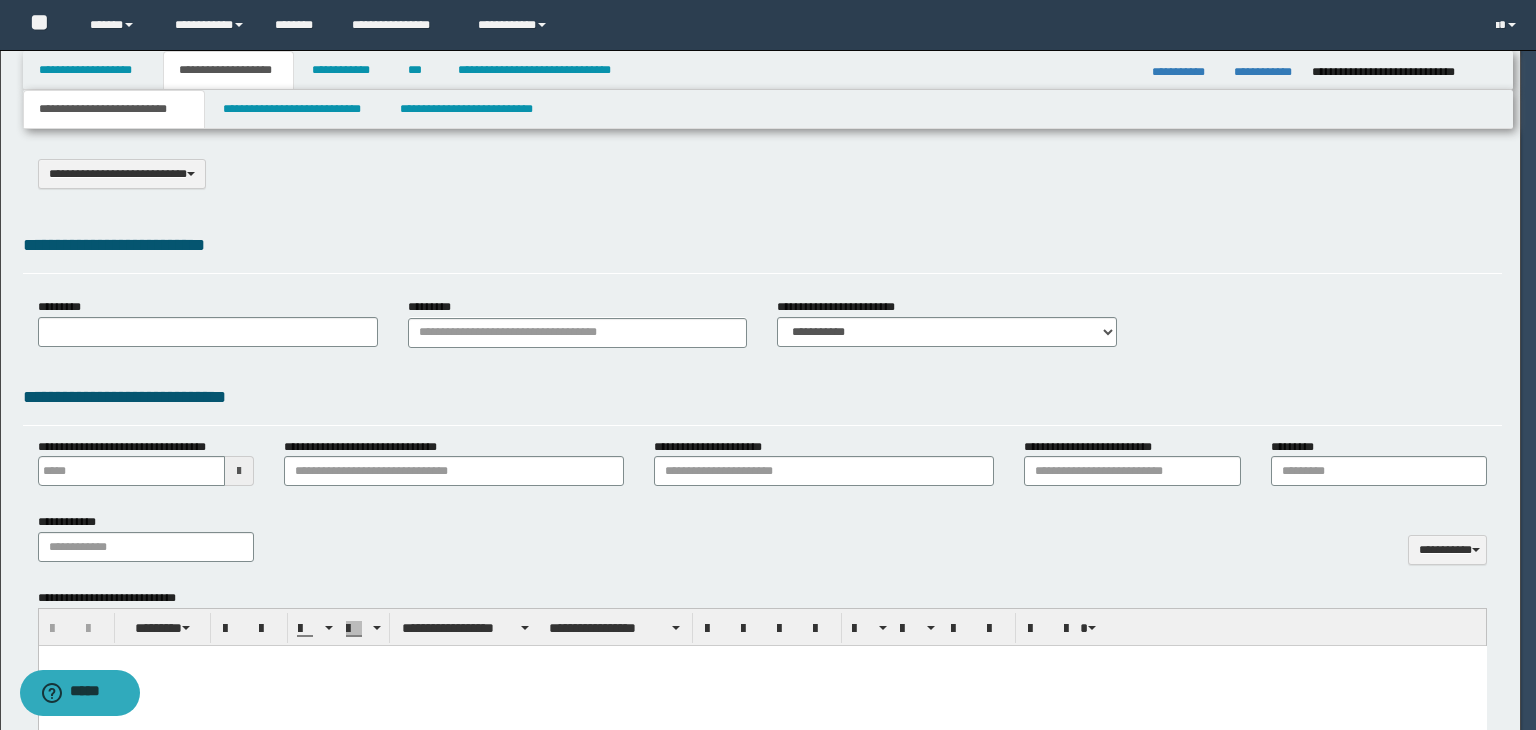 scroll, scrollTop: 0, scrollLeft: 0, axis: both 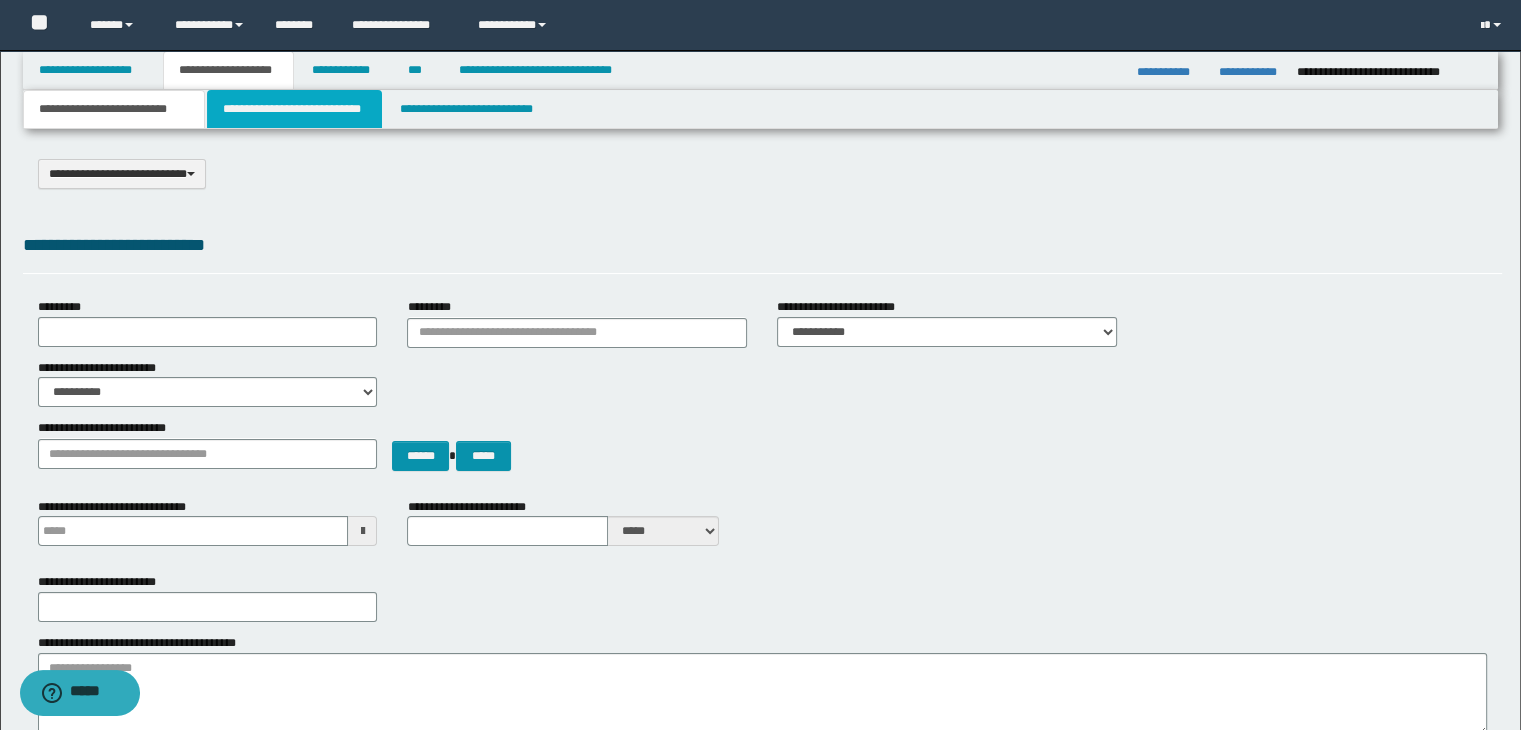 click on "**********" at bounding box center (294, 109) 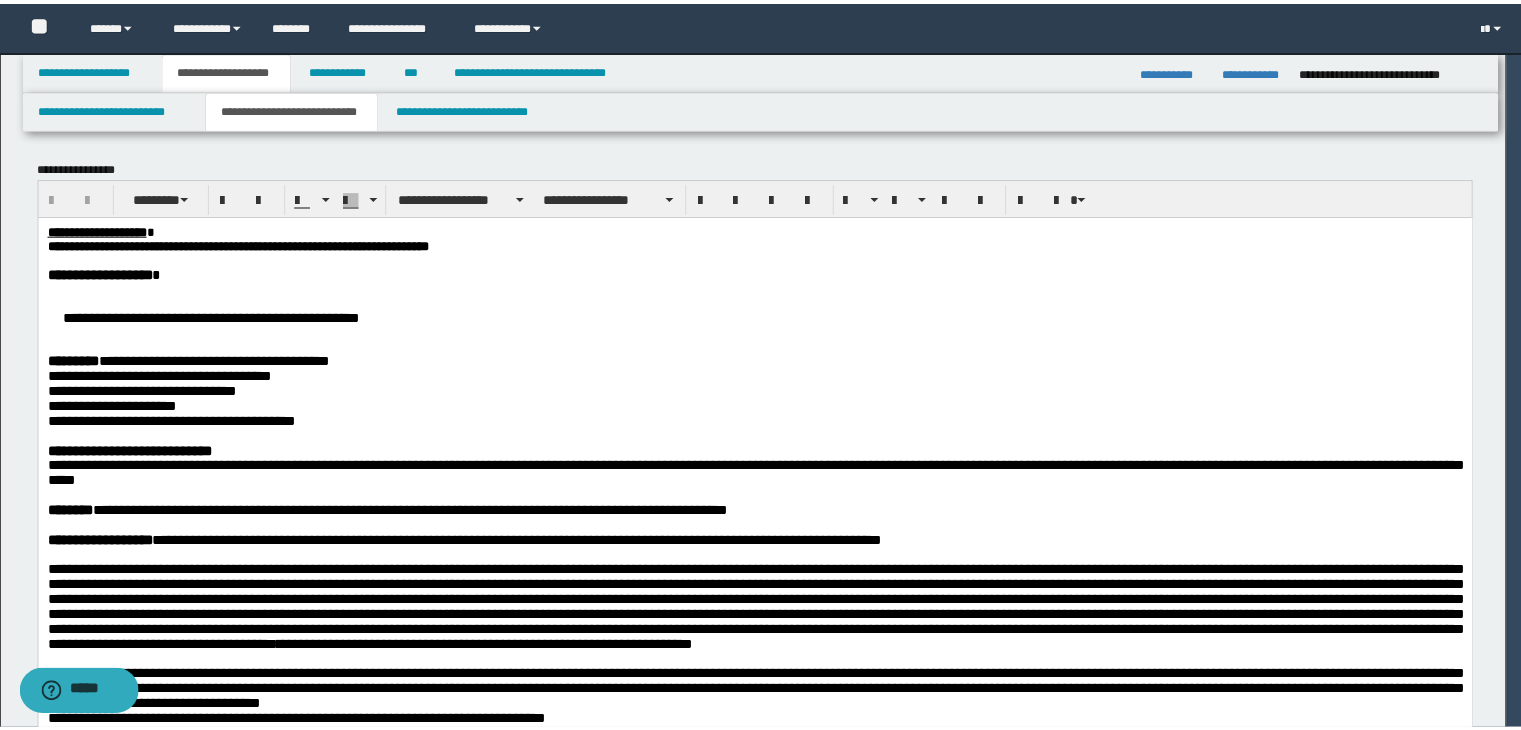 scroll, scrollTop: 0, scrollLeft: 0, axis: both 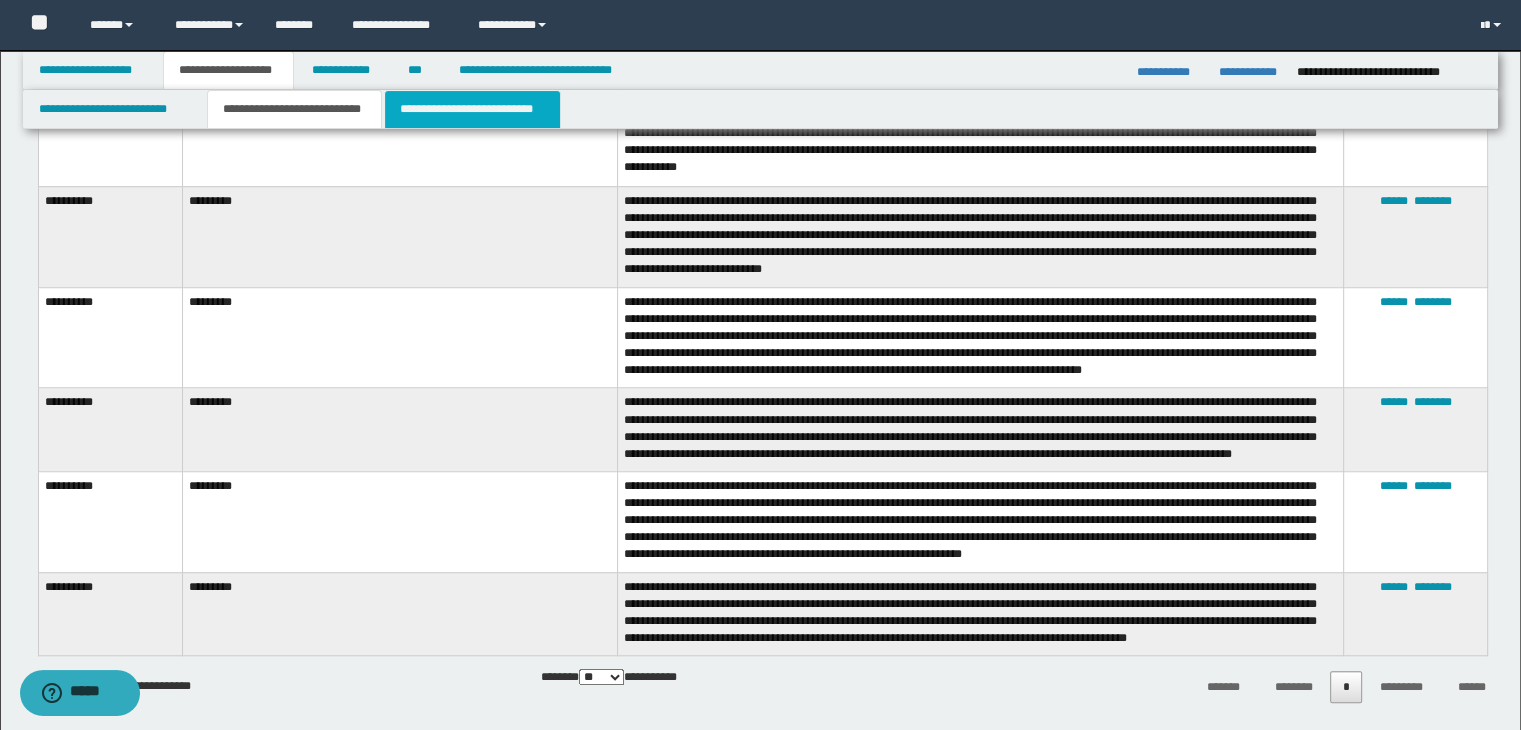 click on "**********" at bounding box center [472, 109] 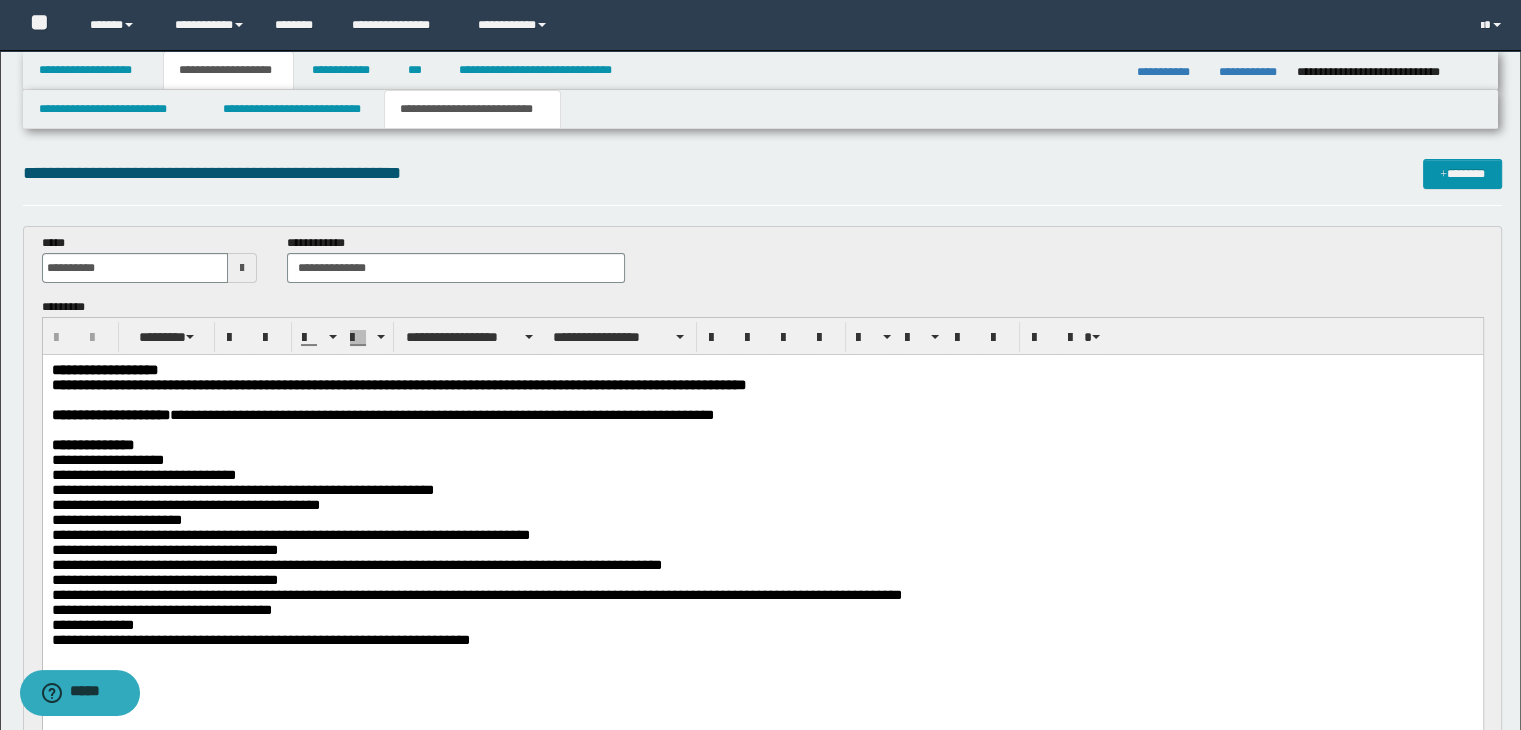 scroll, scrollTop: 0, scrollLeft: 0, axis: both 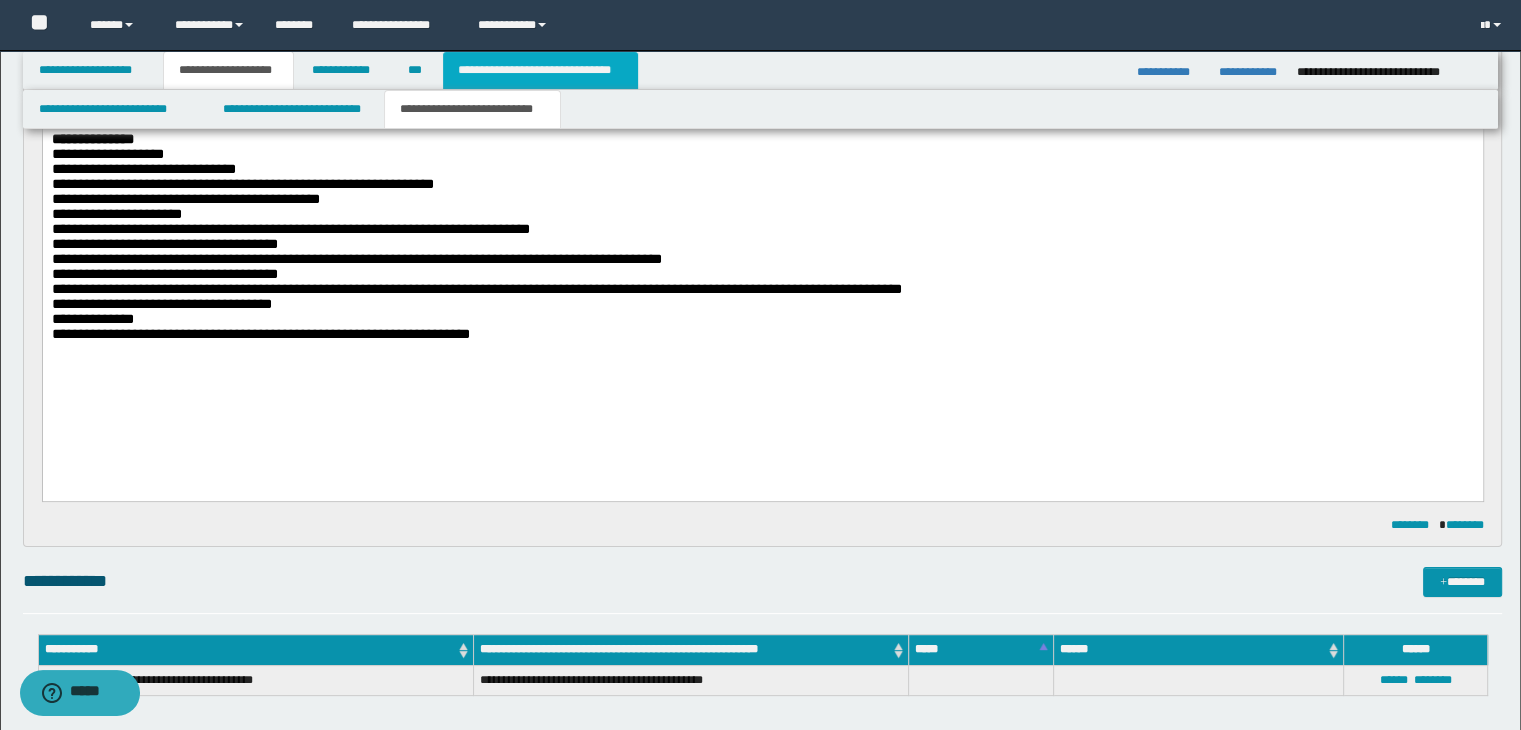 click on "**********" at bounding box center (540, 70) 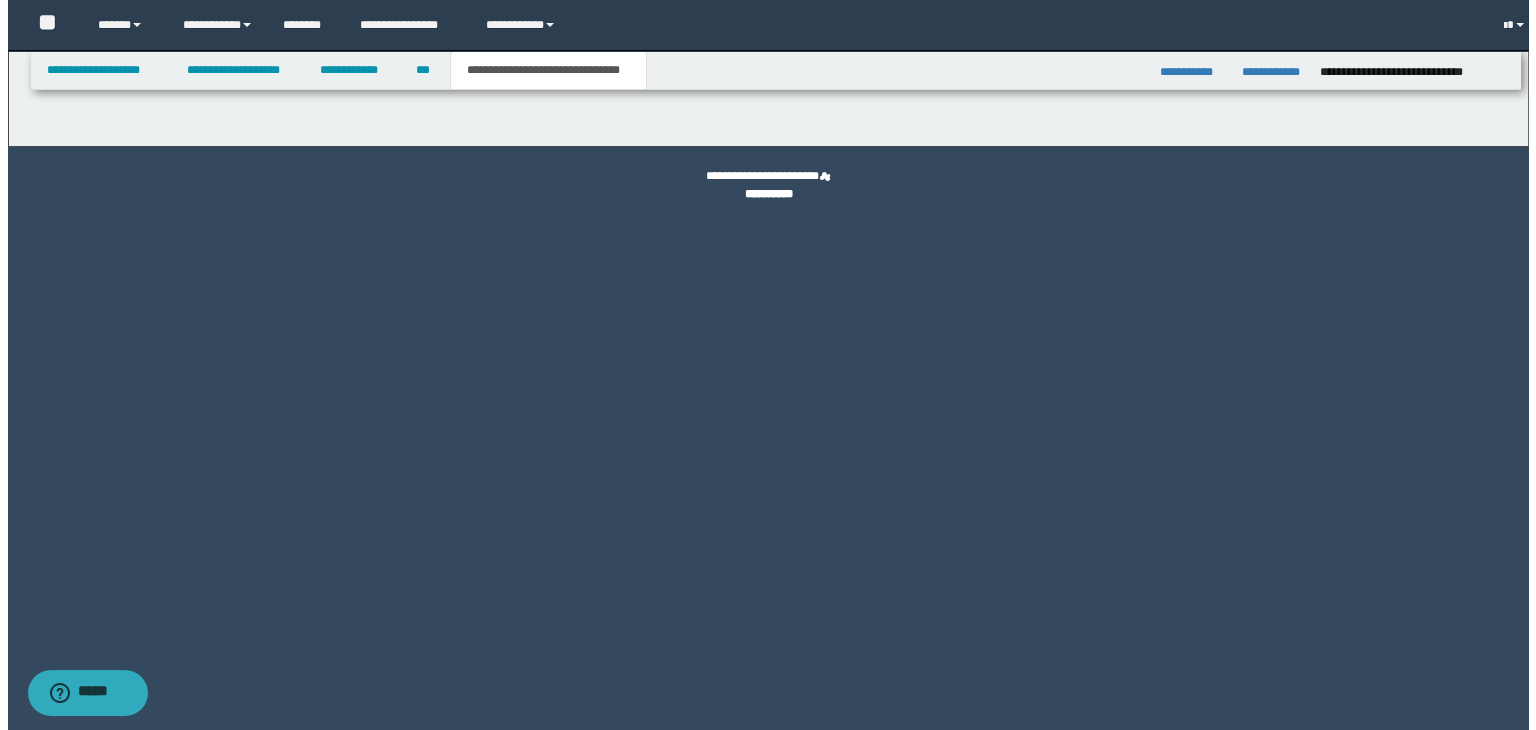 scroll, scrollTop: 0, scrollLeft: 0, axis: both 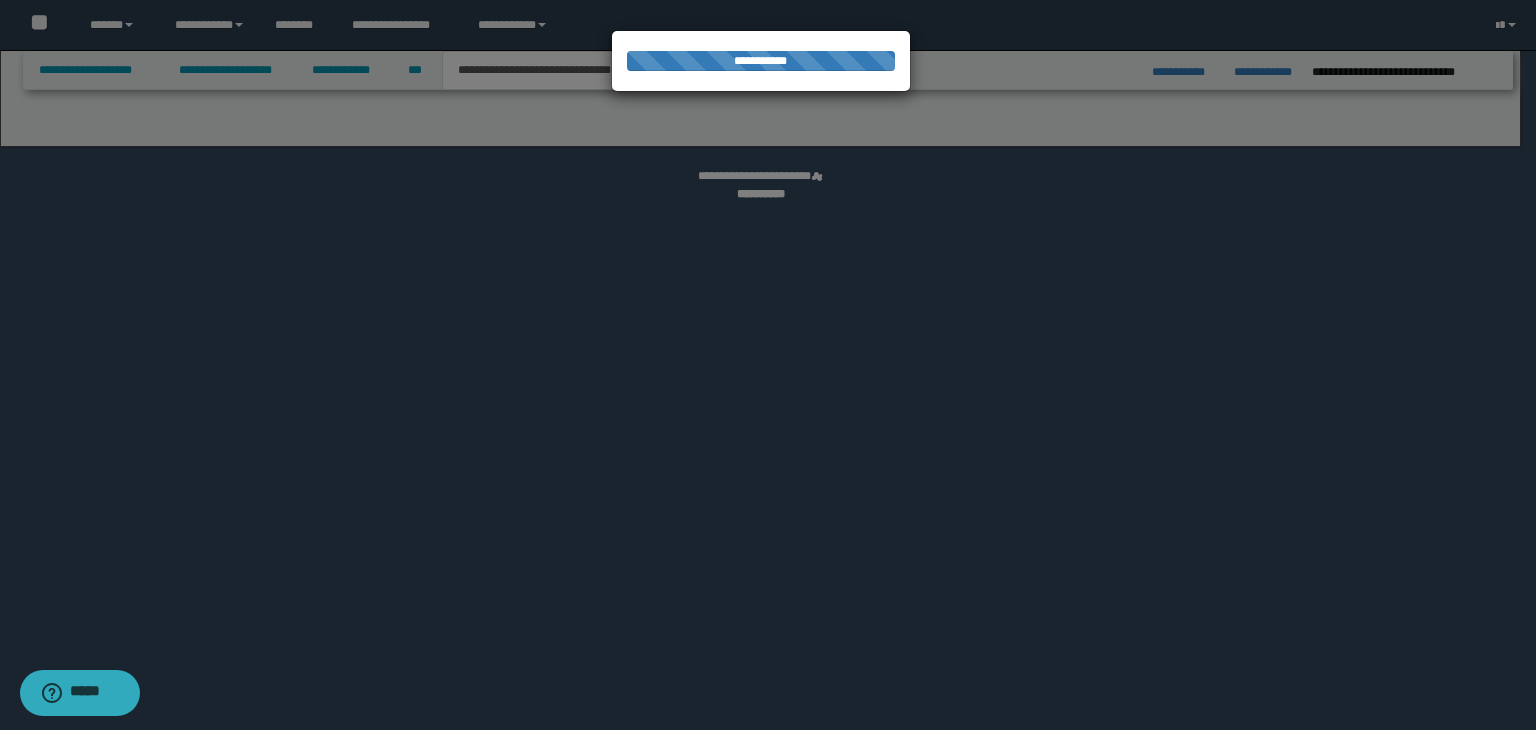 select on "*" 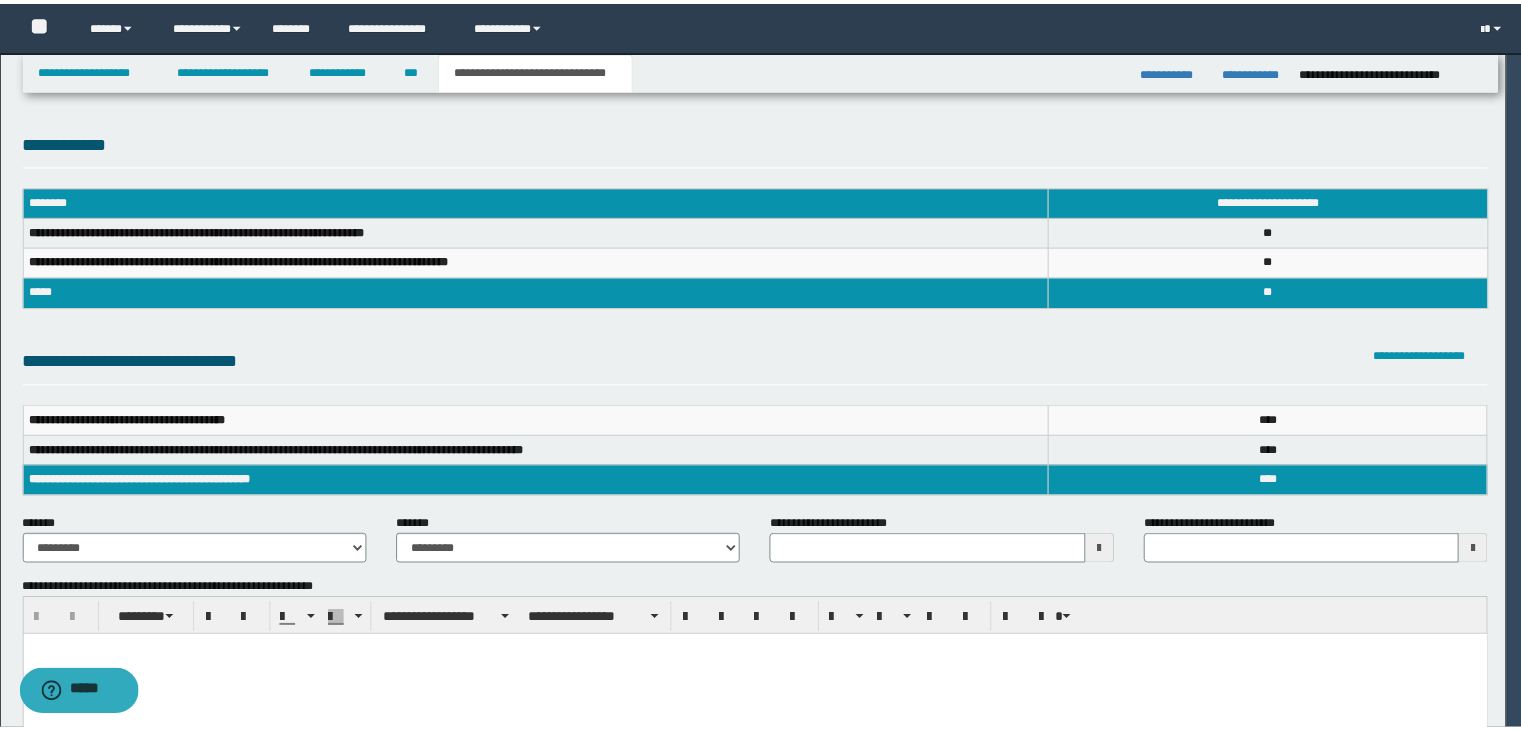 scroll, scrollTop: 0, scrollLeft: 0, axis: both 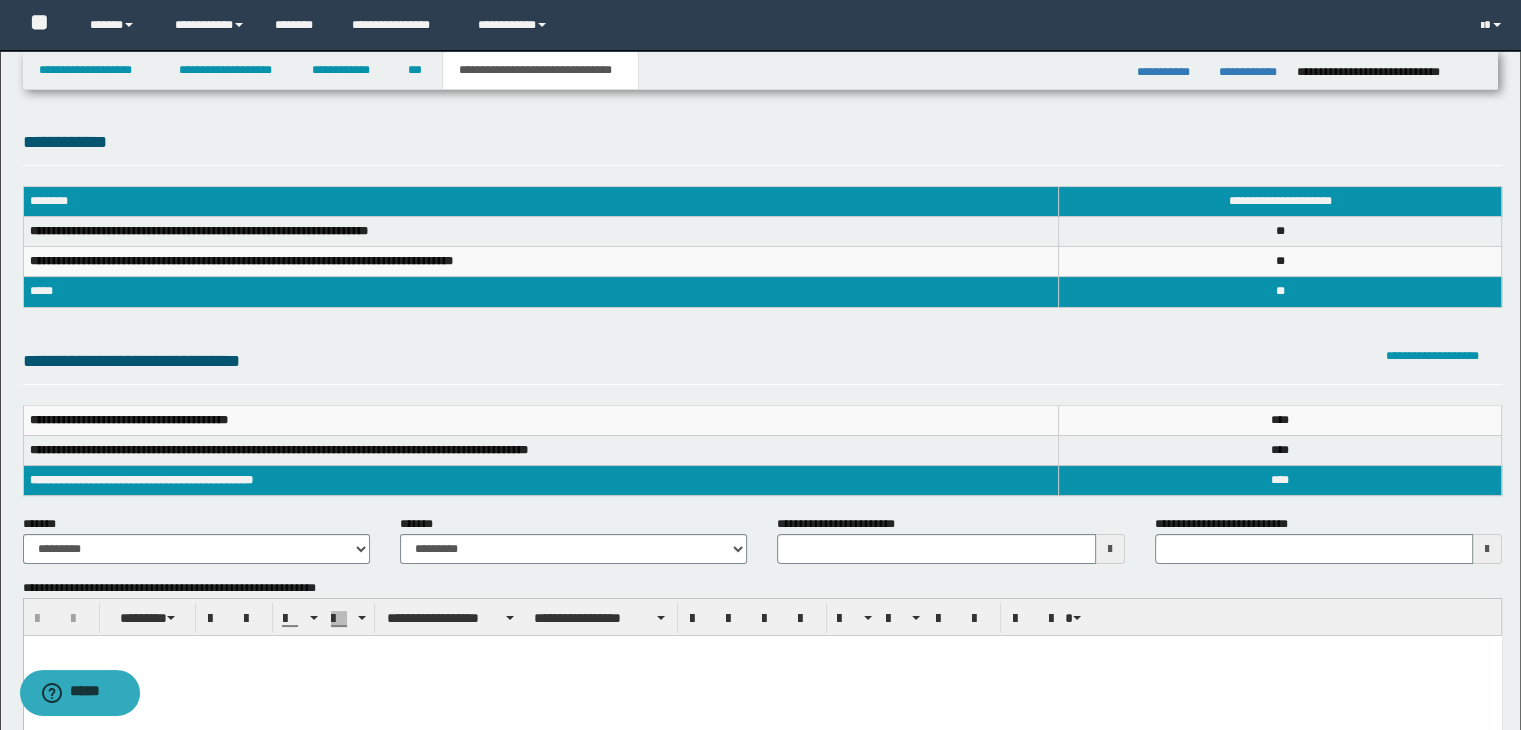 type 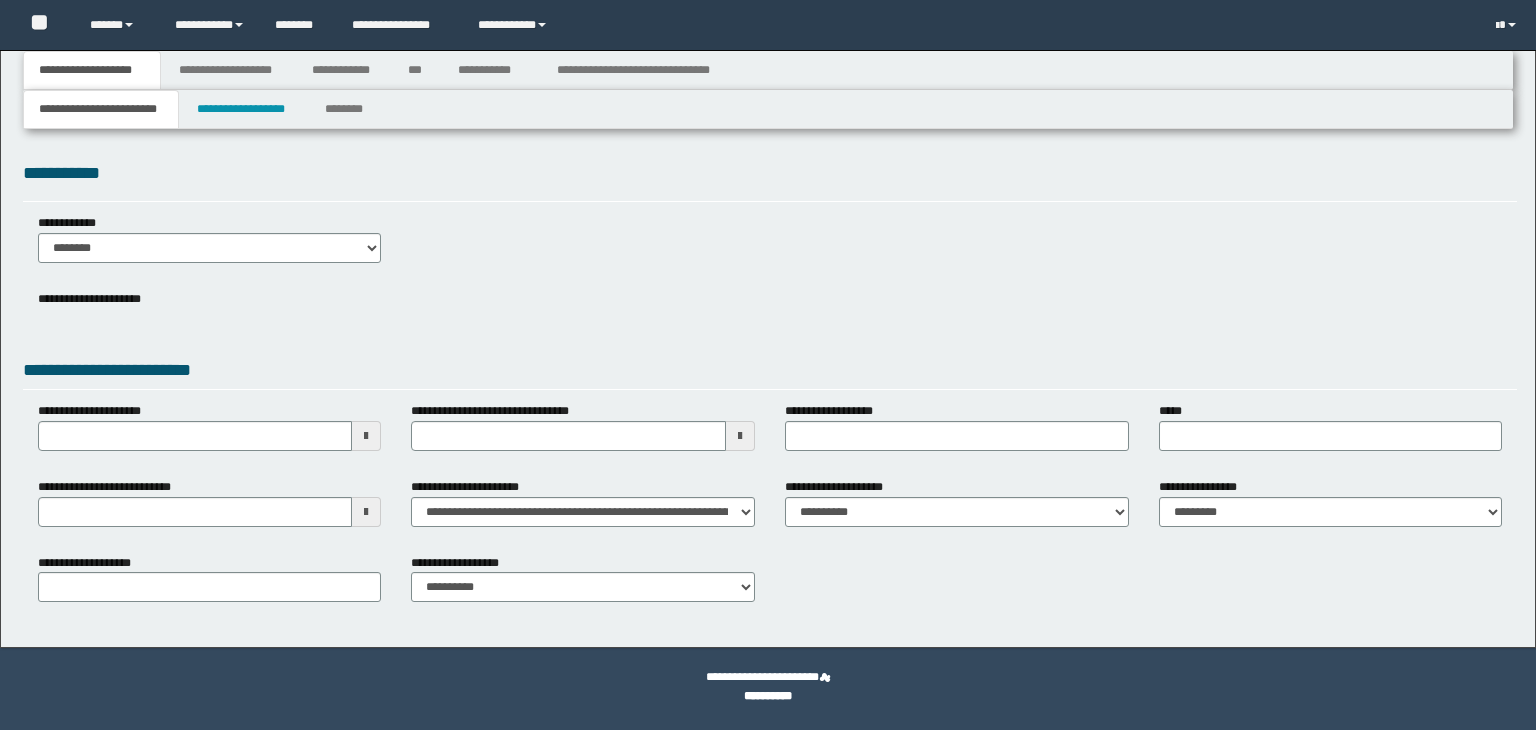 scroll, scrollTop: 0, scrollLeft: 0, axis: both 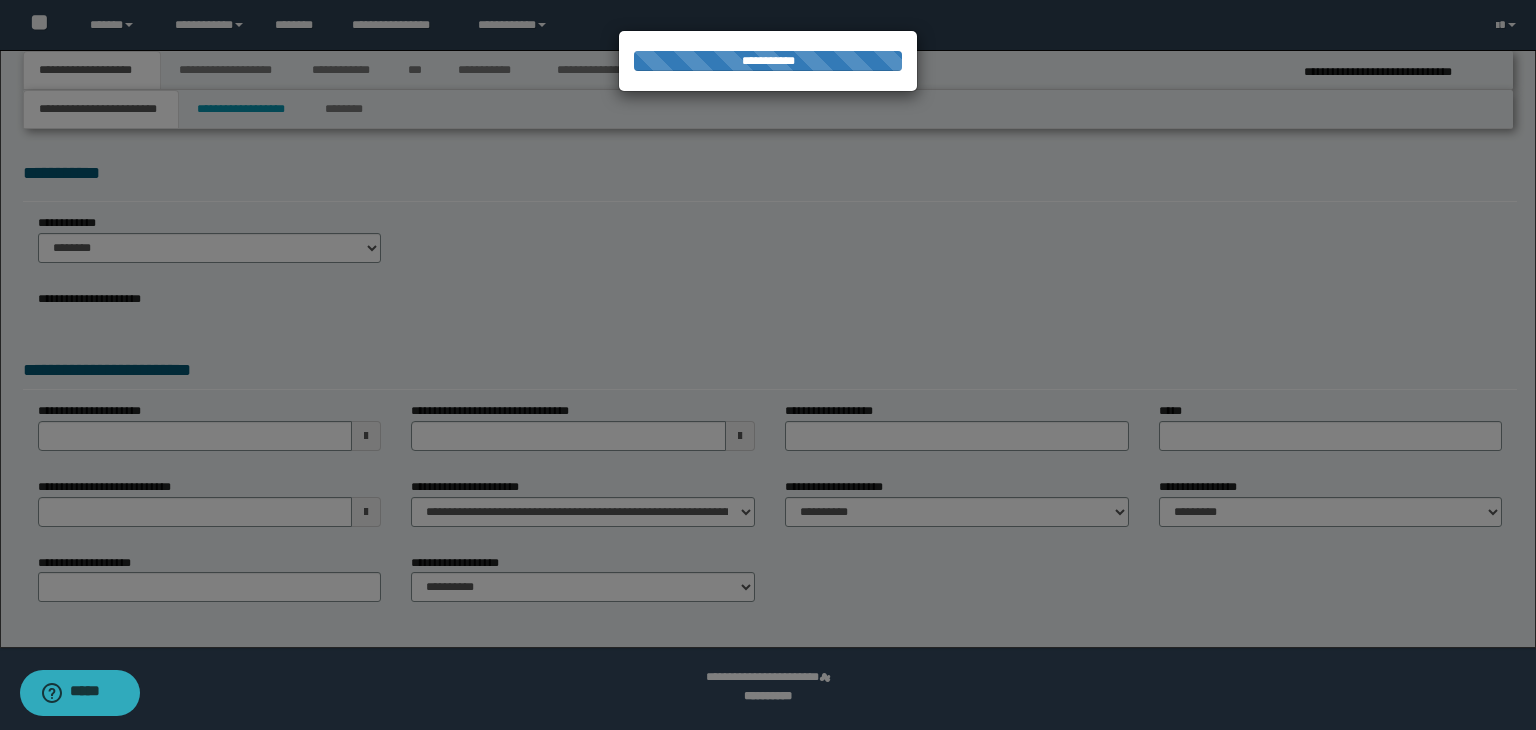 select on "*" 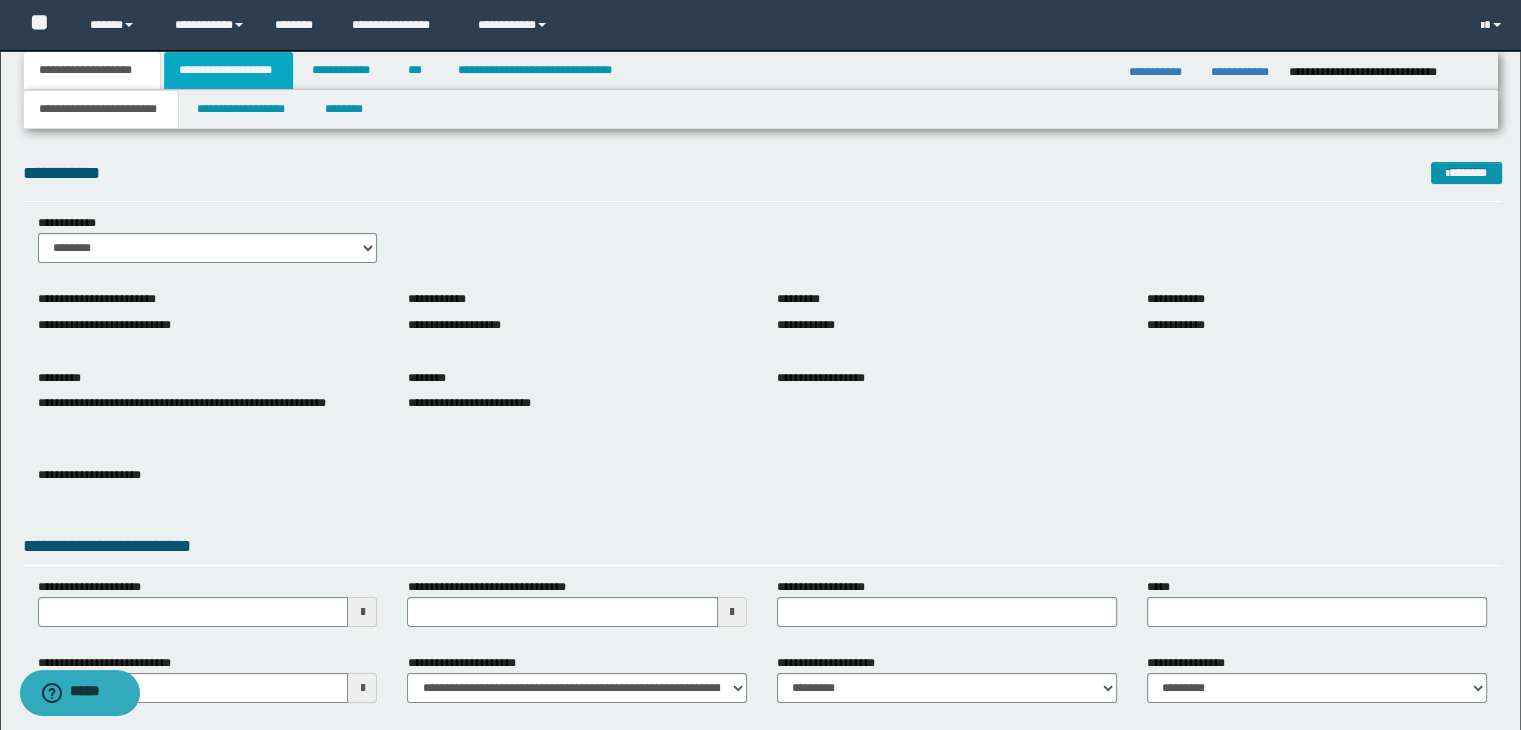 click on "**********" at bounding box center (228, 70) 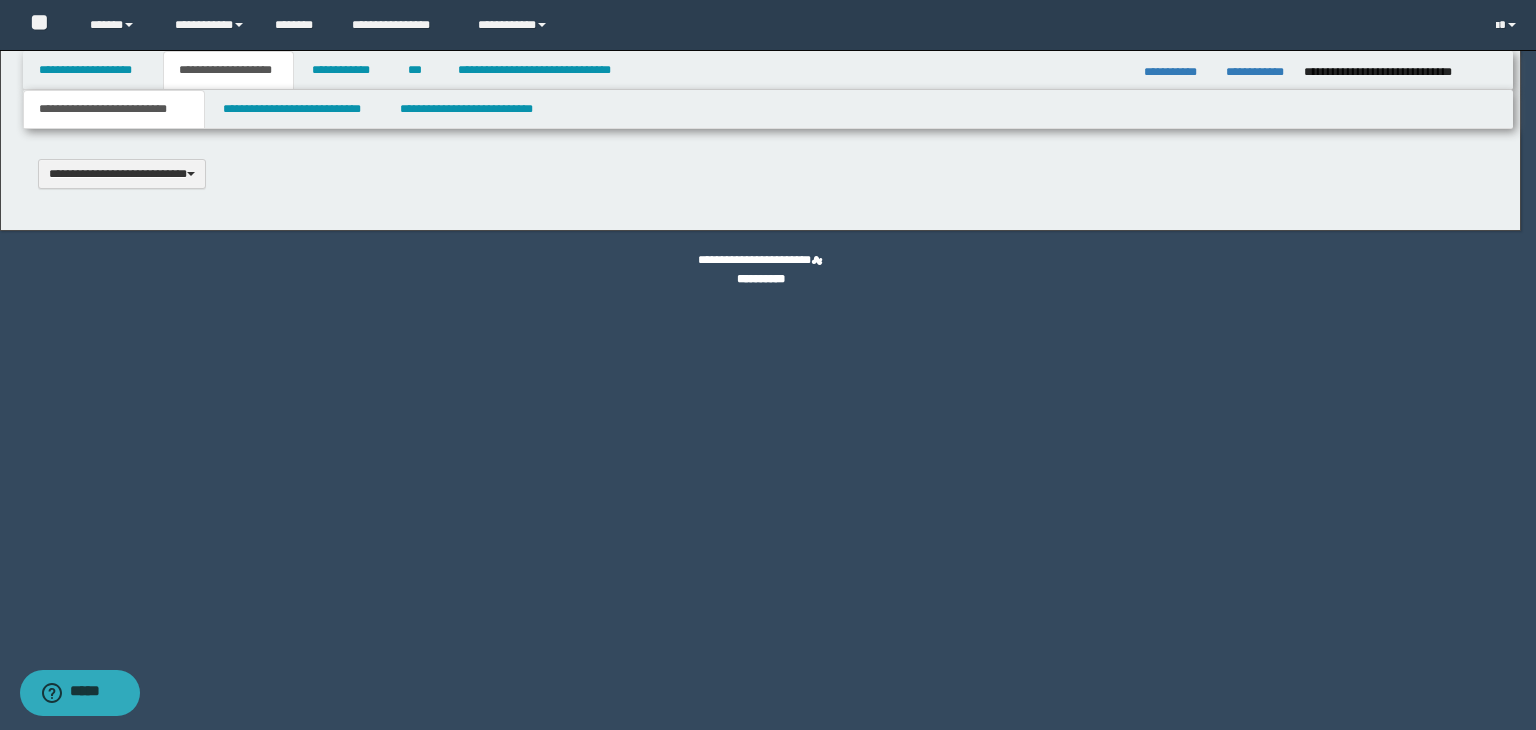 type 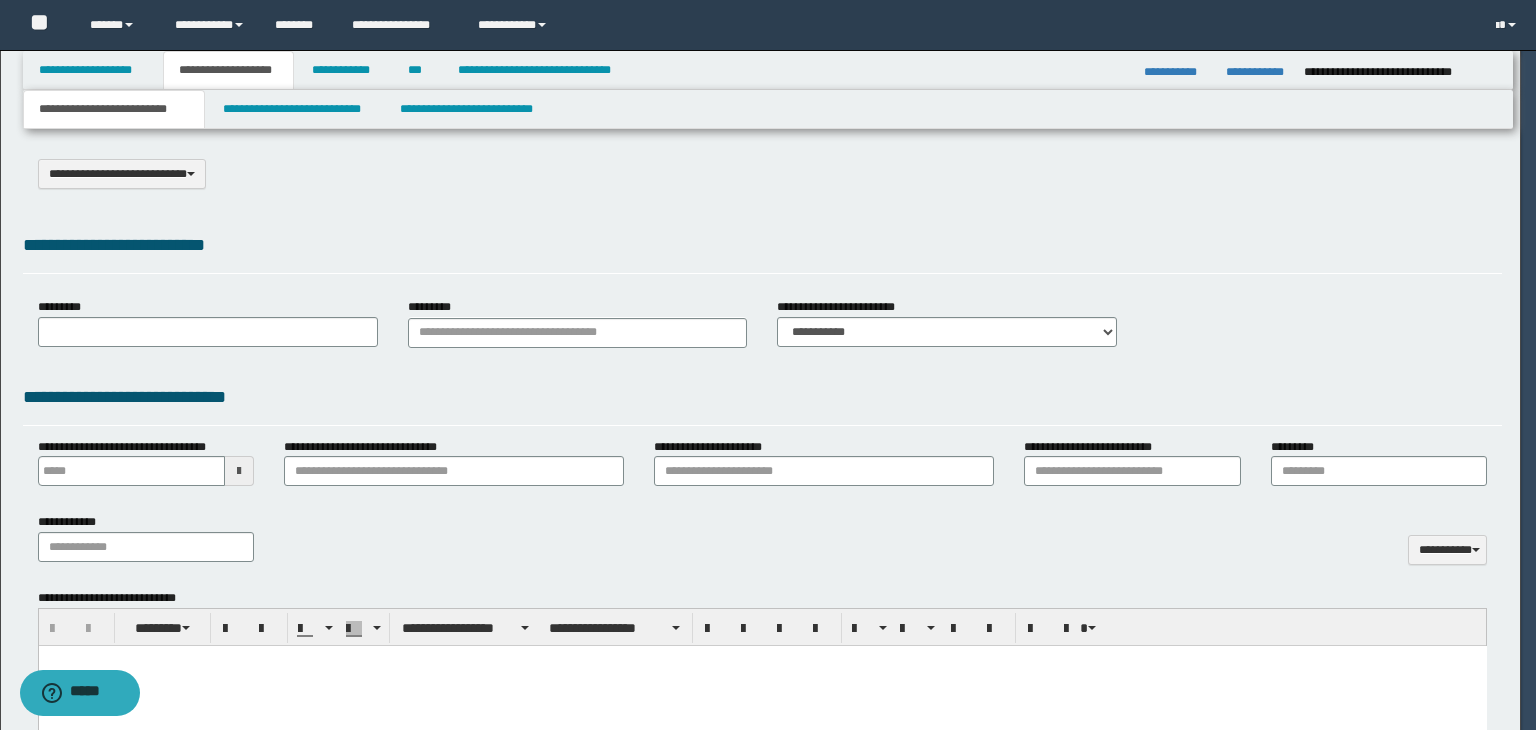 select on "*" 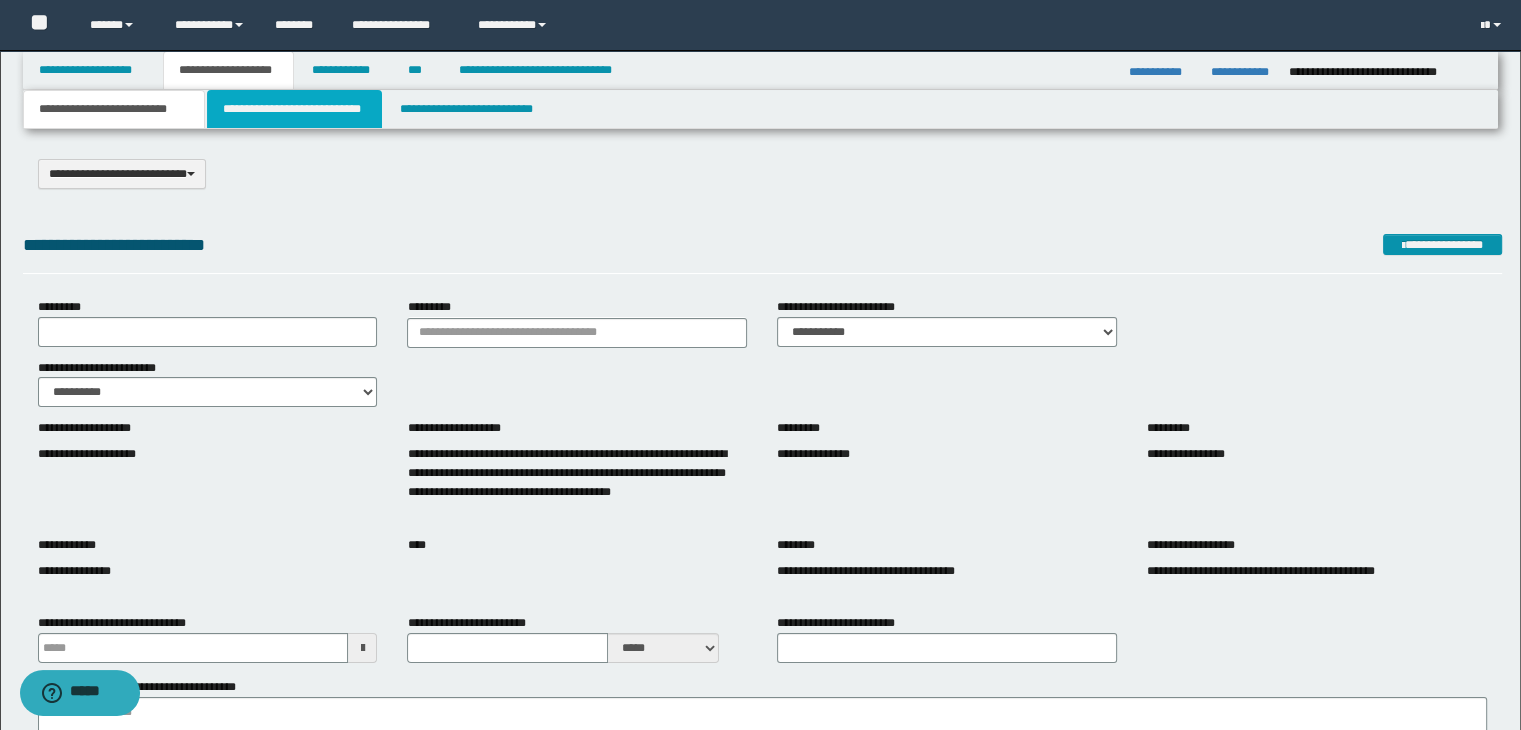 click on "**********" at bounding box center [294, 109] 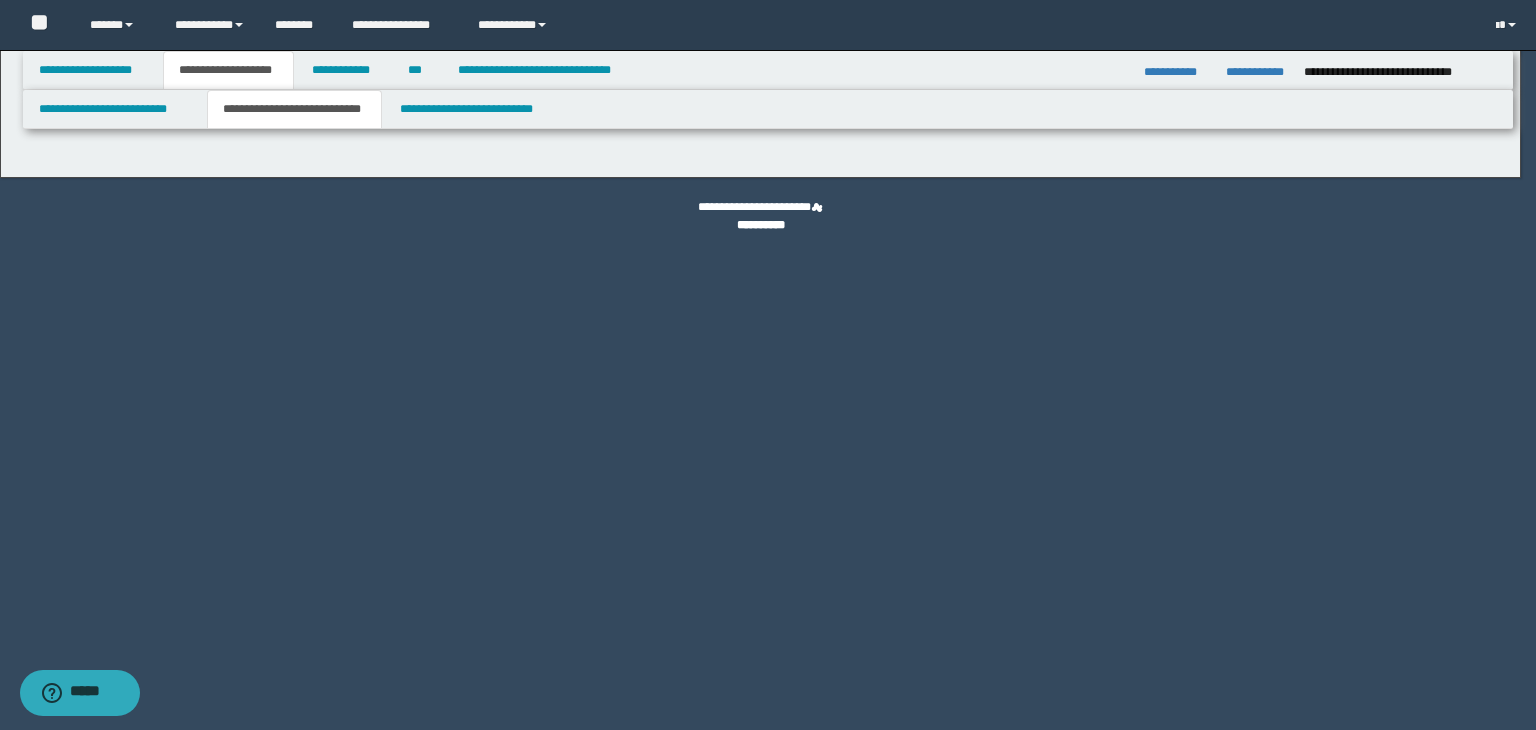 select on "*" 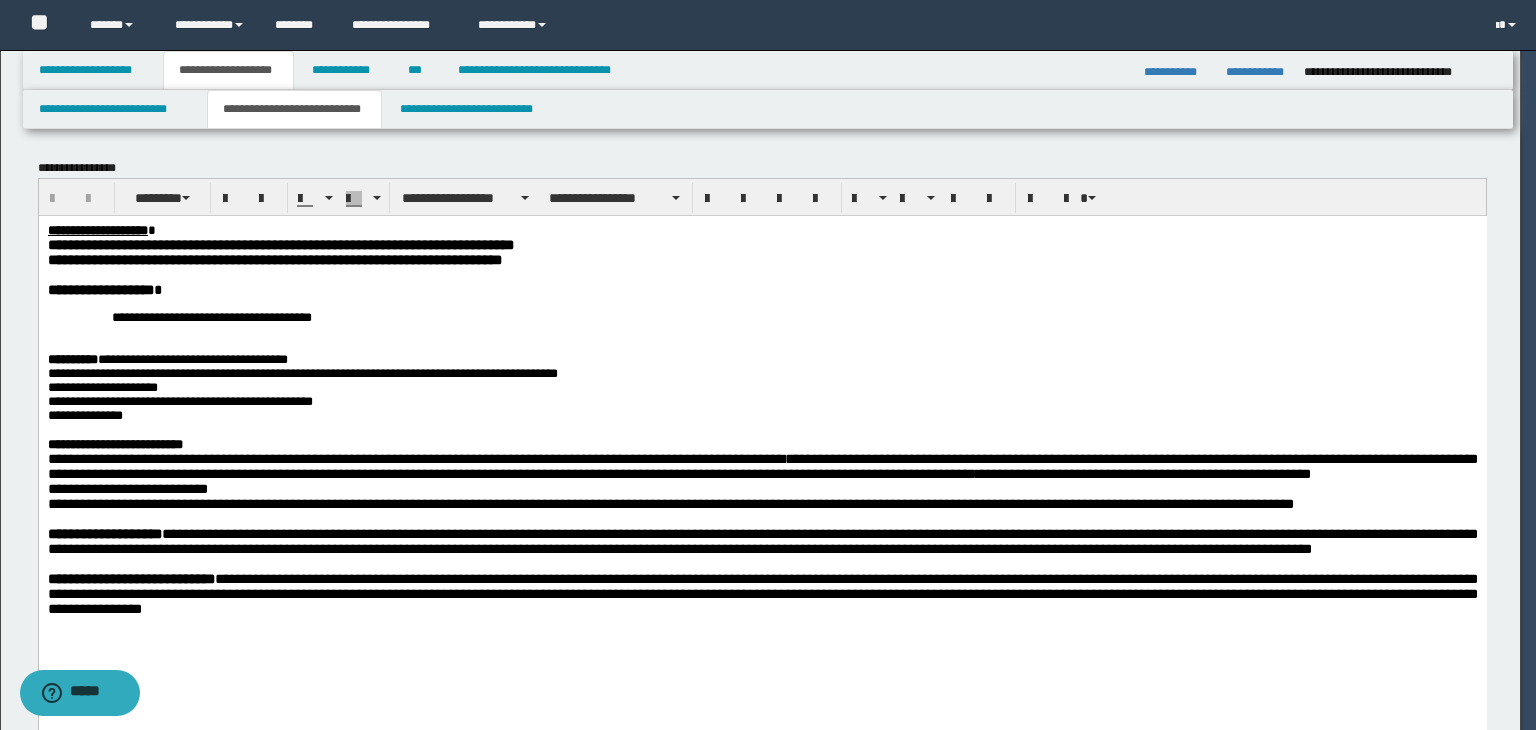 scroll, scrollTop: 0, scrollLeft: 0, axis: both 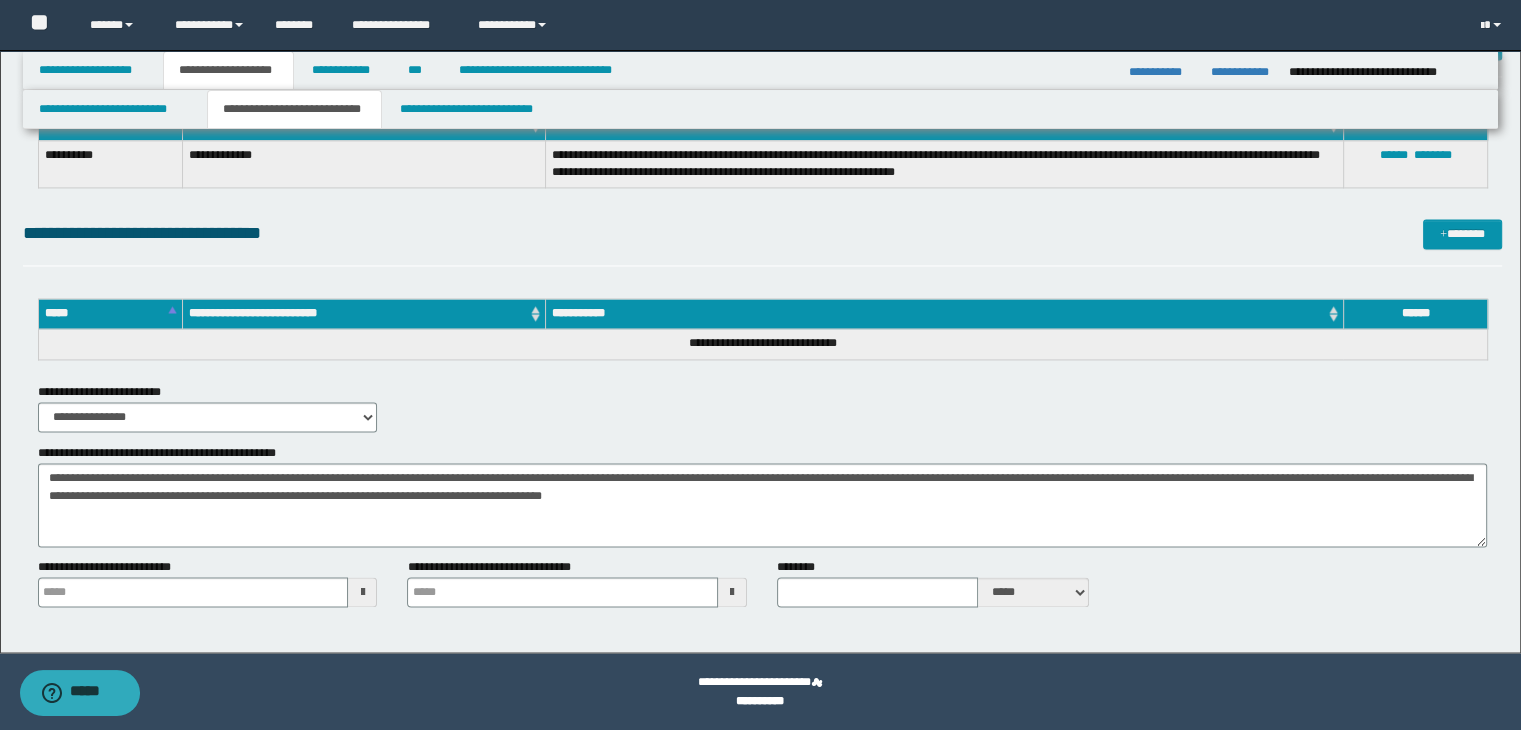 type 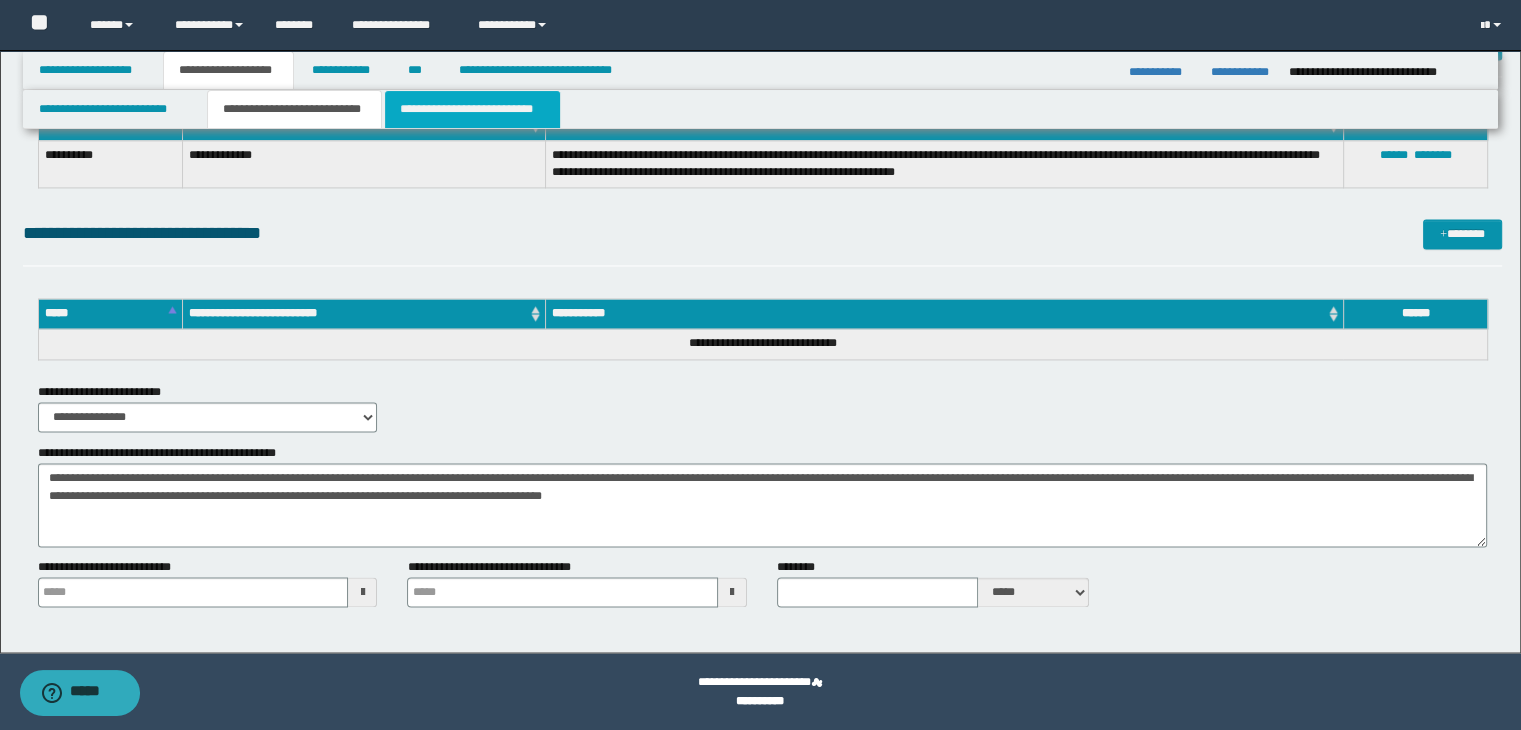 click on "**********" at bounding box center [472, 109] 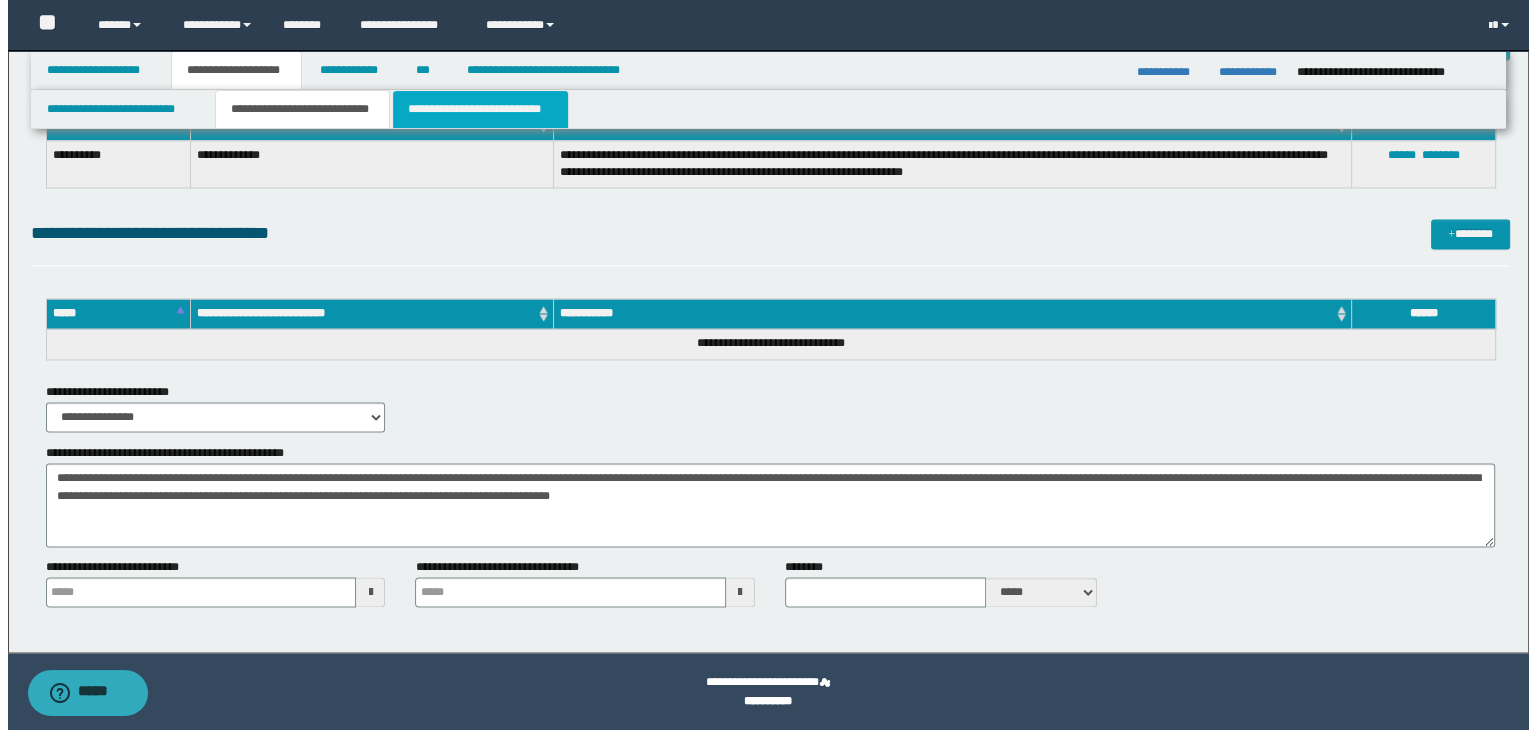 scroll, scrollTop: 0, scrollLeft: 0, axis: both 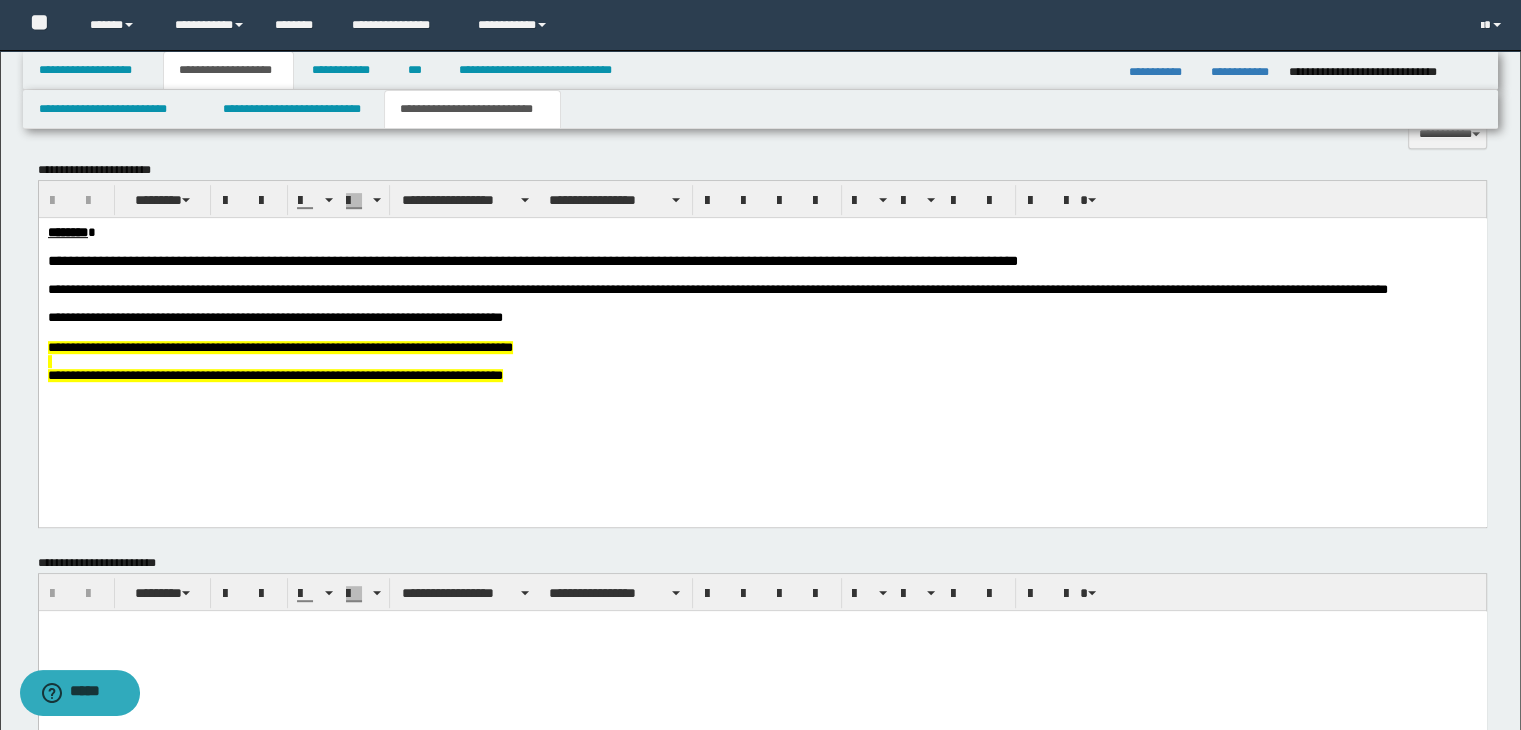 drag, startPoint x: 1529, startPoint y: 50, endPoint x: 1442, endPoint y: 69, distance: 89.050545 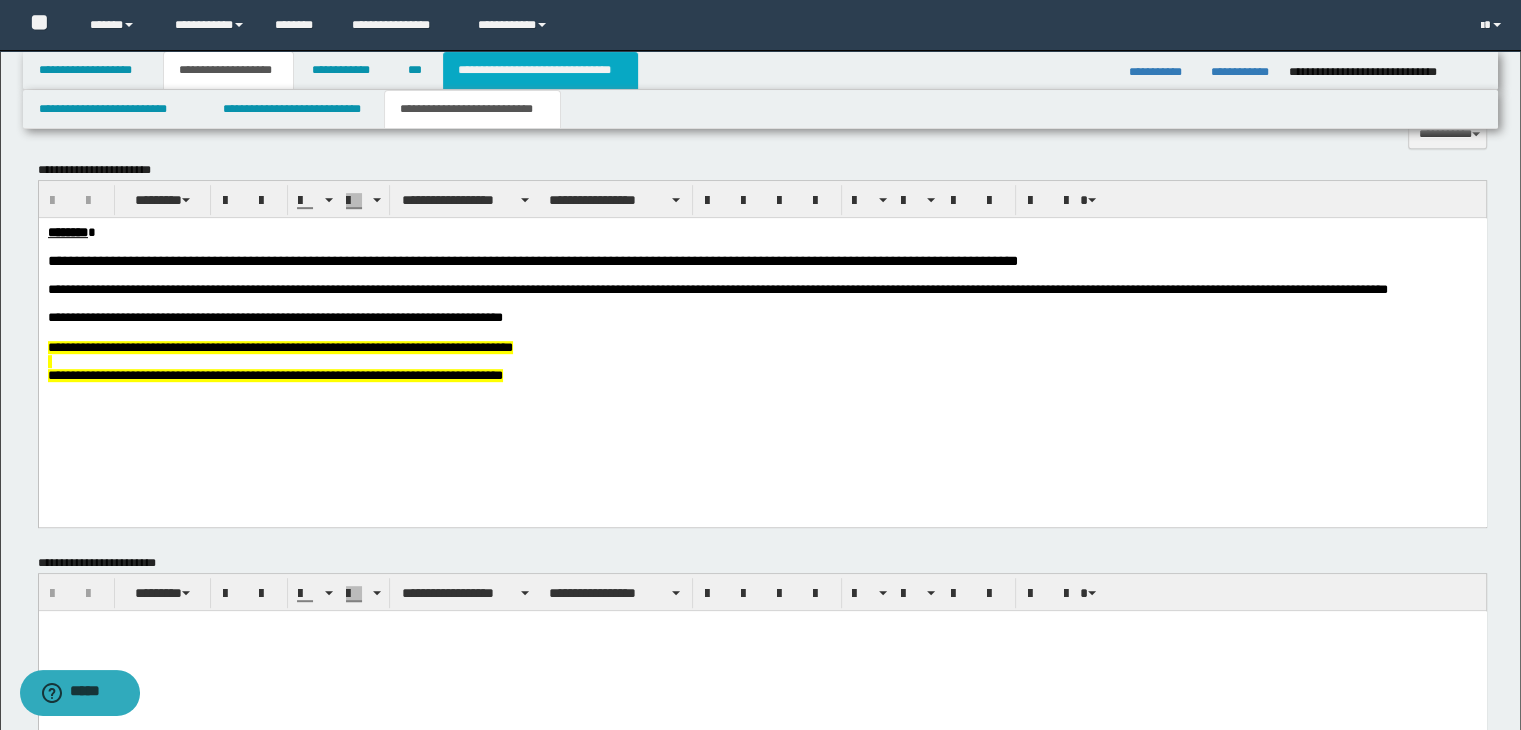 click on "**********" at bounding box center [540, 70] 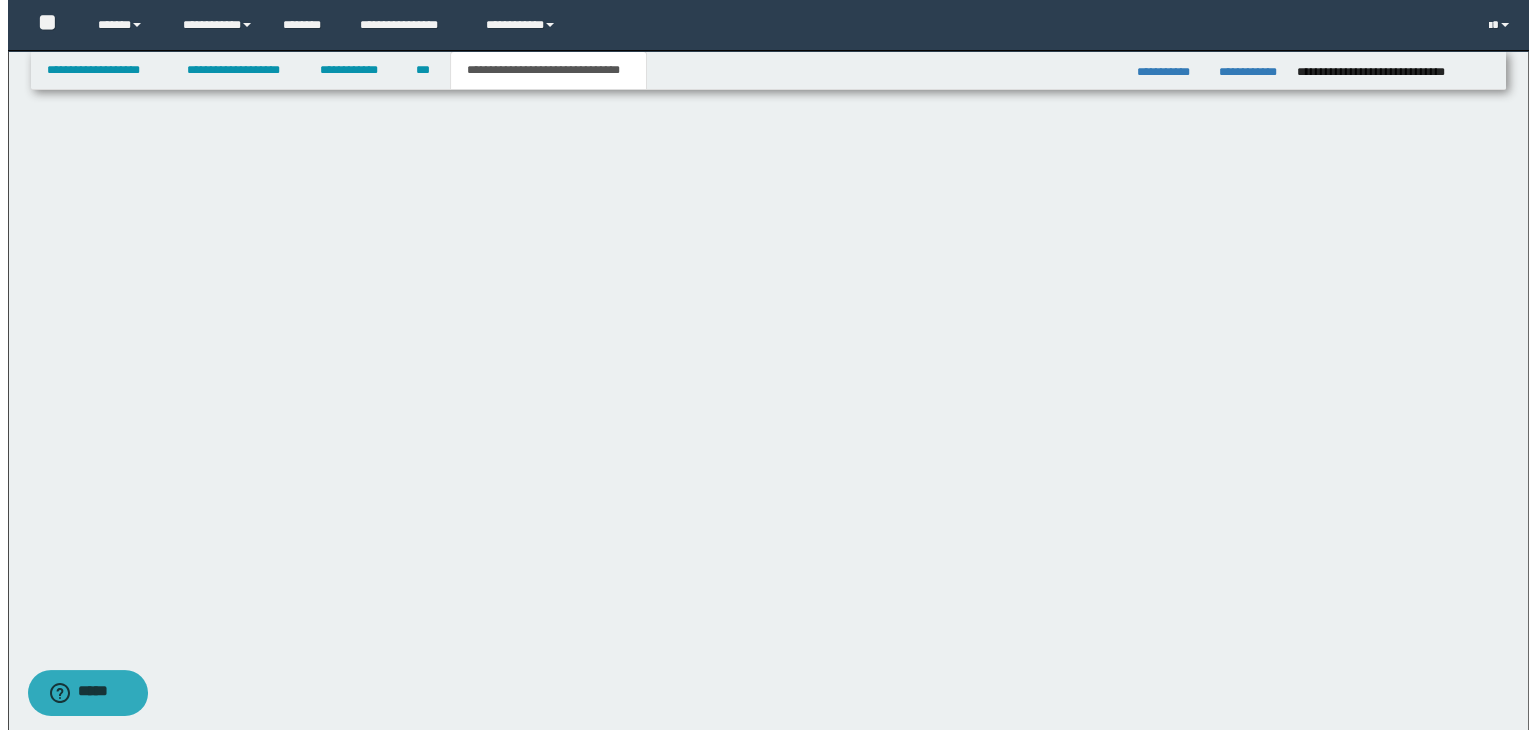 scroll, scrollTop: 0, scrollLeft: 0, axis: both 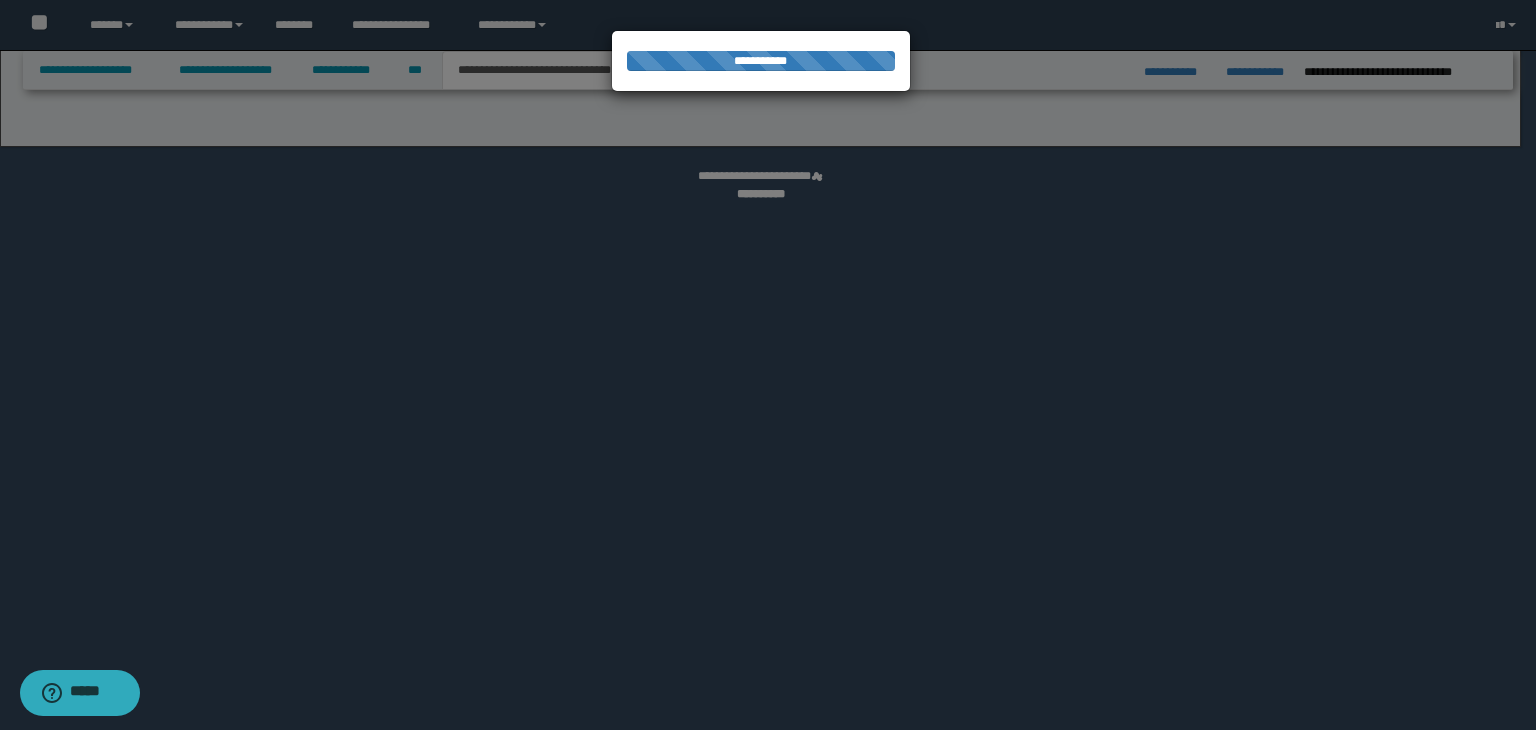 select on "*" 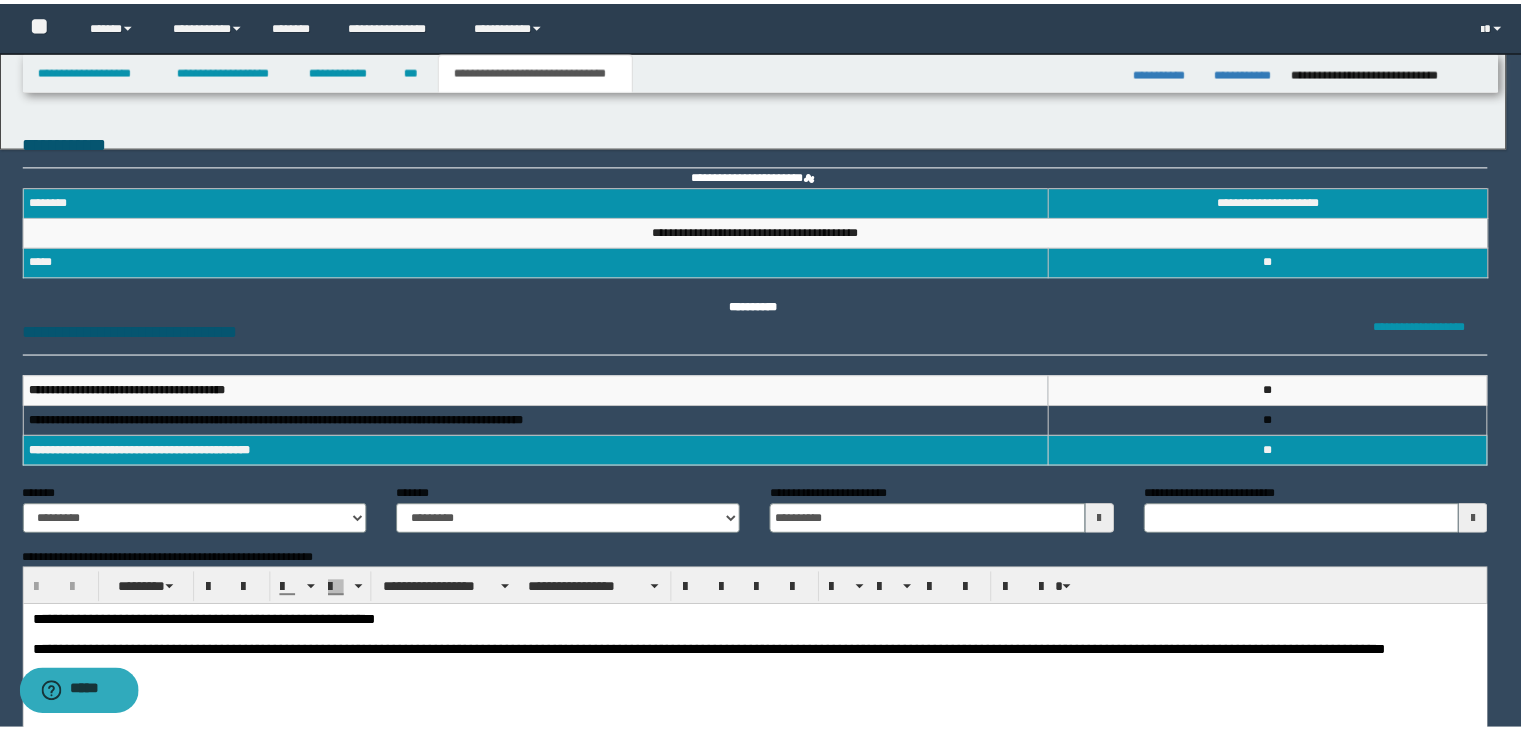 scroll, scrollTop: 0, scrollLeft: 0, axis: both 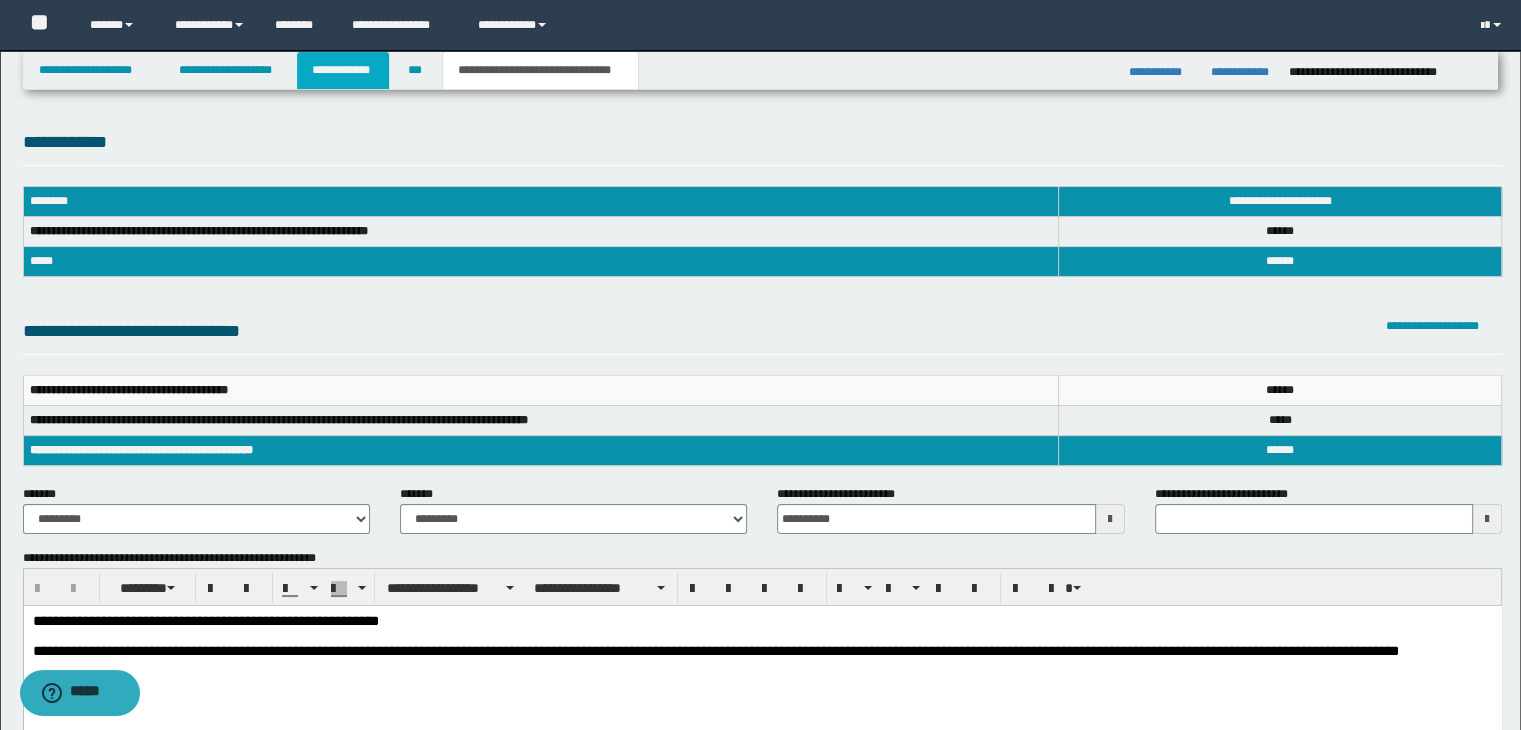click on "**********" at bounding box center (343, 70) 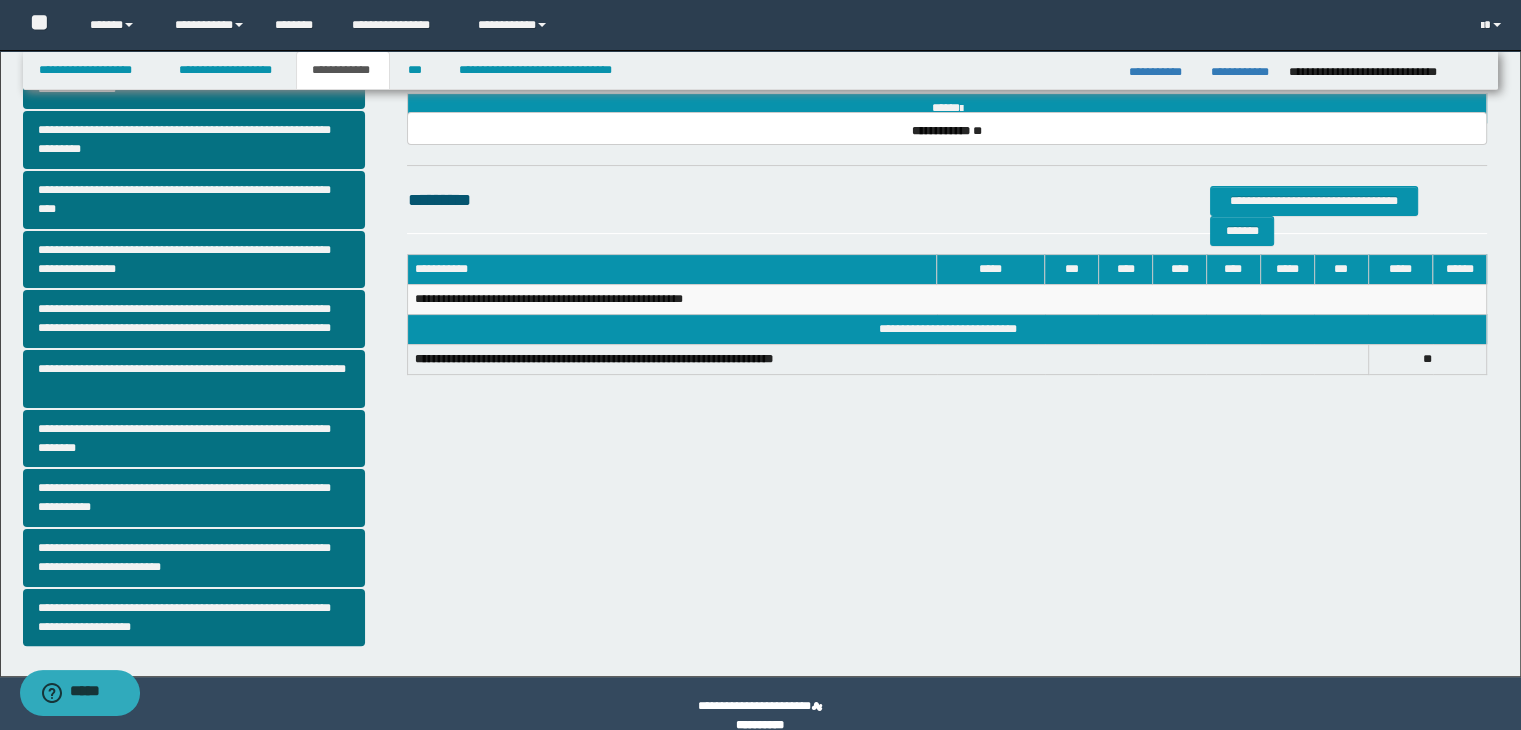 scroll, scrollTop: 381, scrollLeft: 0, axis: vertical 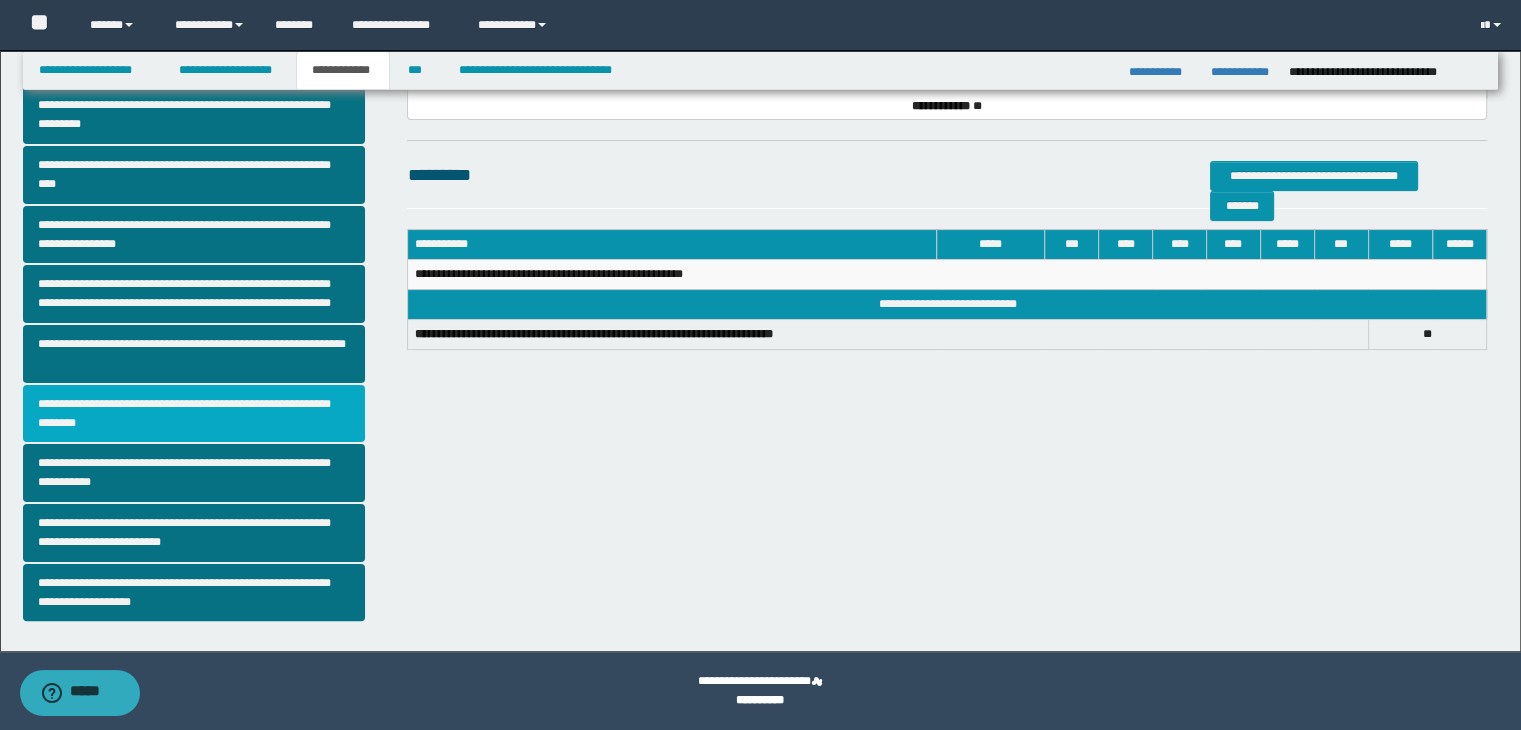 click on "**********" at bounding box center (194, 414) 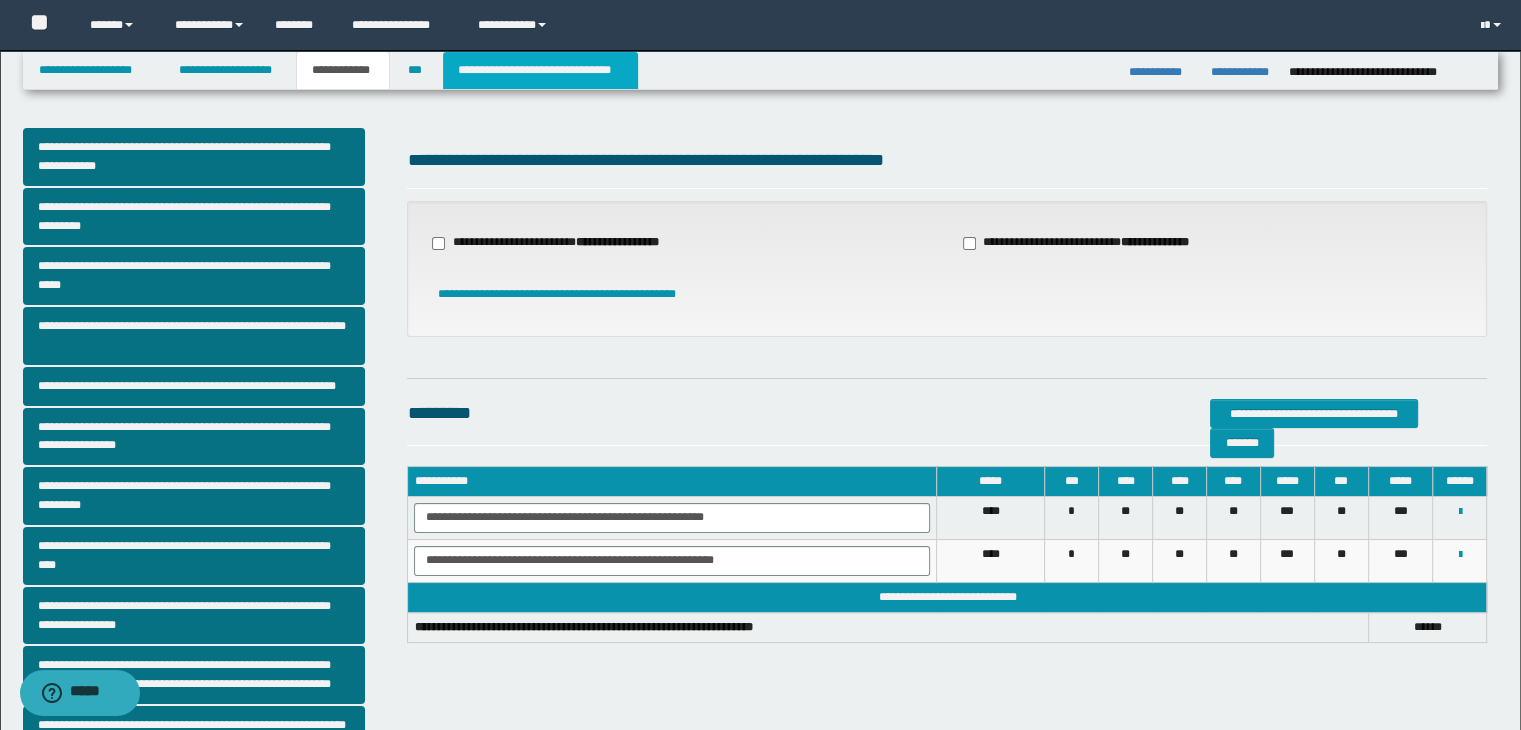 click on "**********" at bounding box center [540, 70] 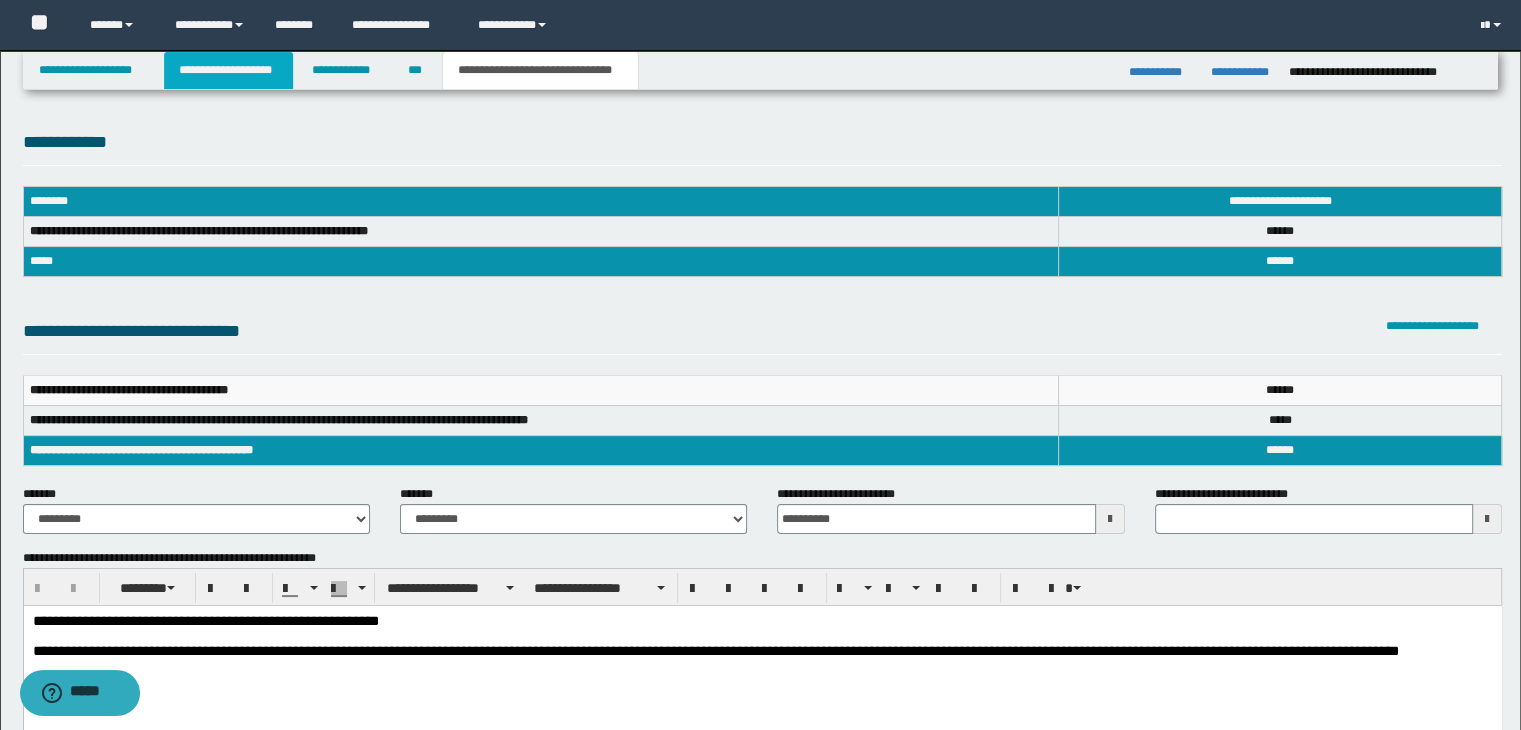 click on "**********" at bounding box center (228, 70) 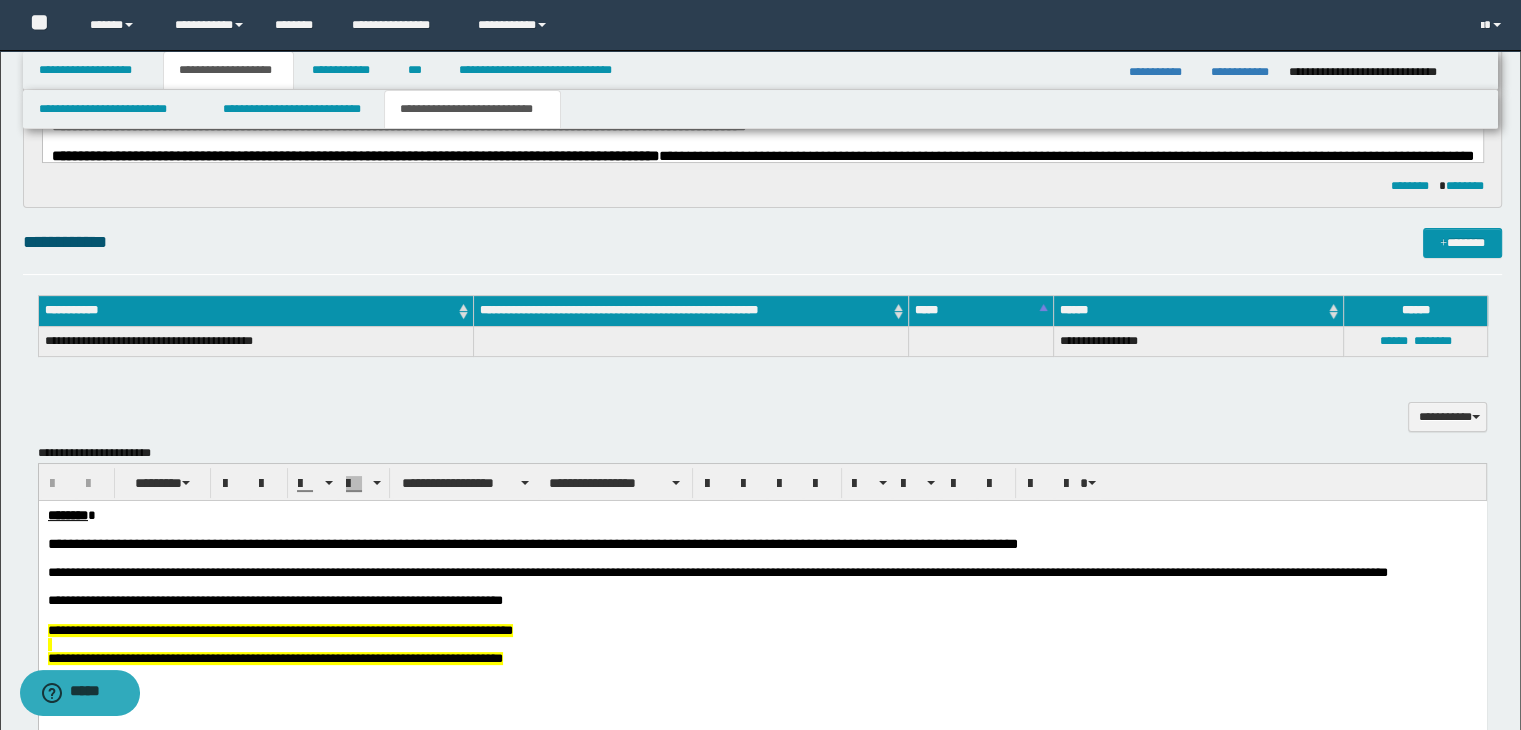 scroll, scrollTop: 214, scrollLeft: 0, axis: vertical 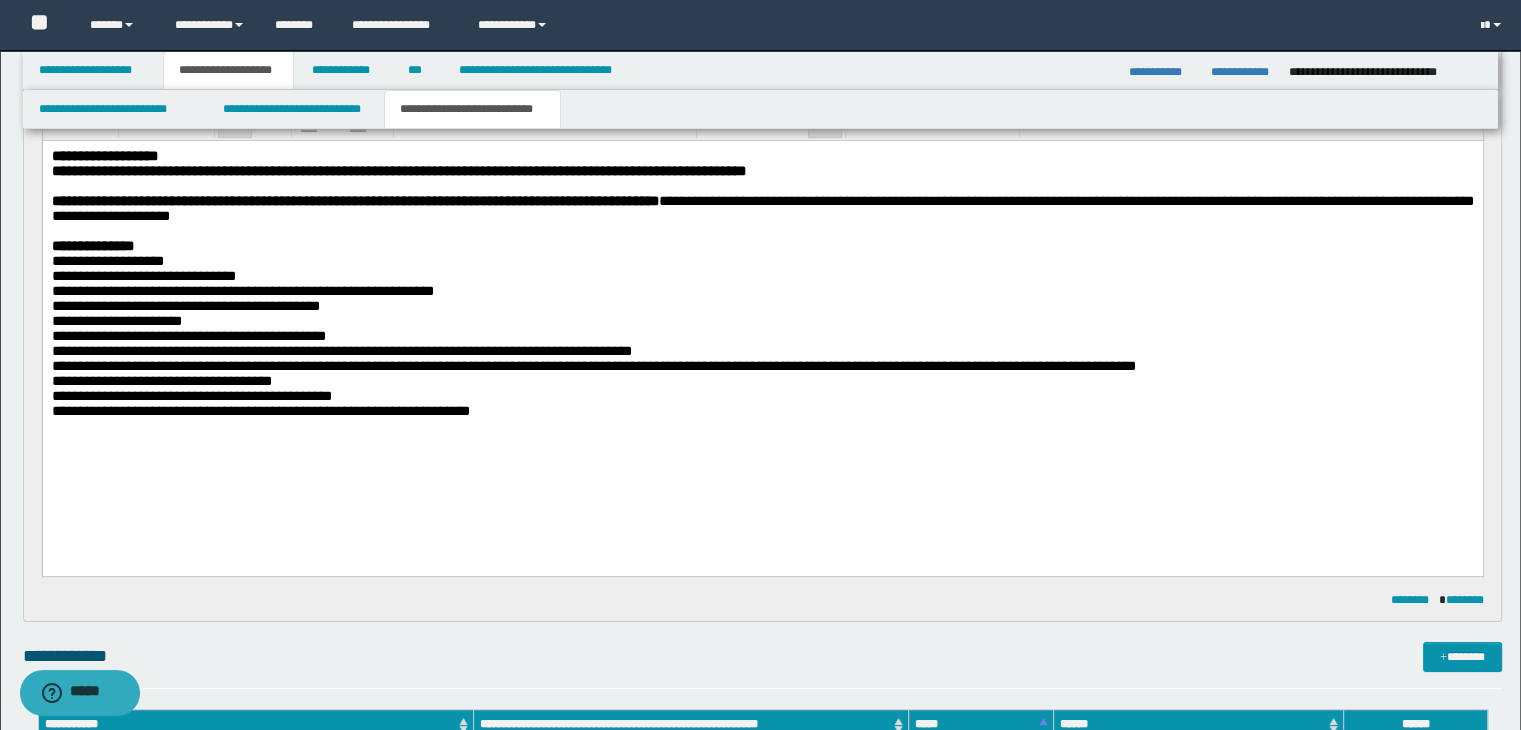 click on "**********" at bounding box center (762, 170) 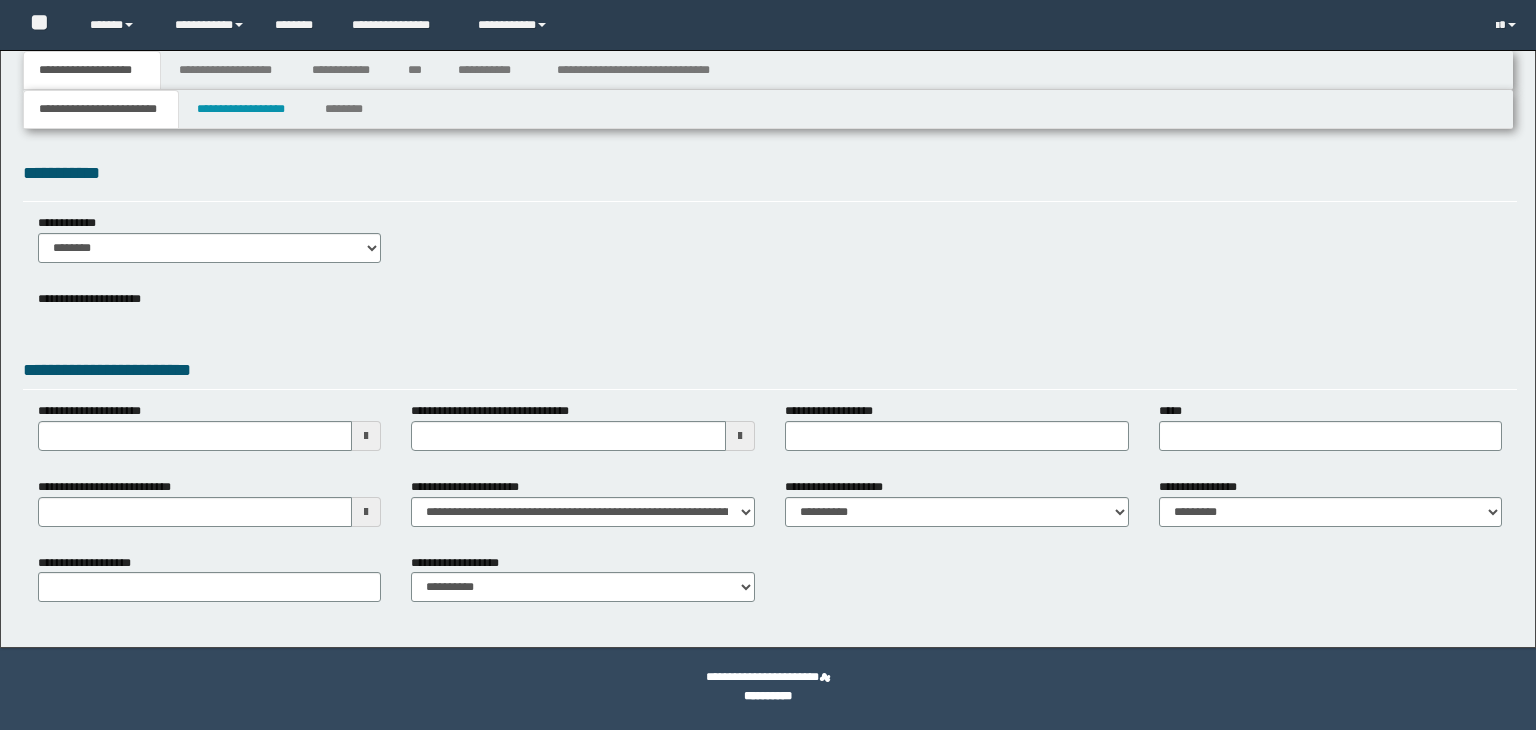 scroll, scrollTop: 0, scrollLeft: 0, axis: both 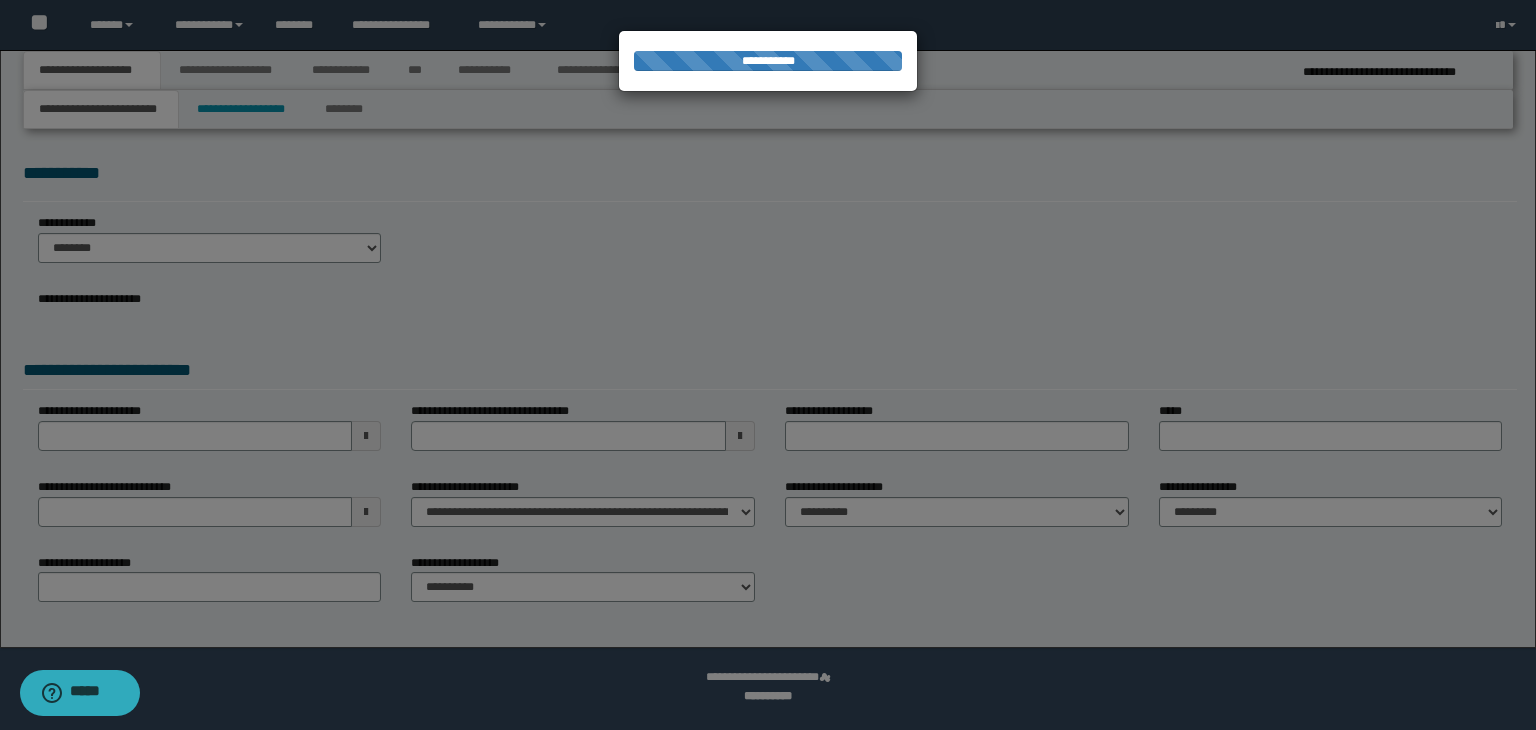 select on "*" 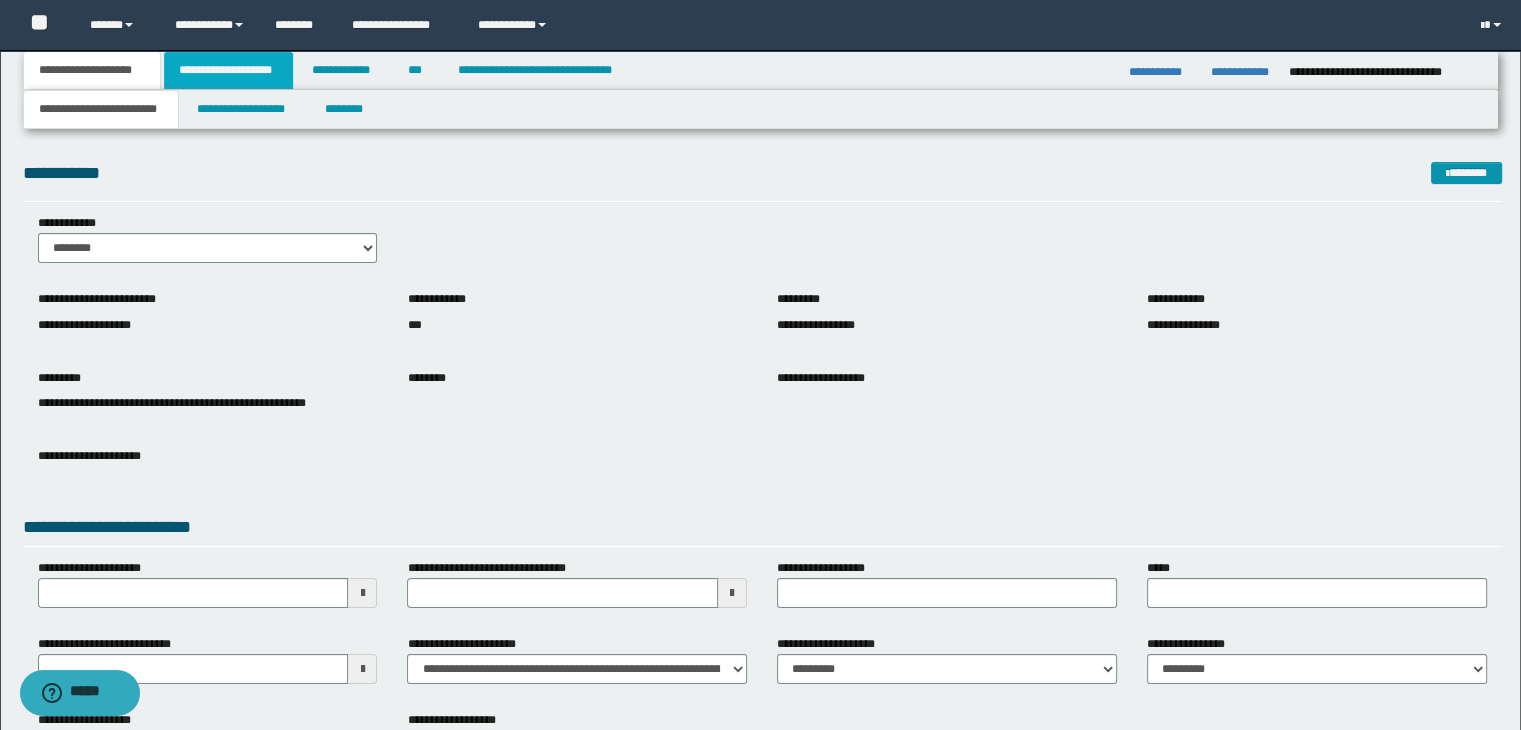 click on "**********" at bounding box center [228, 70] 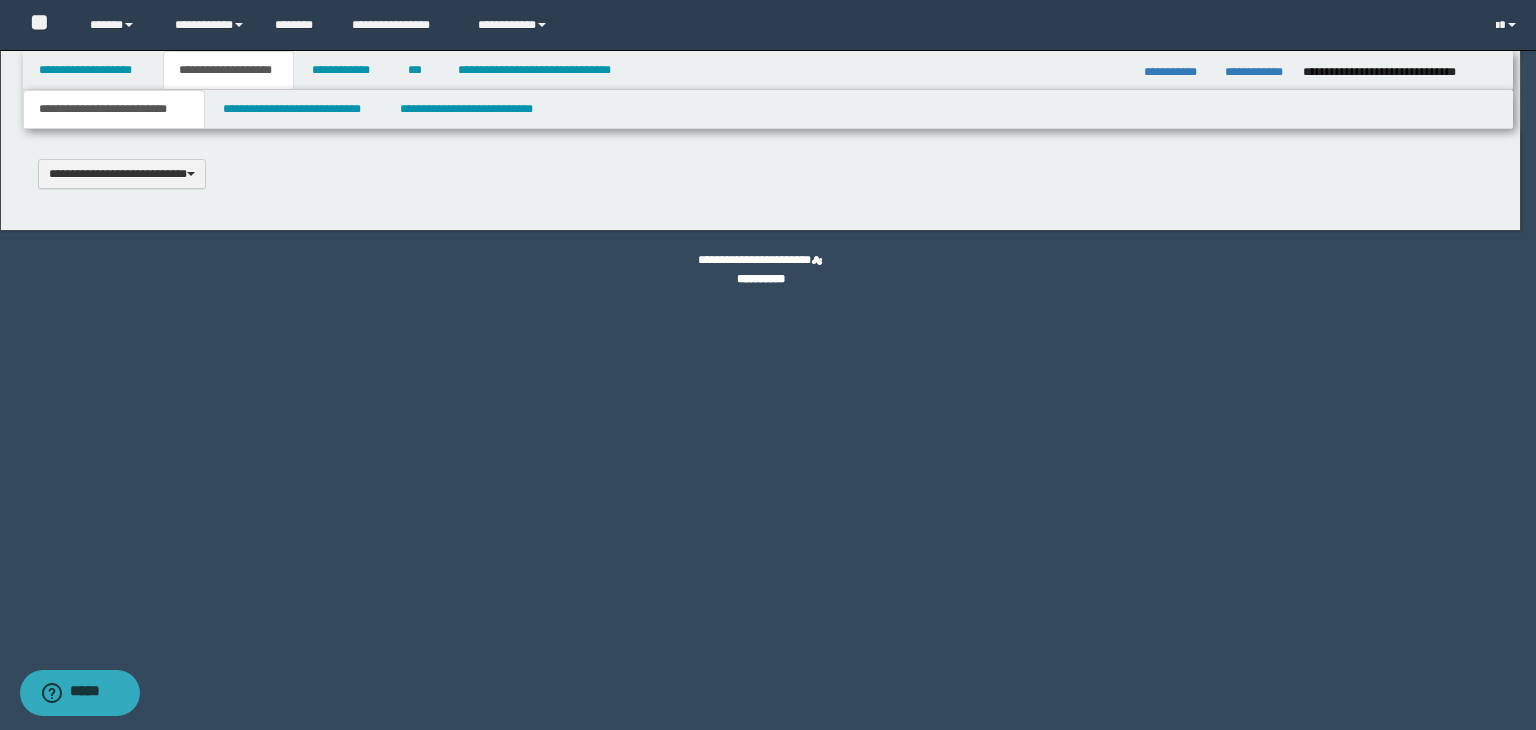 type 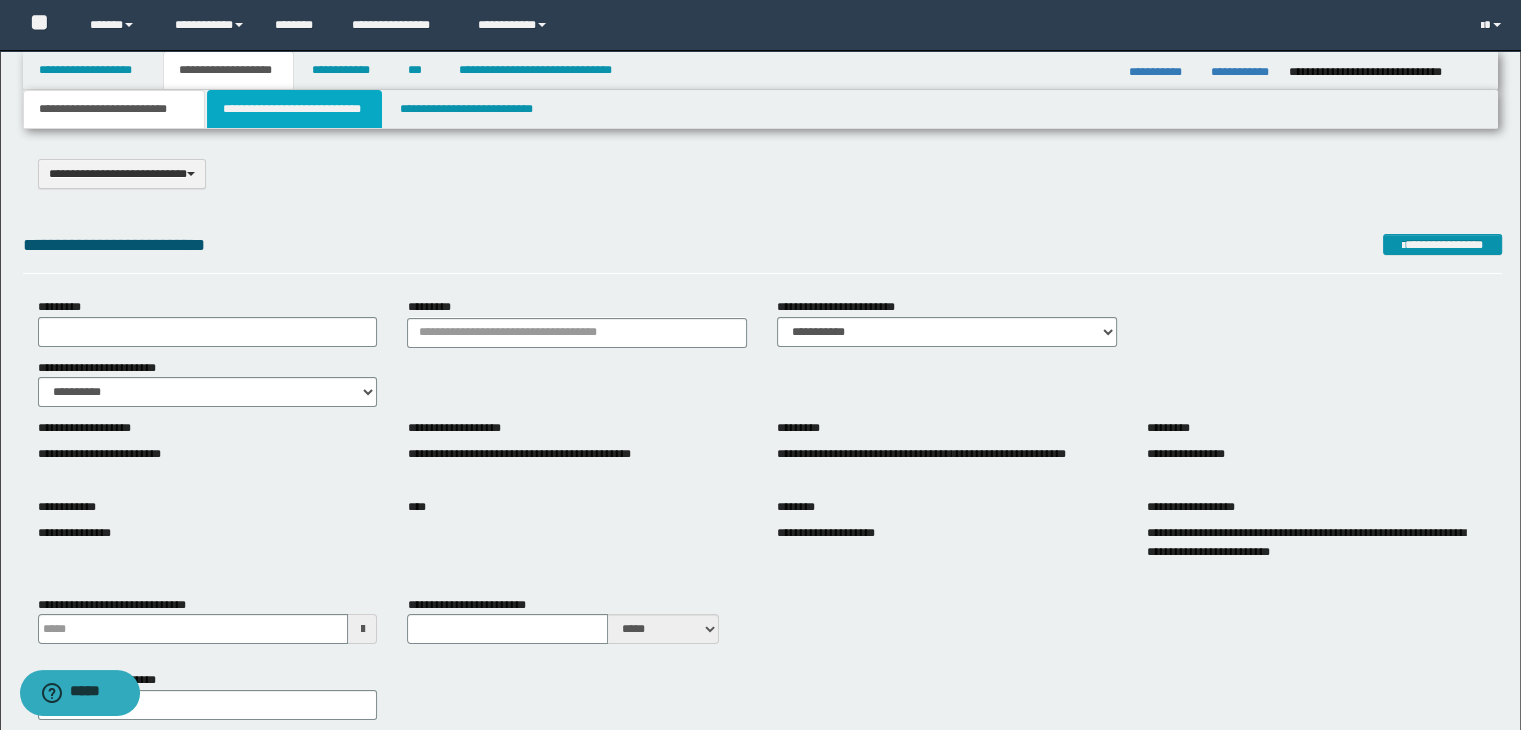 click on "**********" at bounding box center [294, 109] 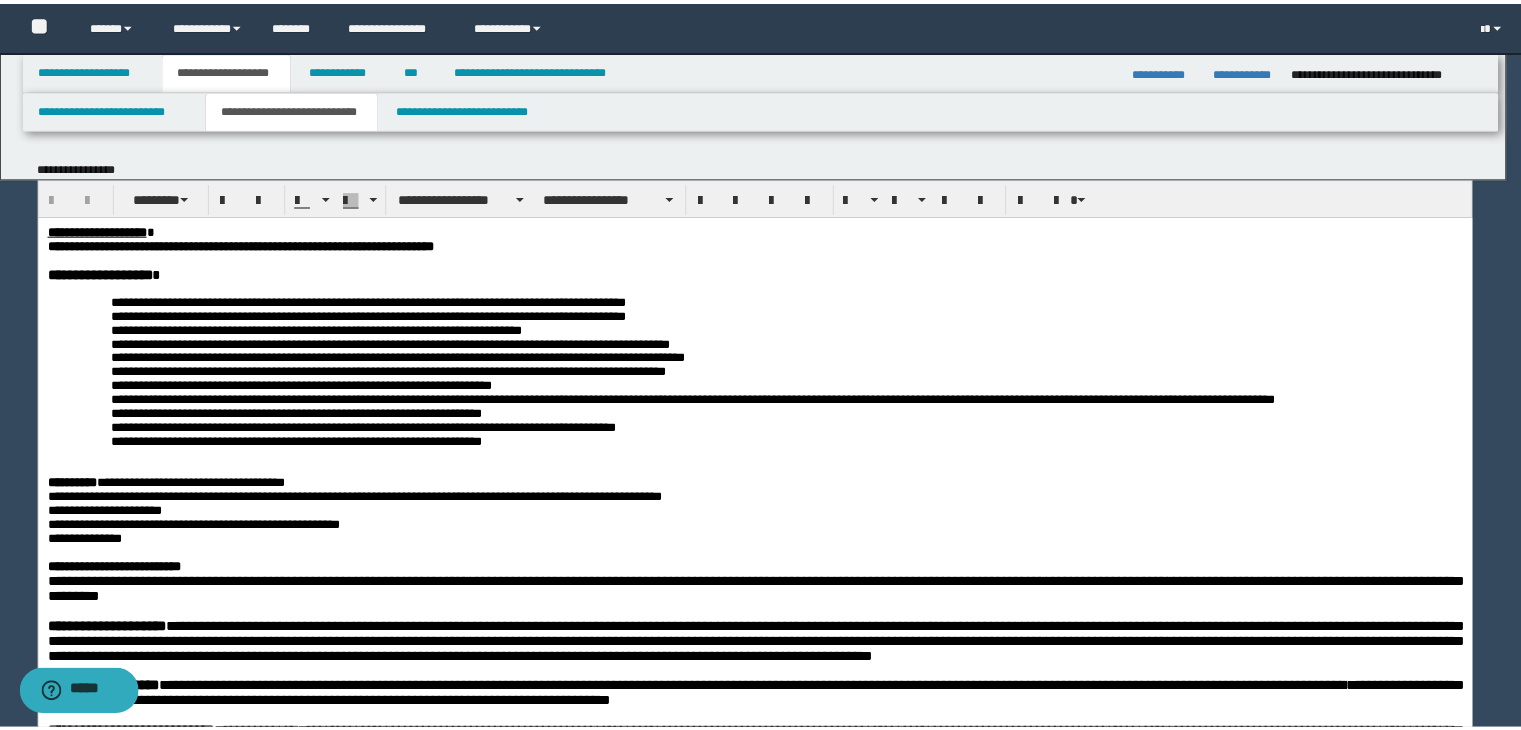 scroll, scrollTop: 0, scrollLeft: 0, axis: both 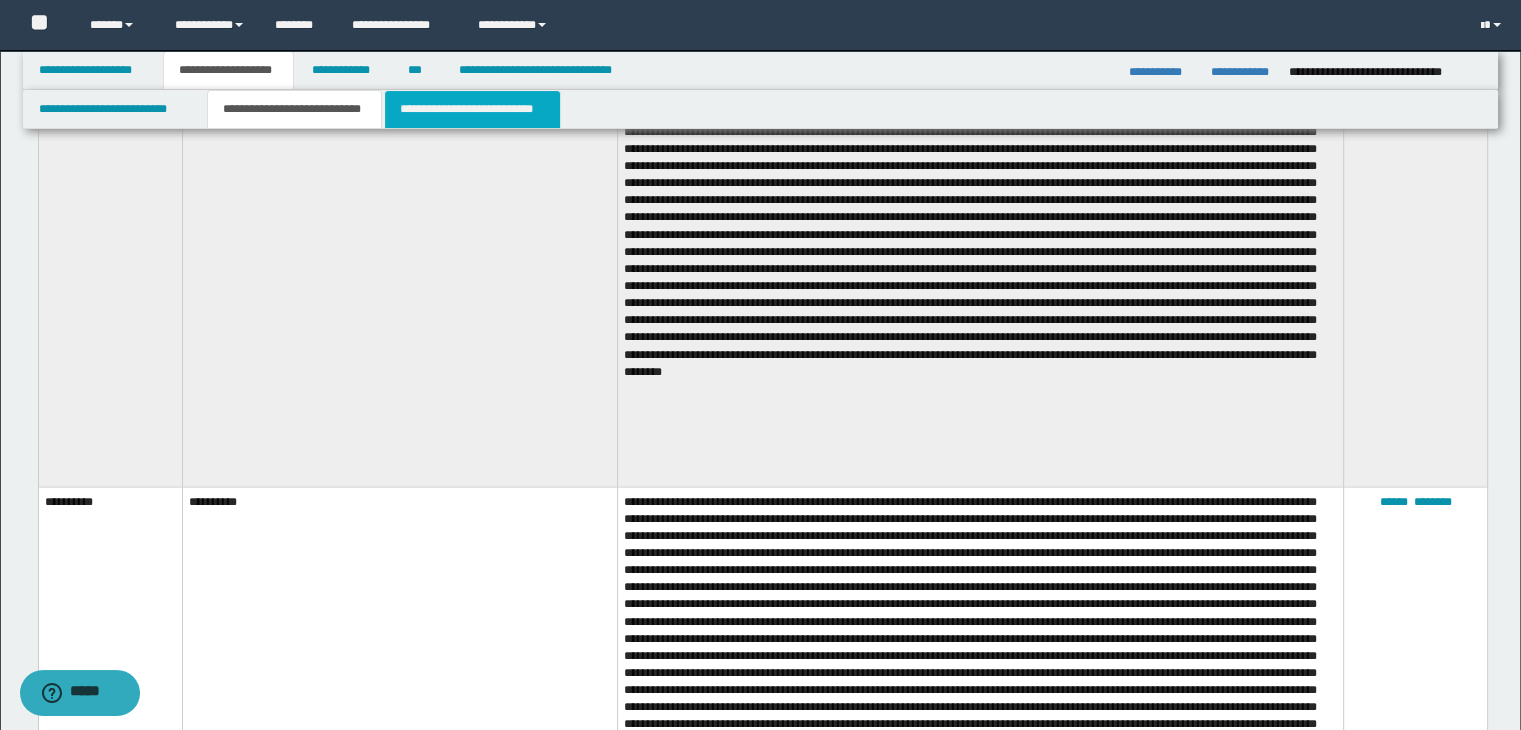 click on "**********" at bounding box center [472, 109] 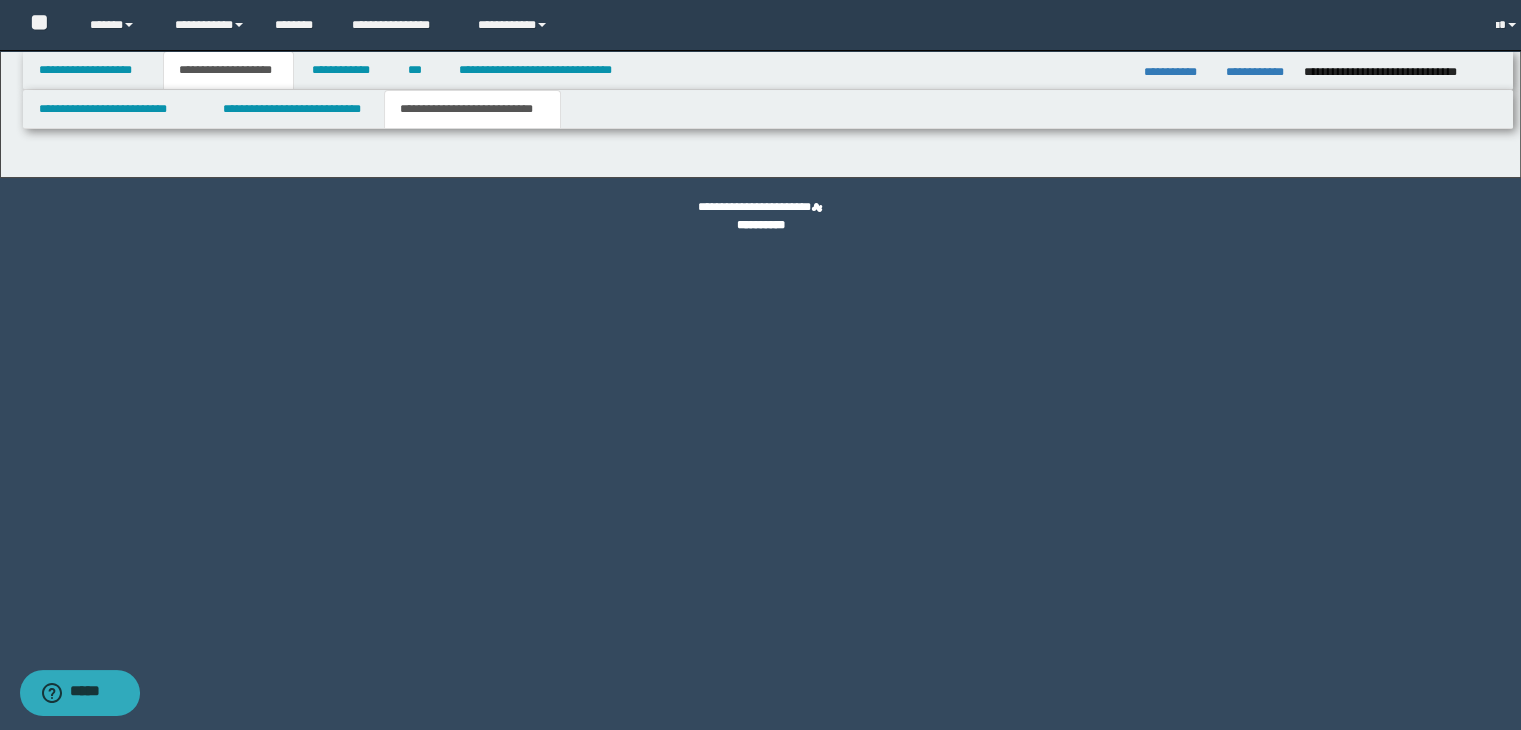 scroll, scrollTop: 0, scrollLeft: 0, axis: both 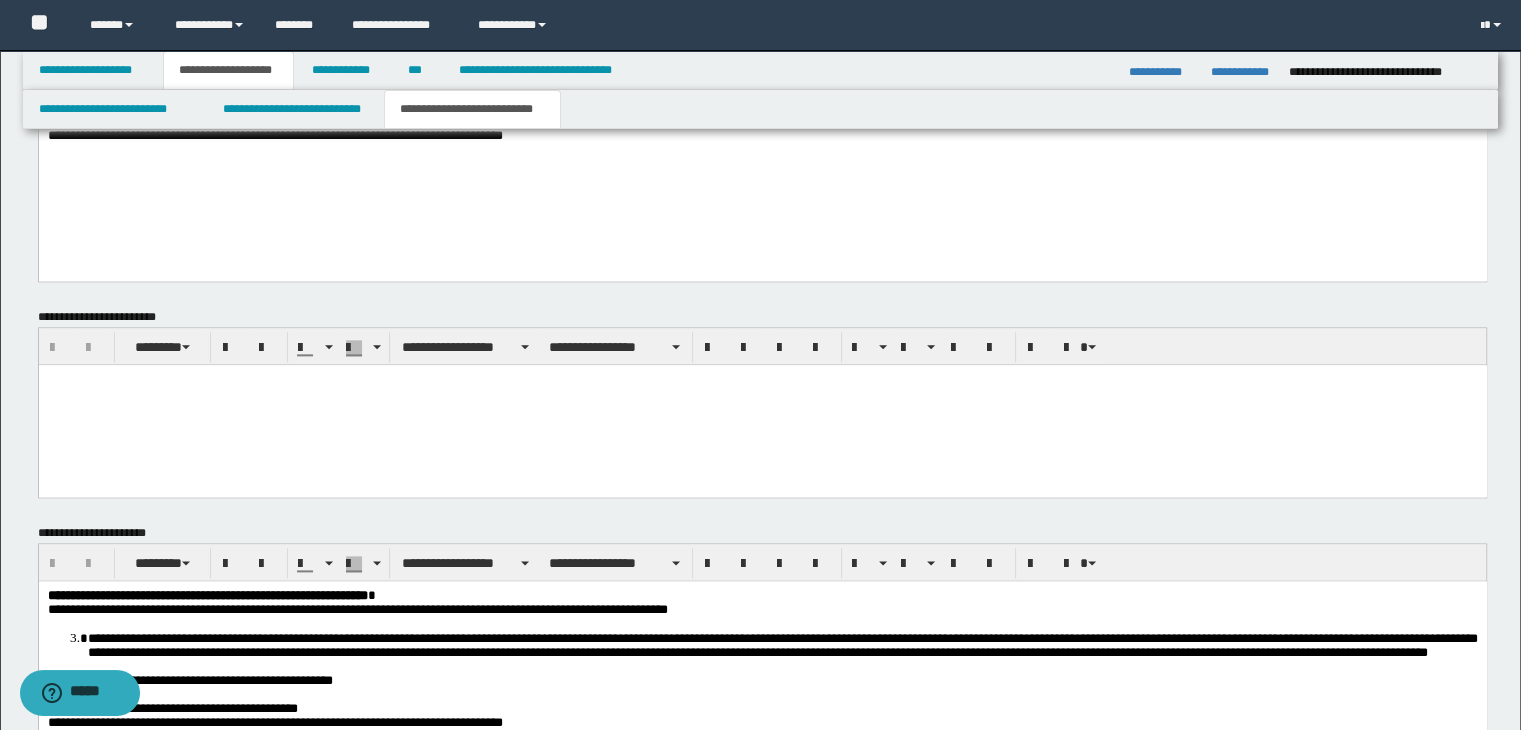 click on "**********" at bounding box center [762, 136] 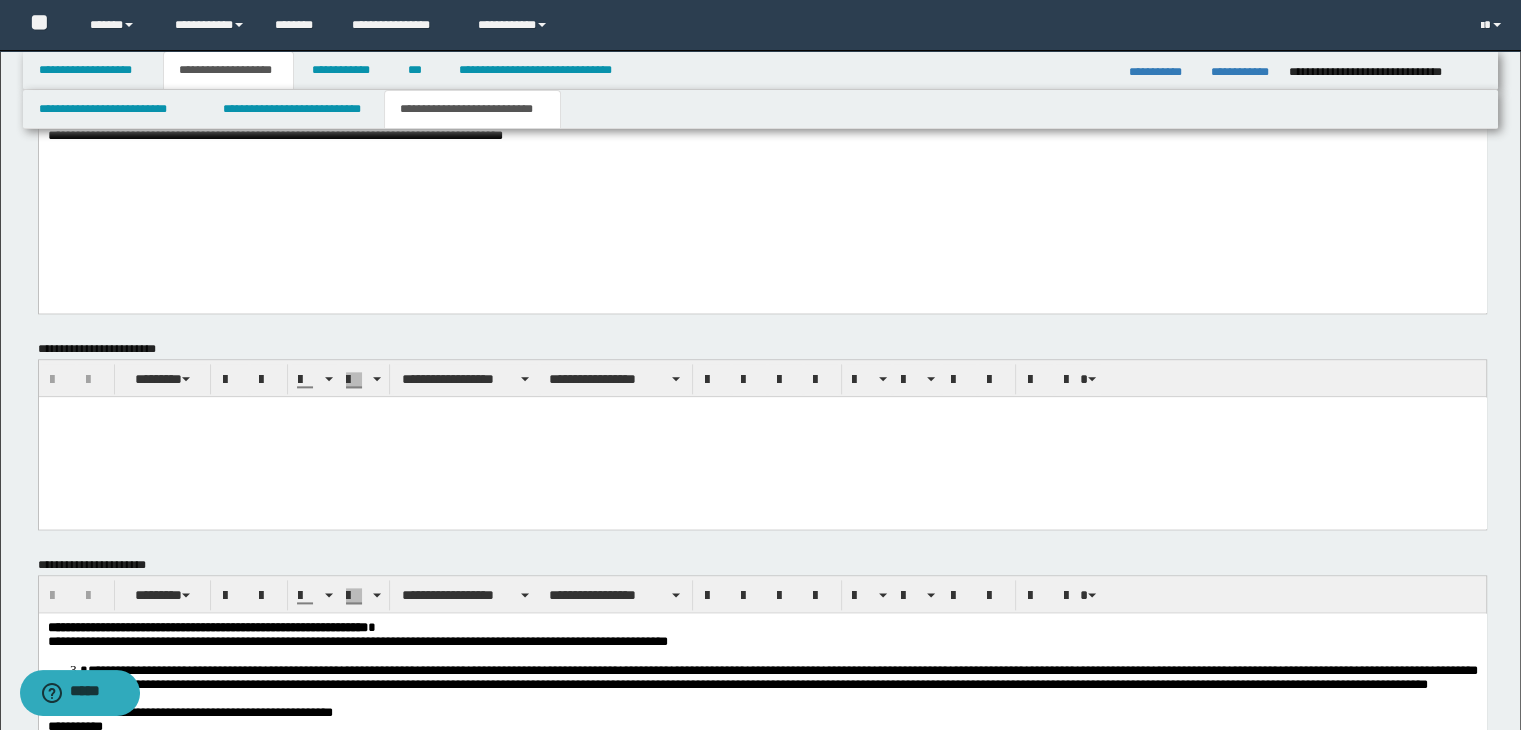 paste 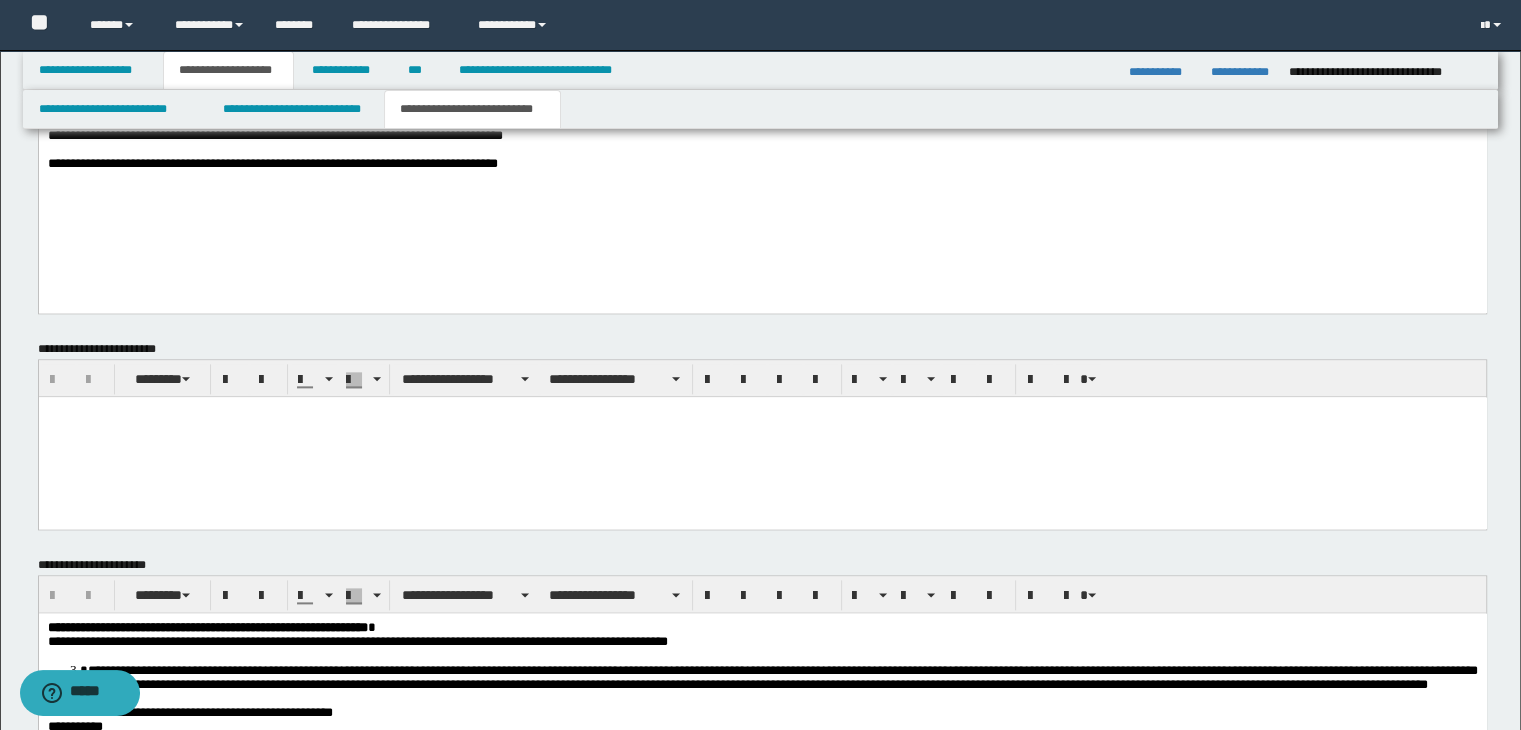 click on "**********" at bounding box center (347, 163) 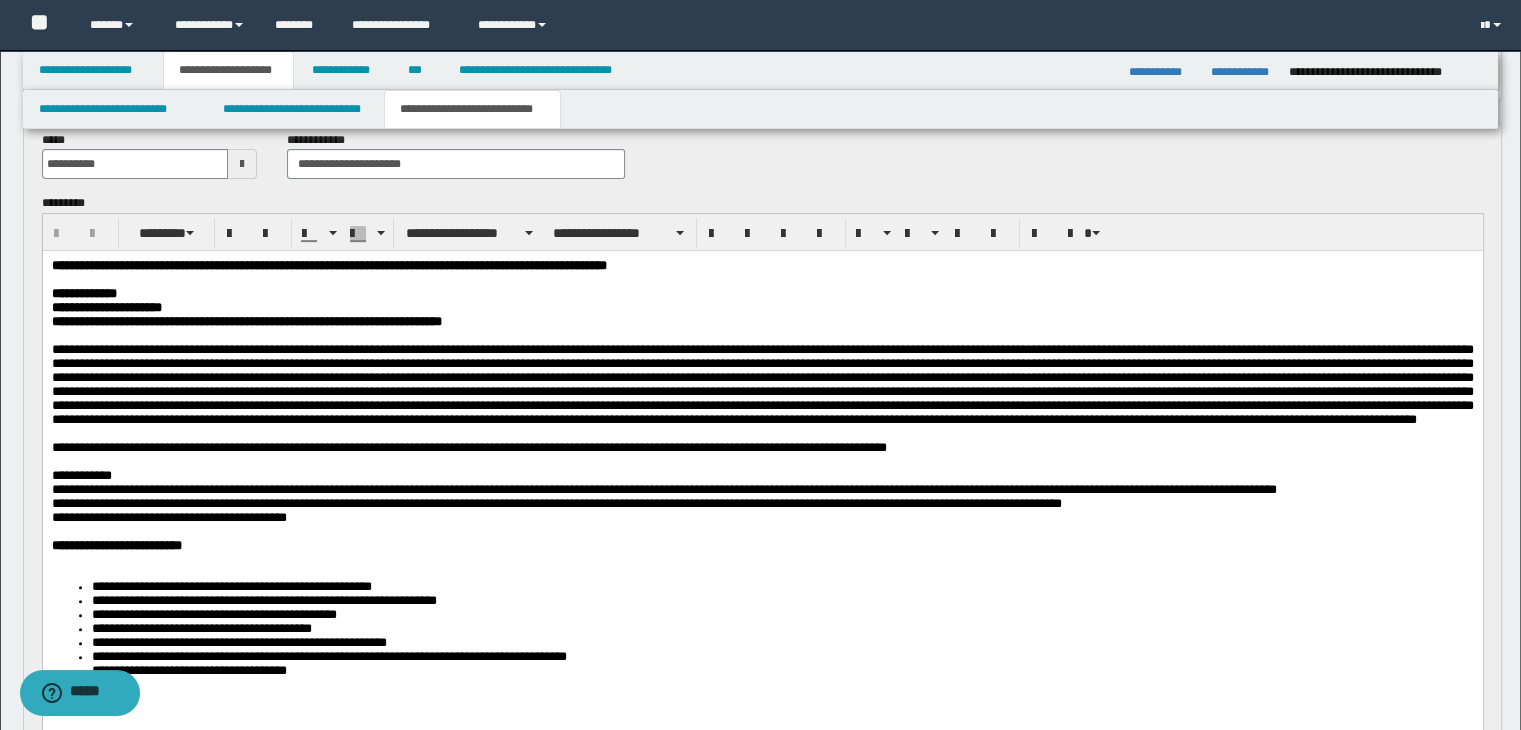 scroll, scrollTop: 667, scrollLeft: 0, axis: vertical 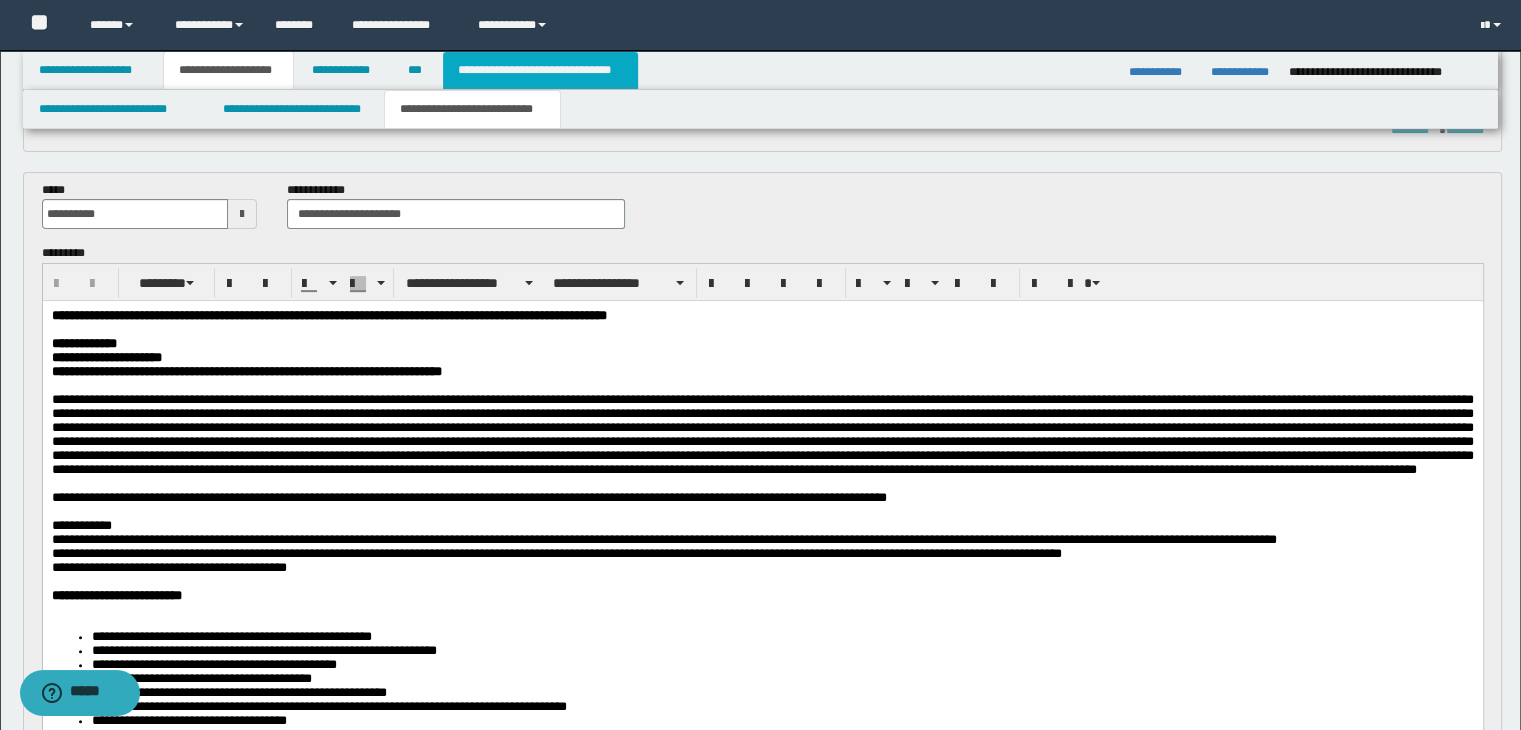 click on "**********" at bounding box center [540, 70] 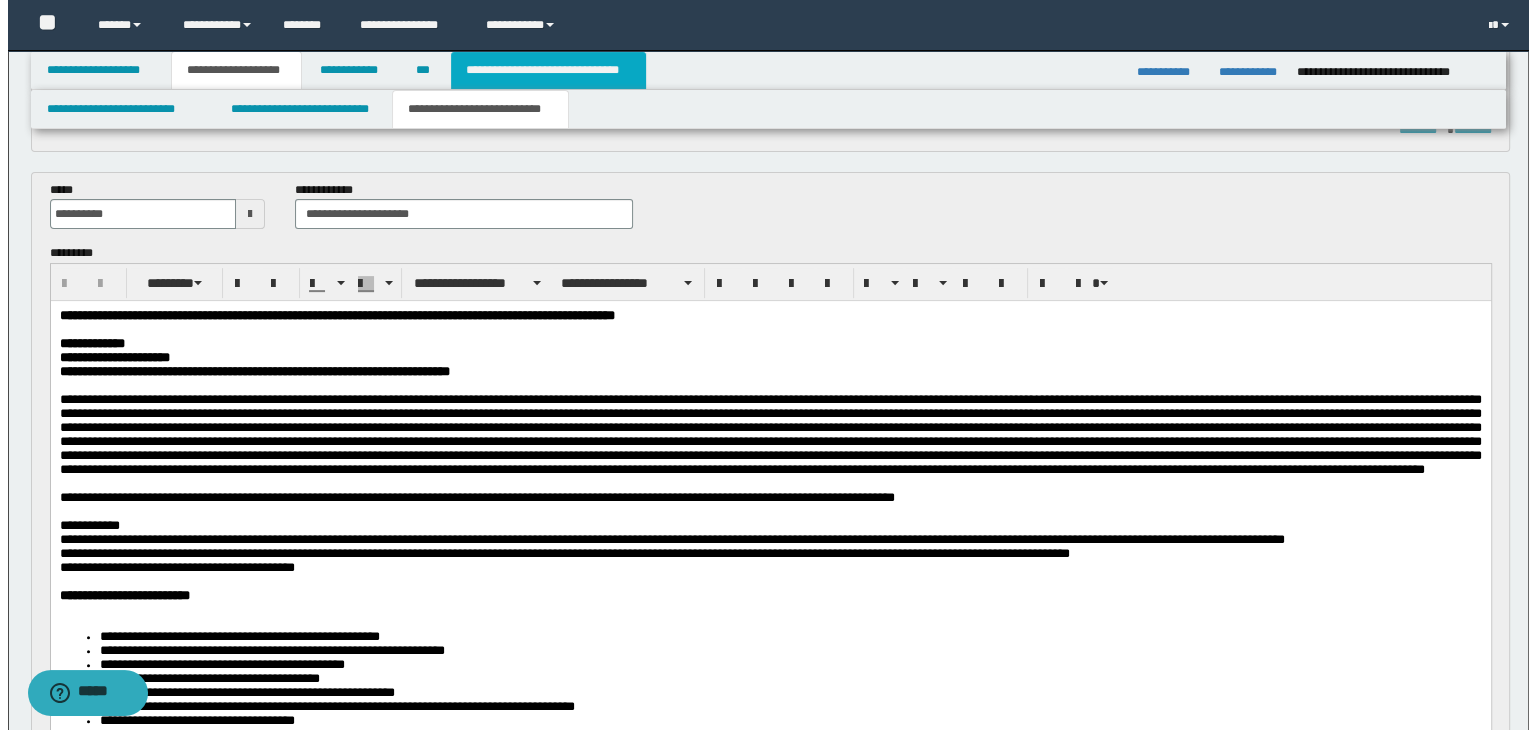 scroll, scrollTop: 0, scrollLeft: 0, axis: both 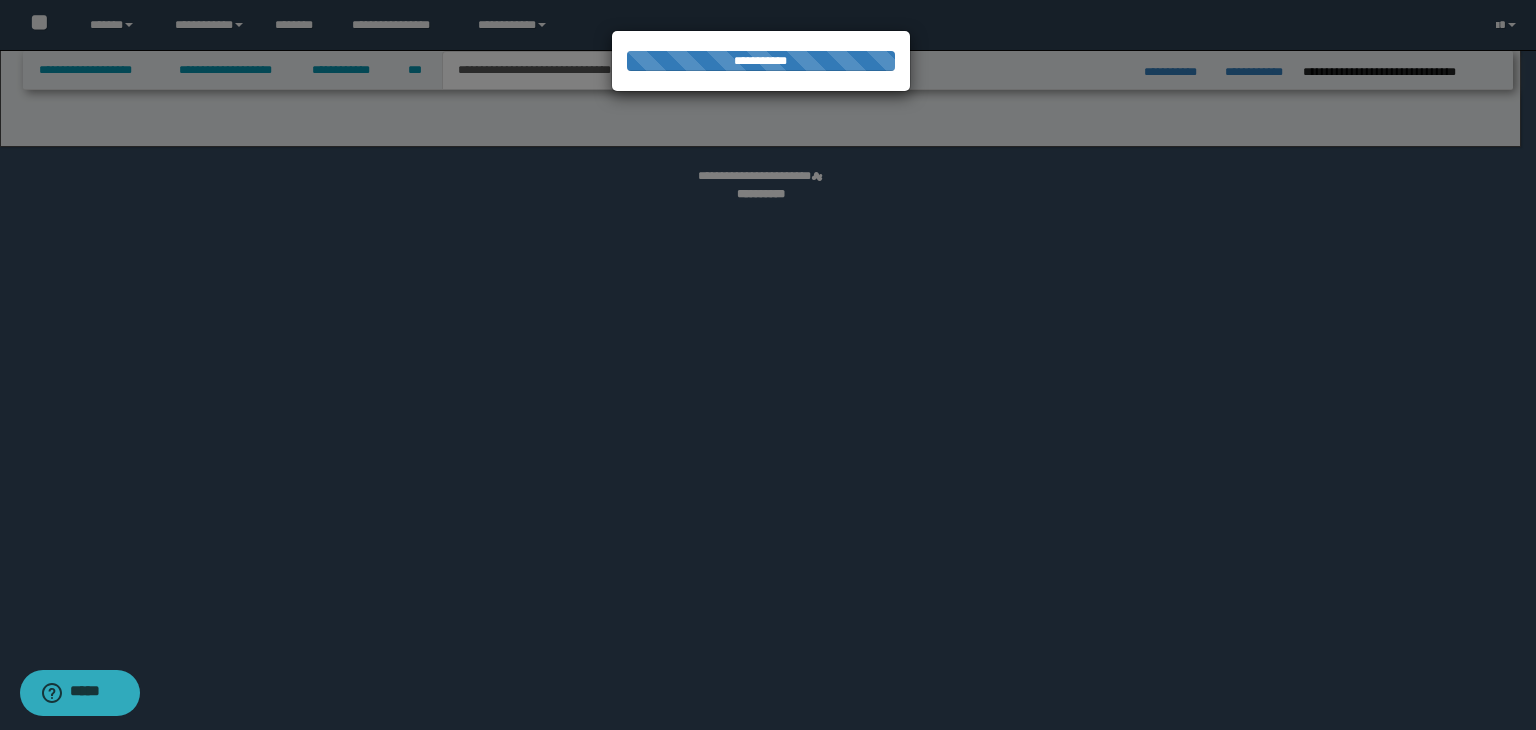 select on "*" 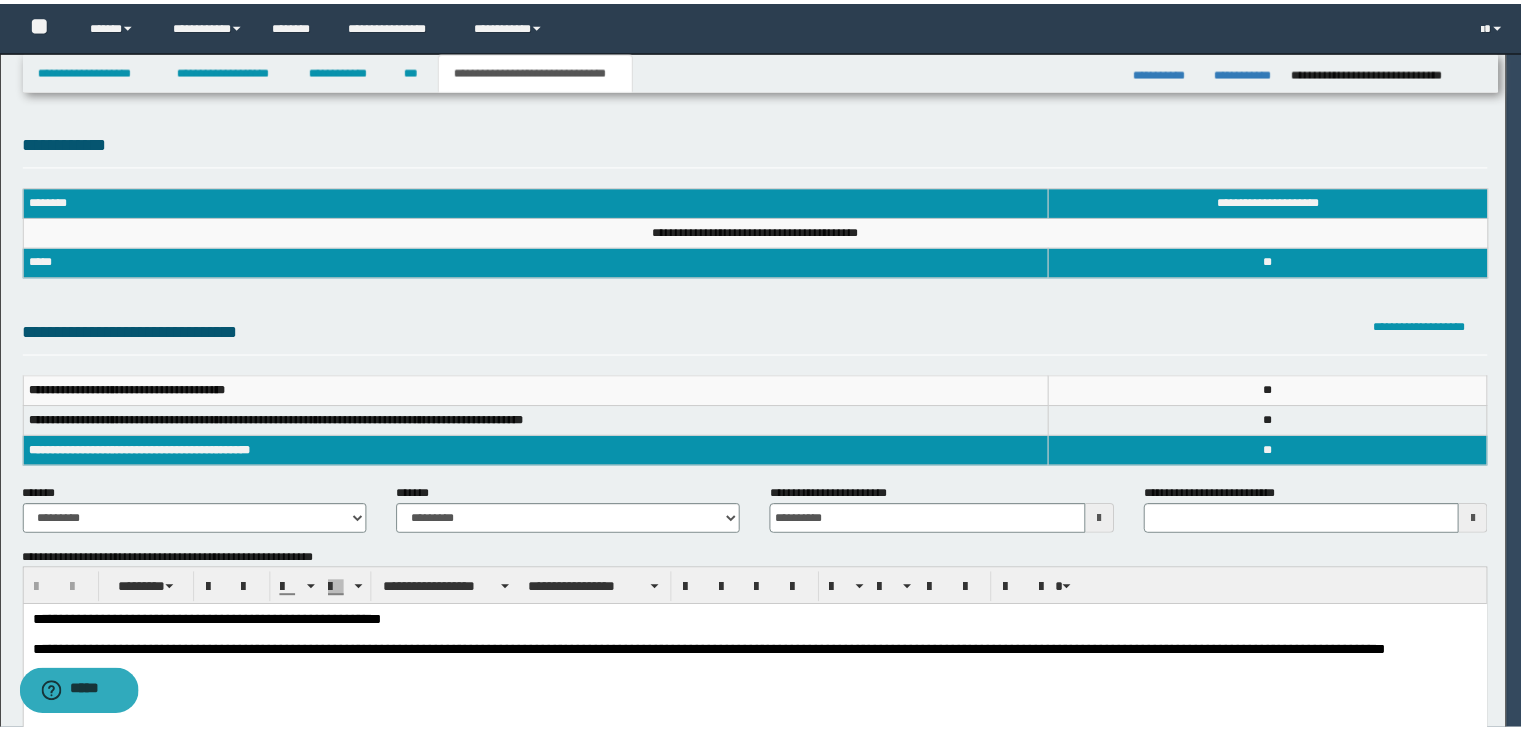 scroll, scrollTop: 0, scrollLeft: 0, axis: both 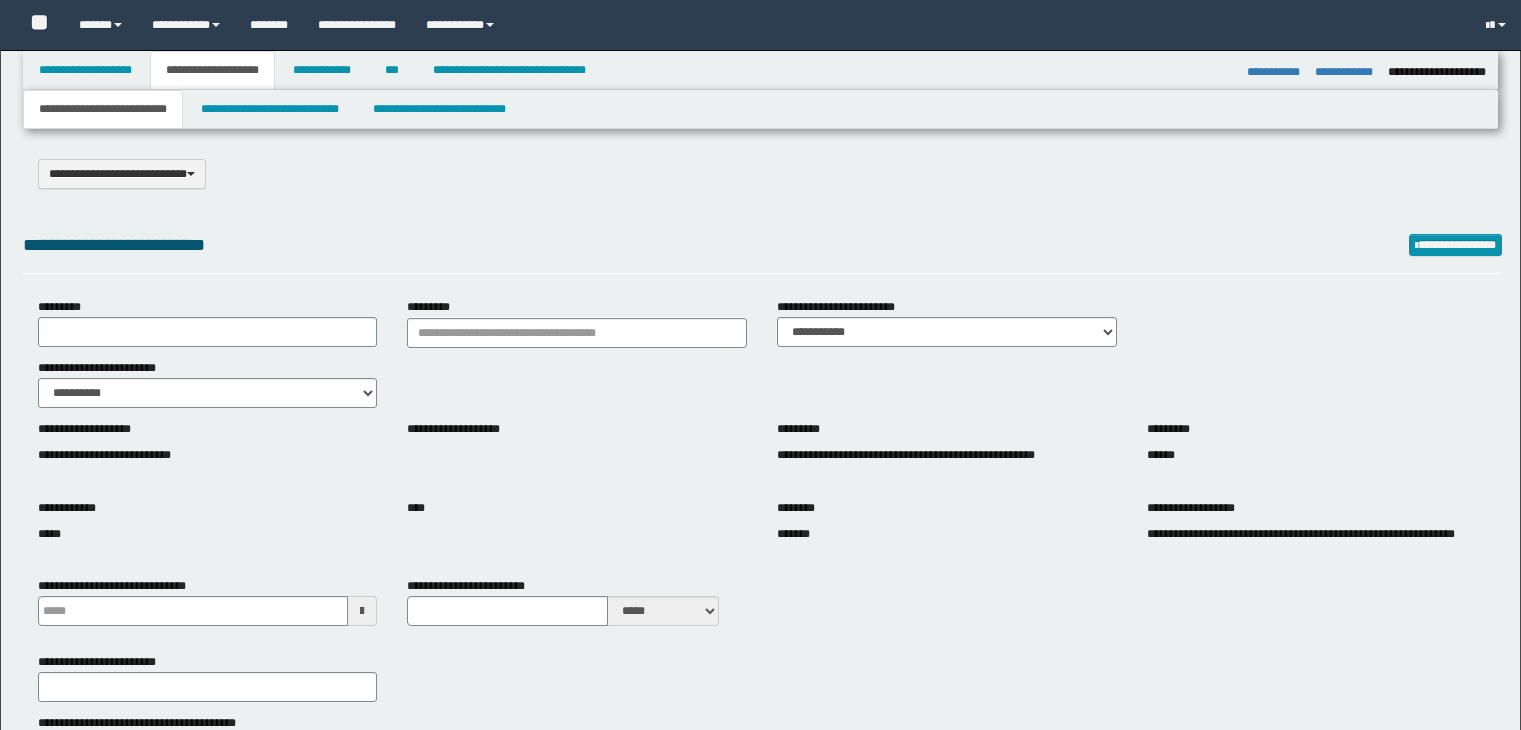 select on "*" 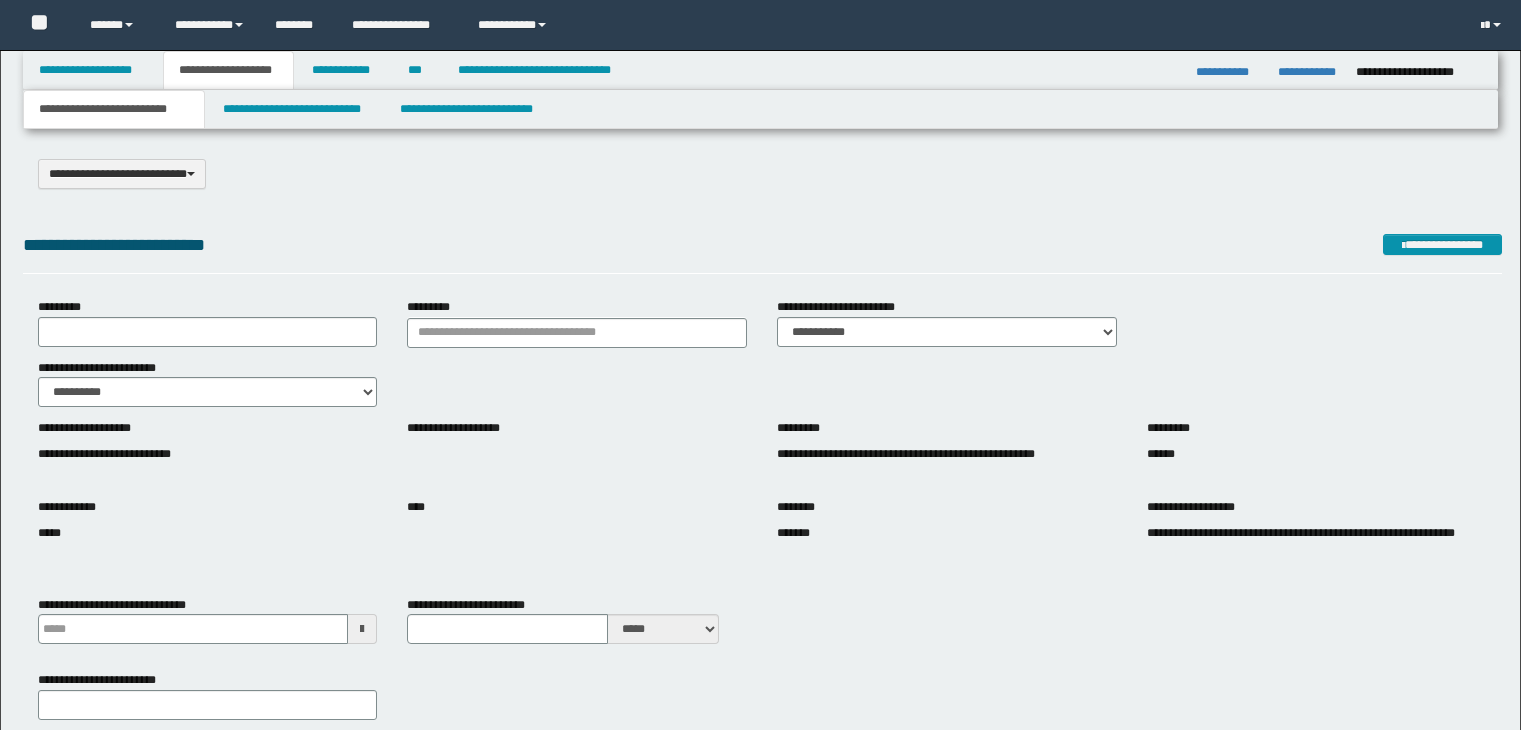 scroll, scrollTop: 0, scrollLeft: 0, axis: both 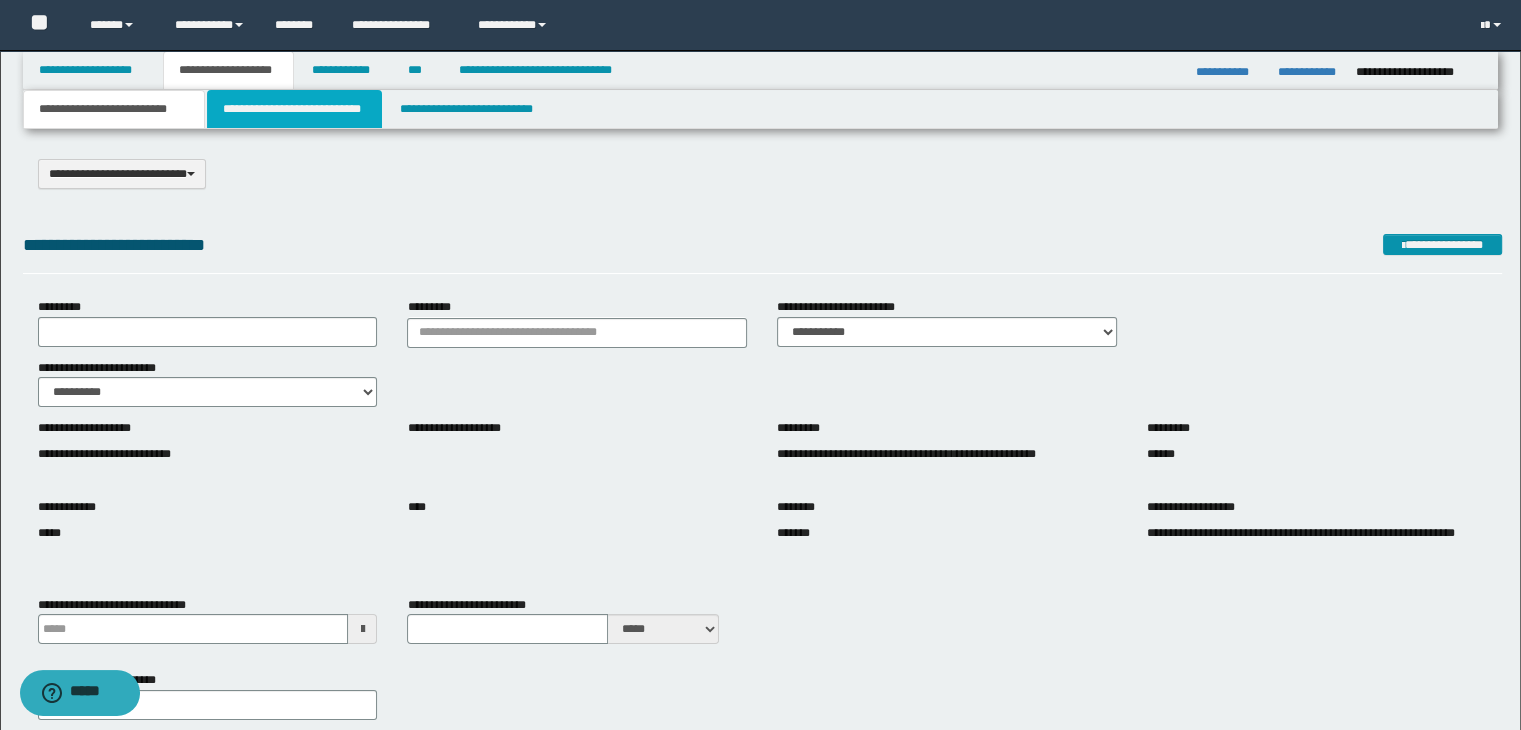 click on "**********" at bounding box center (294, 109) 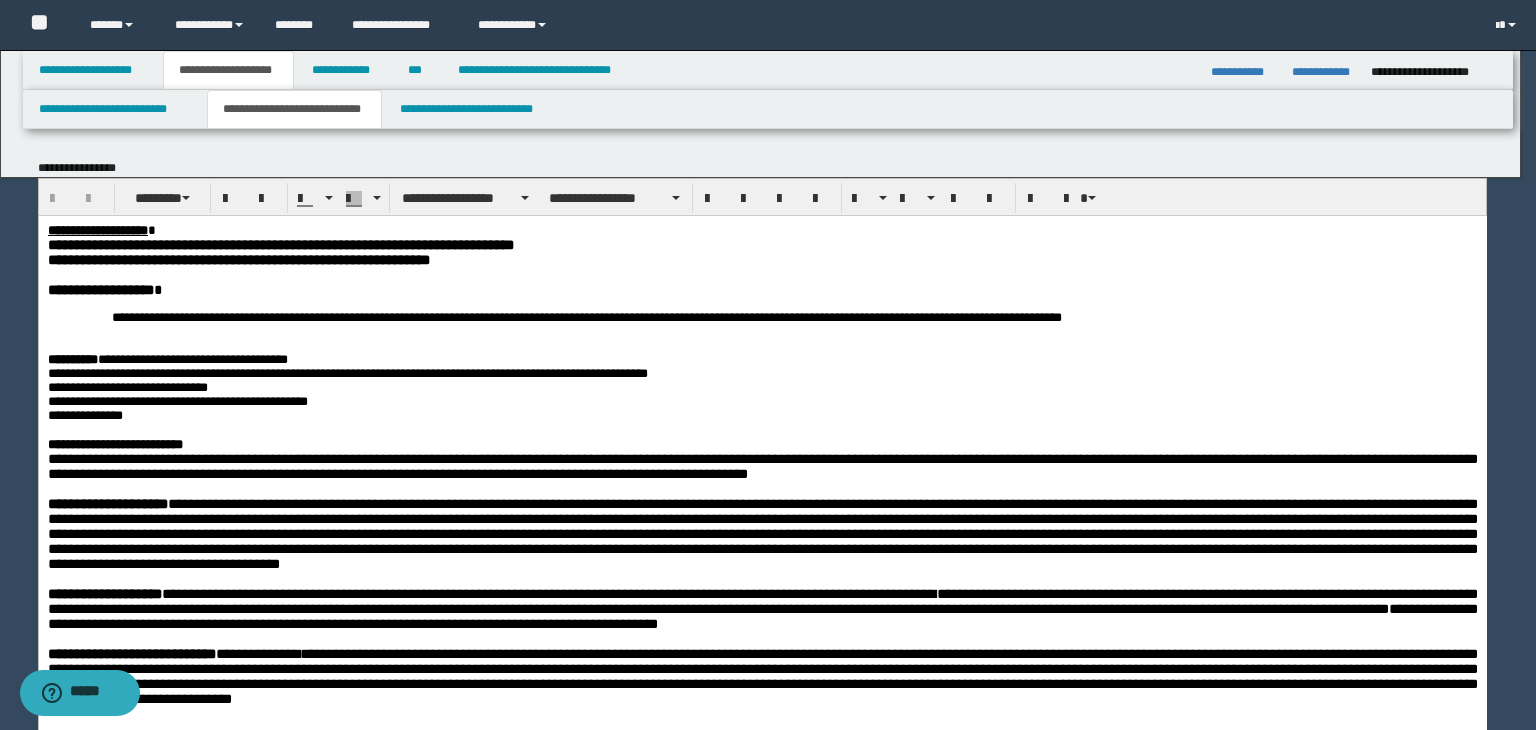 scroll, scrollTop: 0, scrollLeft: 0, axis: both 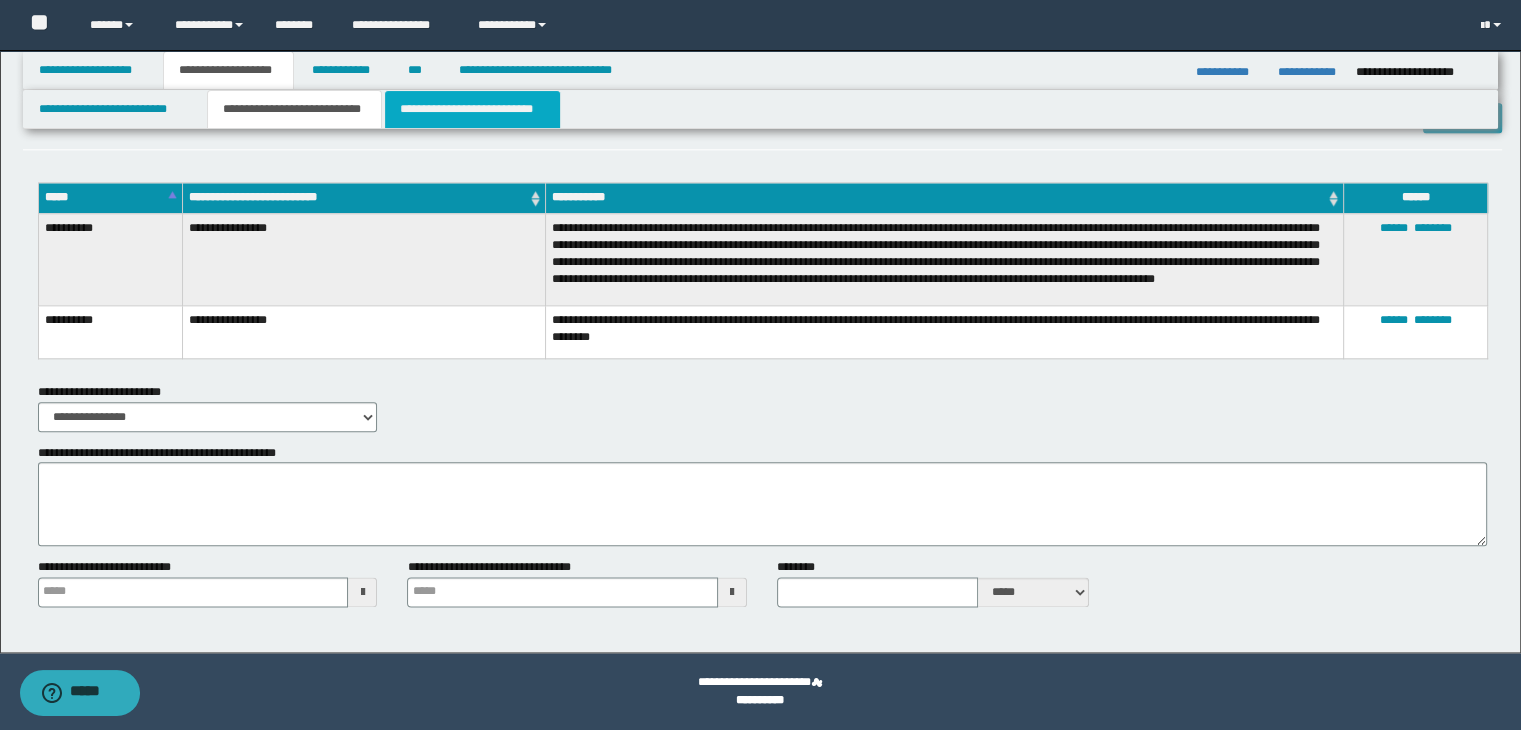 click on "**********" at bounding box center [472, 109] 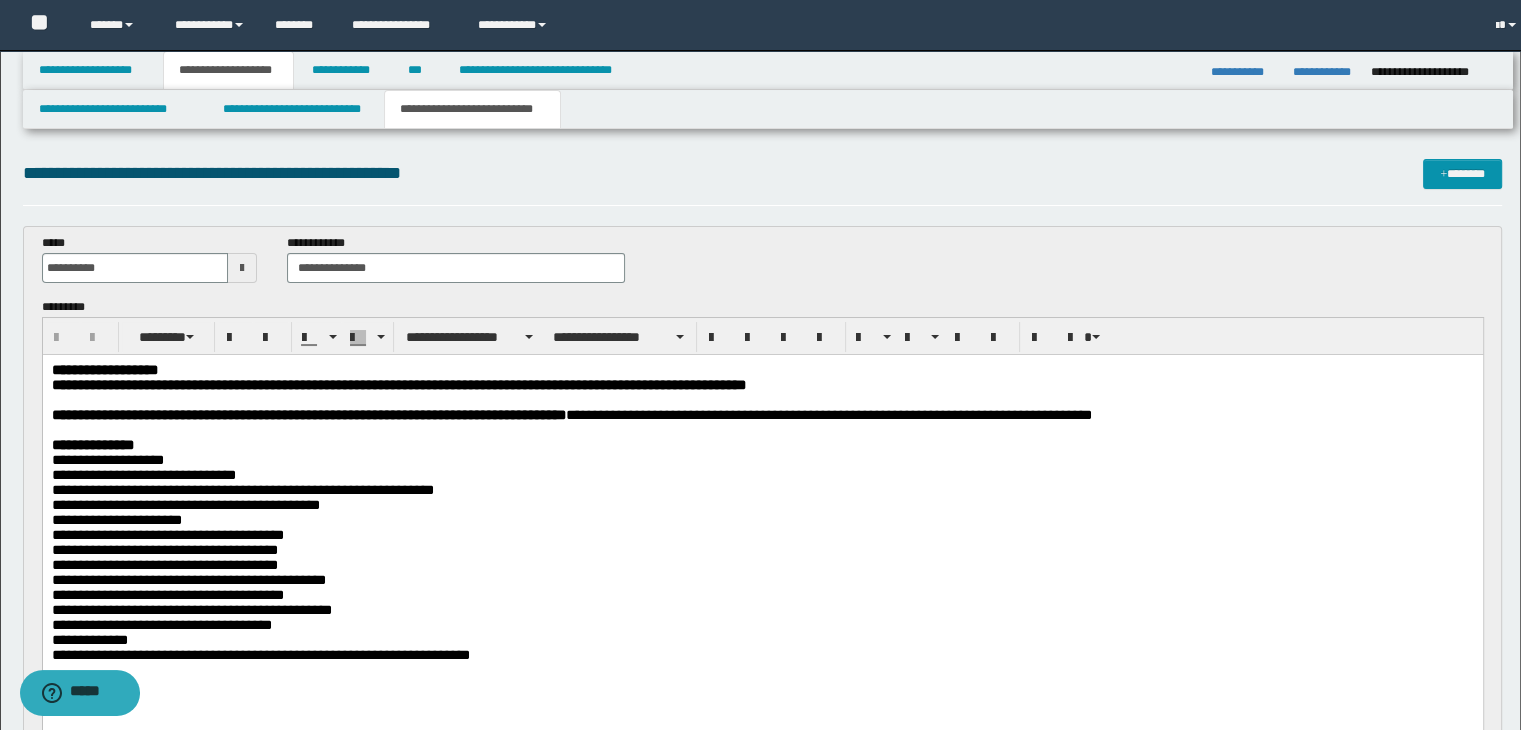 scroll, scrollTop: 0, scrollLeft: 0, axis: both 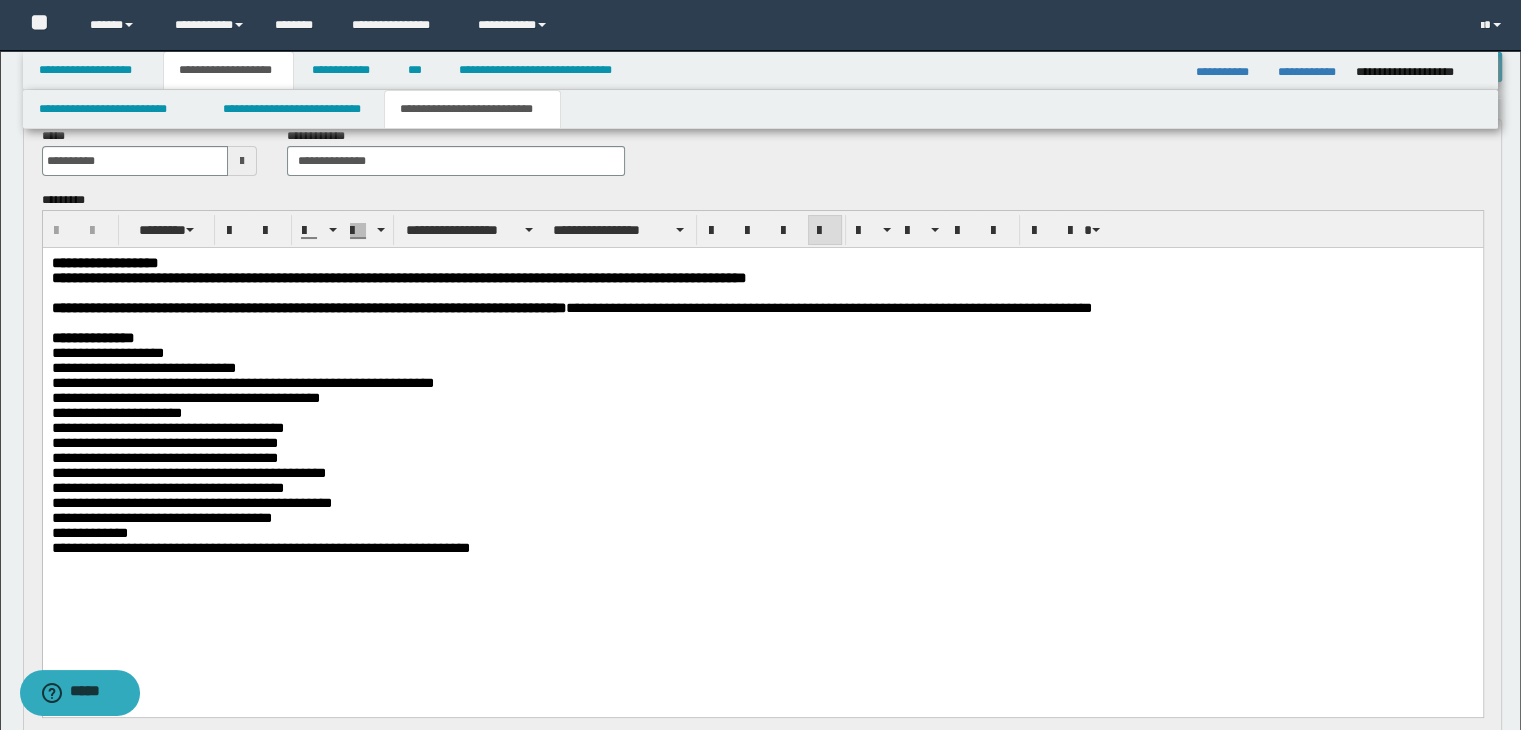 click on "**********" at bounding box center [762, 472] 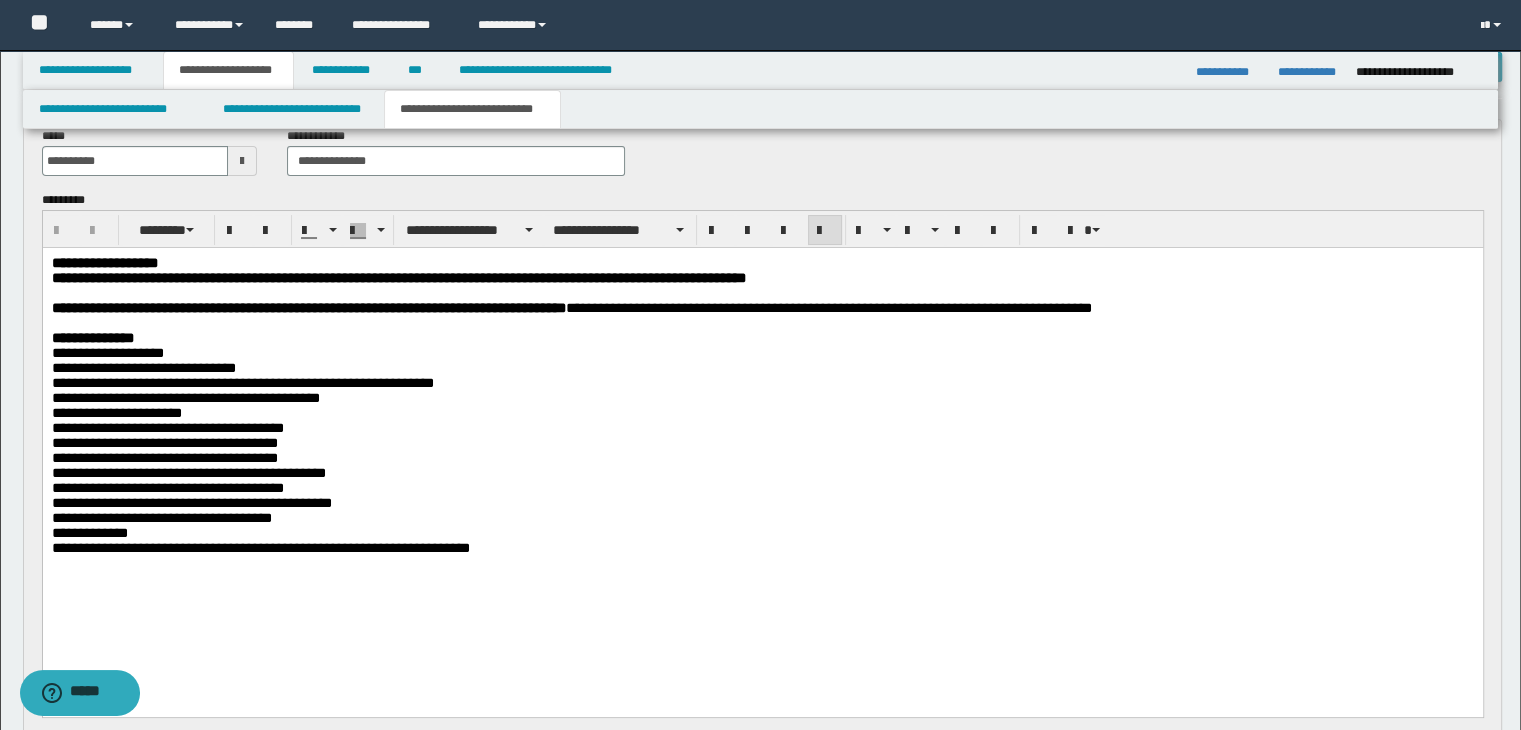 type 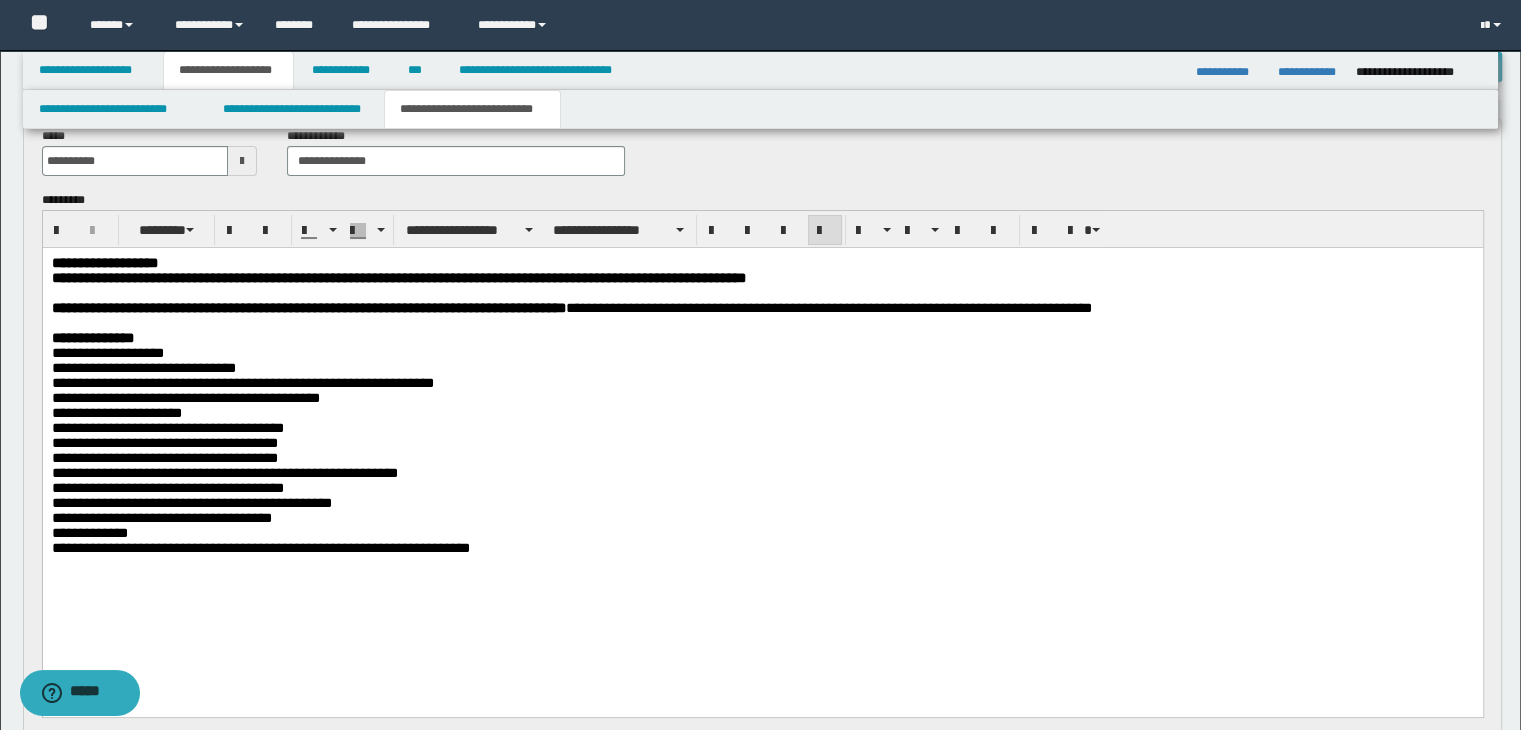 click on "**********" at bounding box center (191, 502) 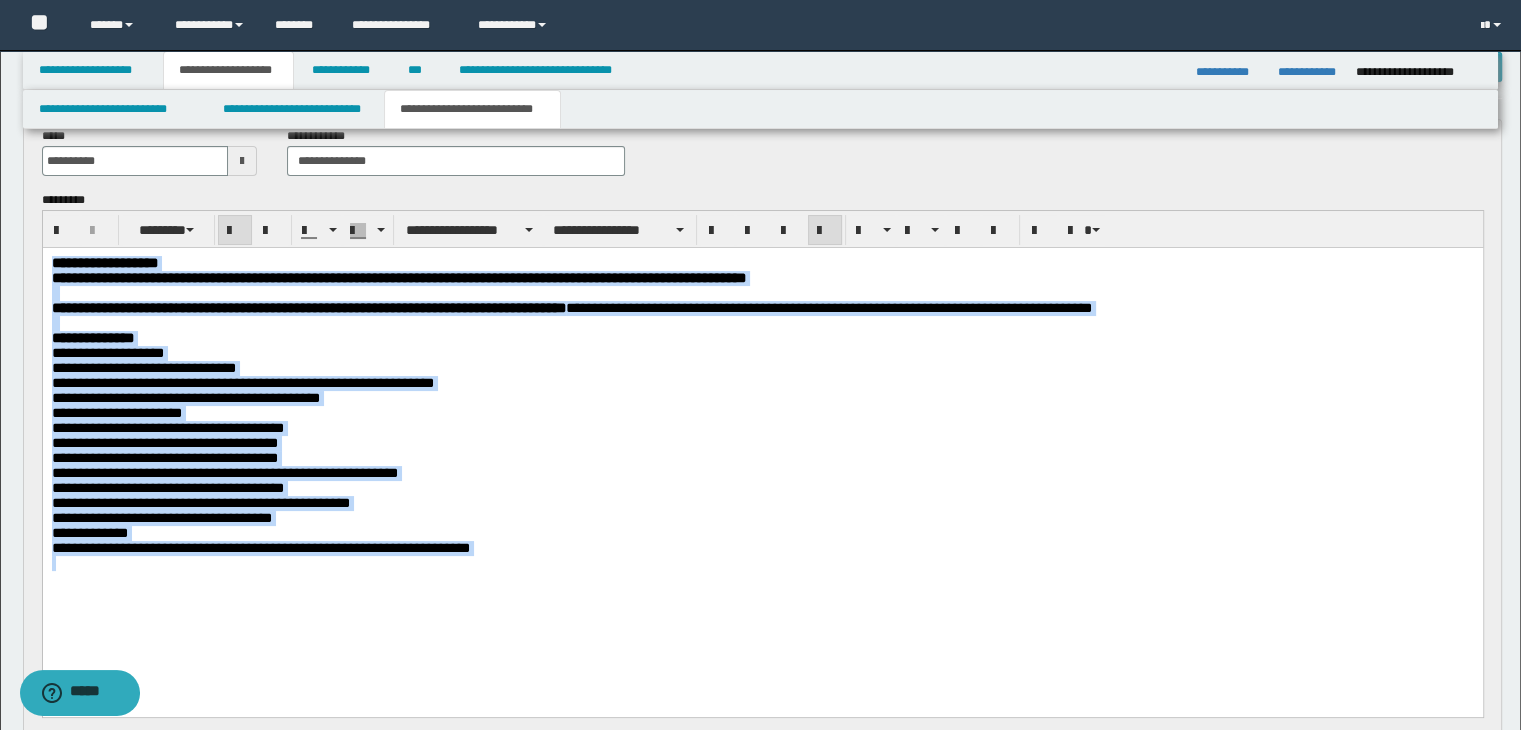 drag, startPoint x: 49, startPoint y: 261, endPoint x: 540, endPoint y: 618, distance: 607.0667 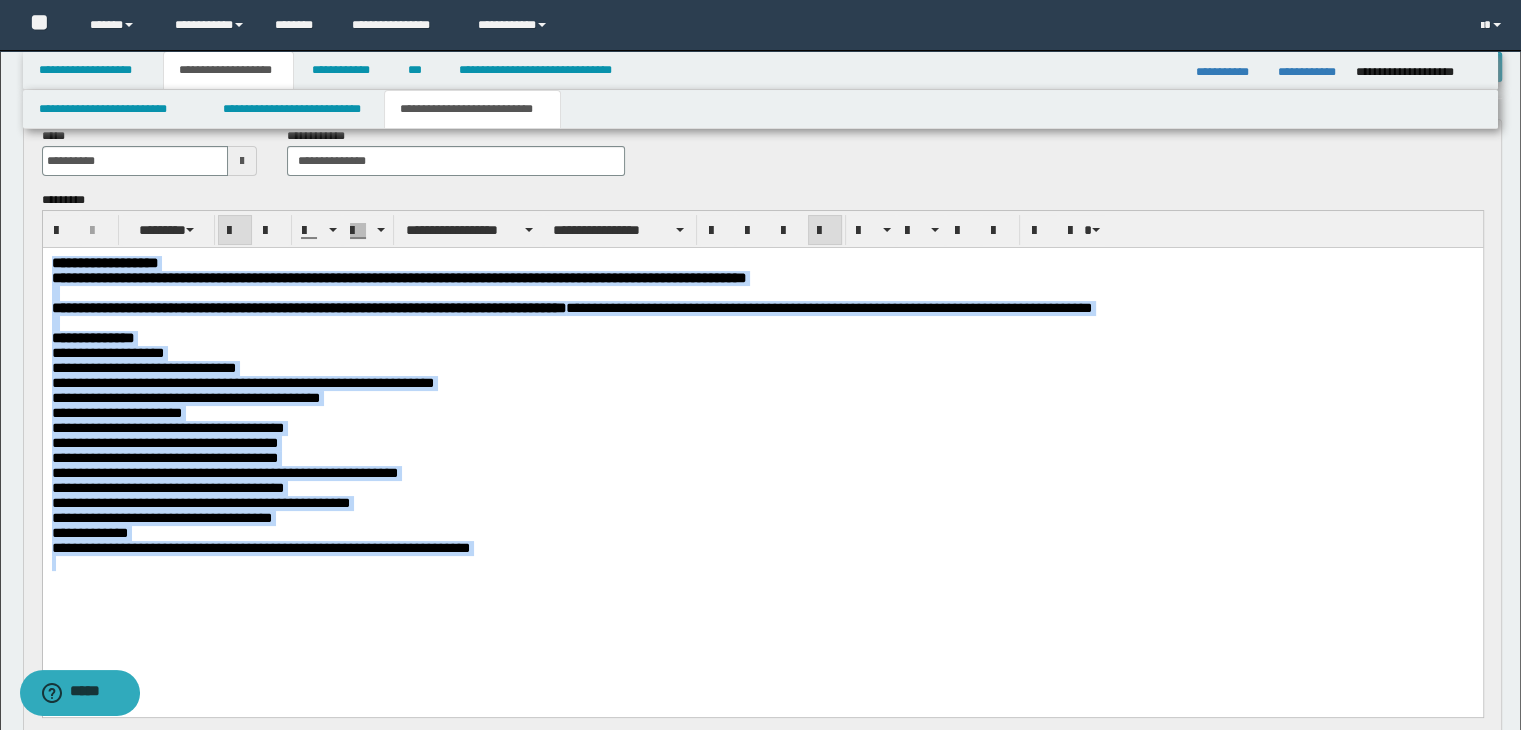 click on "**********" at bounding box center [762, 437] 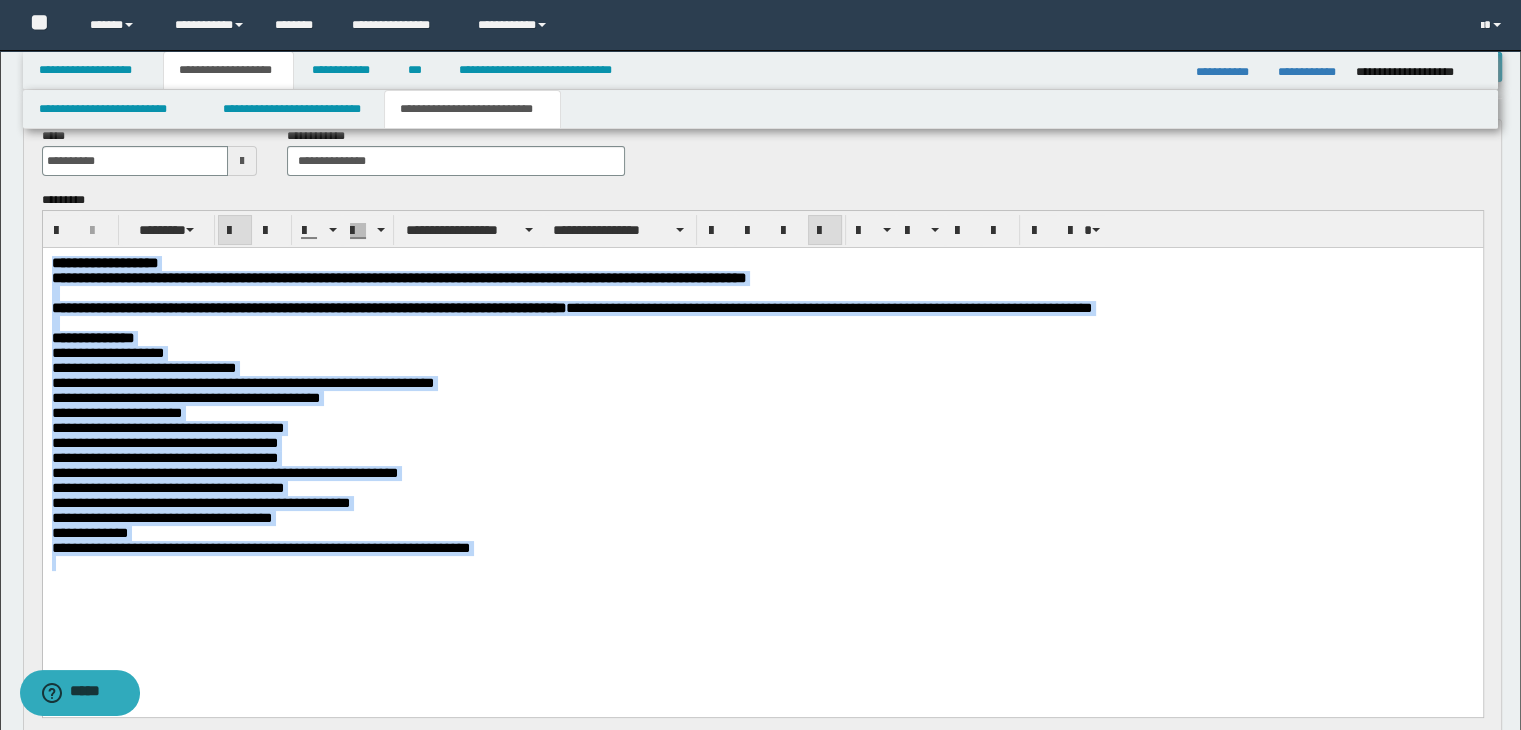 copy on "**********" 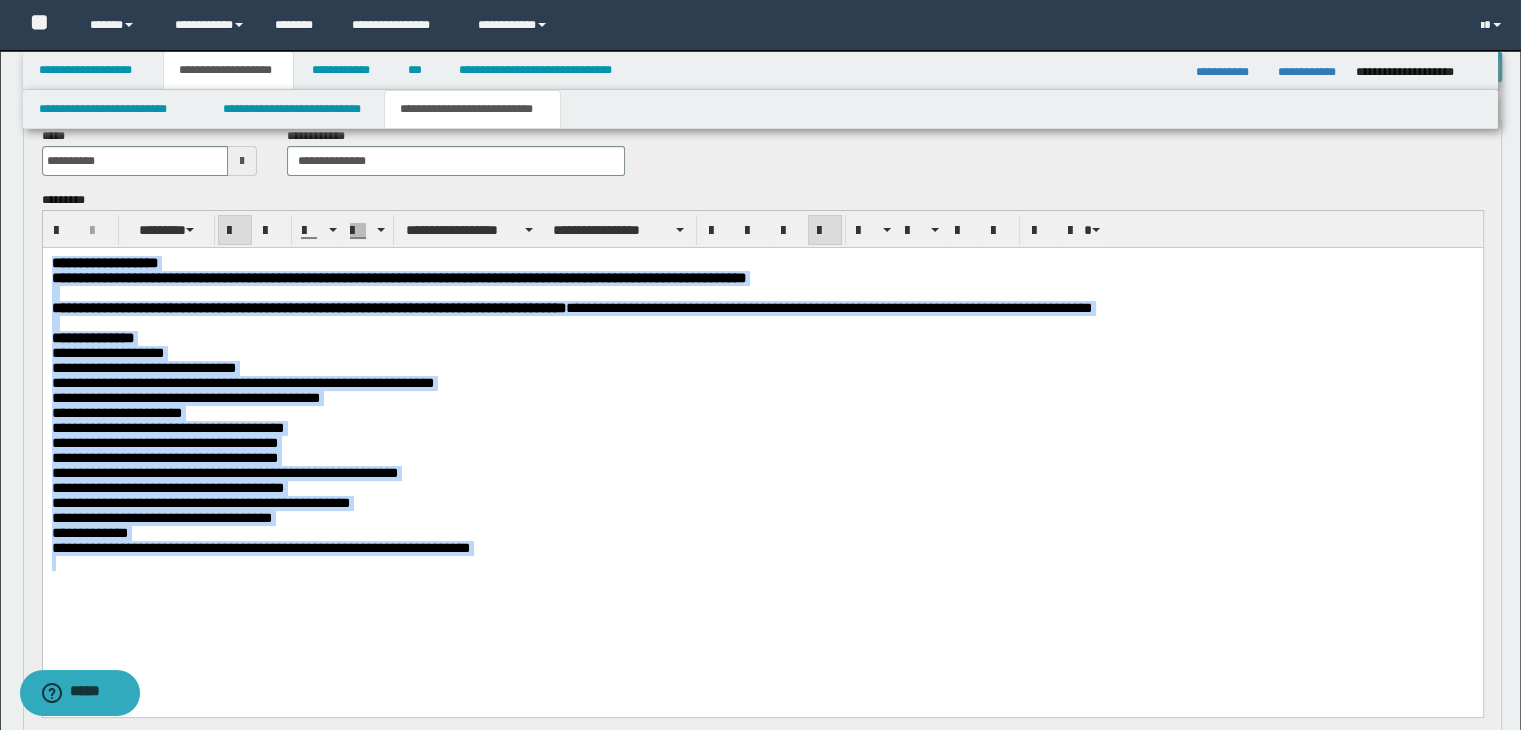 click at bounding box center [762, 562] 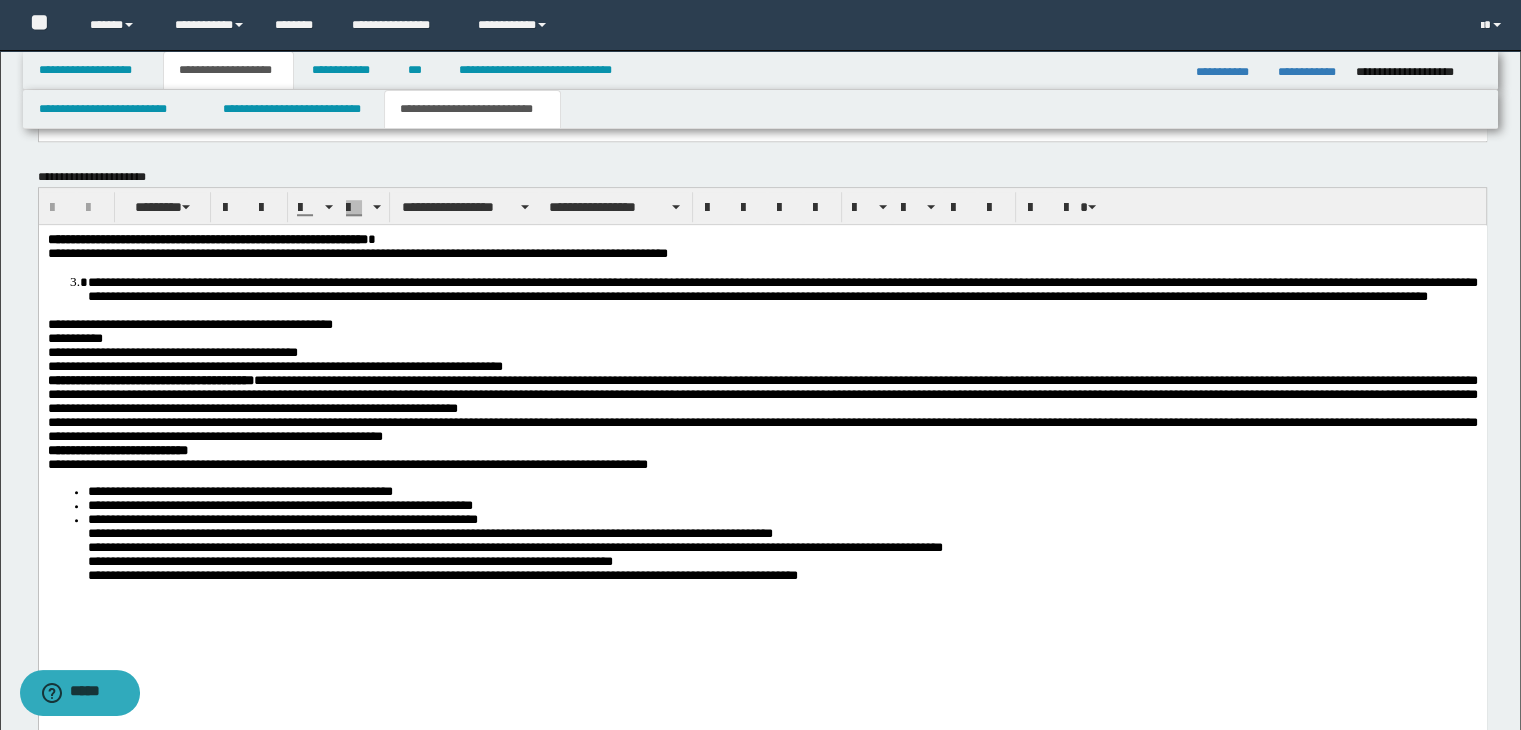 scroll, scrollTop: 1750, scrollLeft: 0, axis: vertical 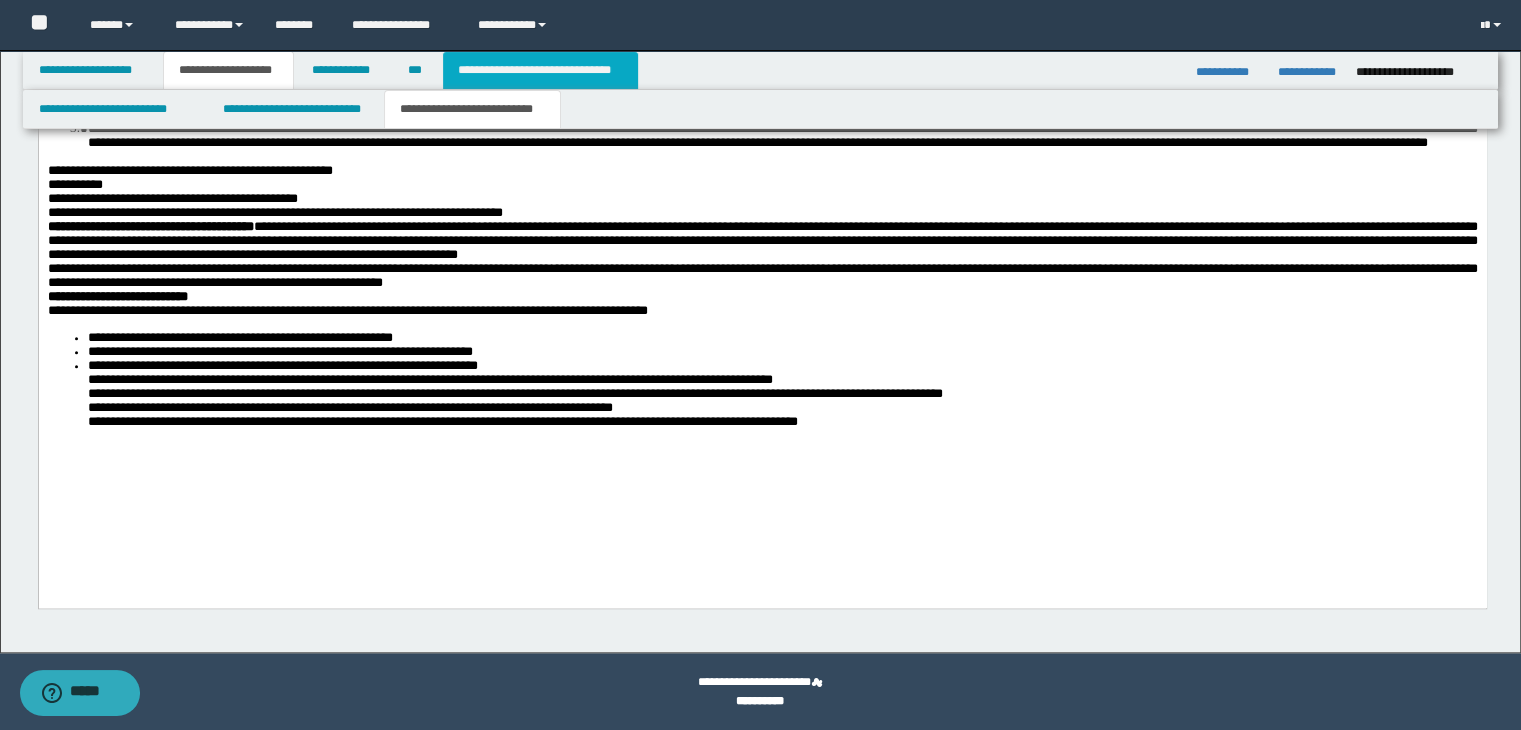 click on "**********" at bounding box center (540, 70) 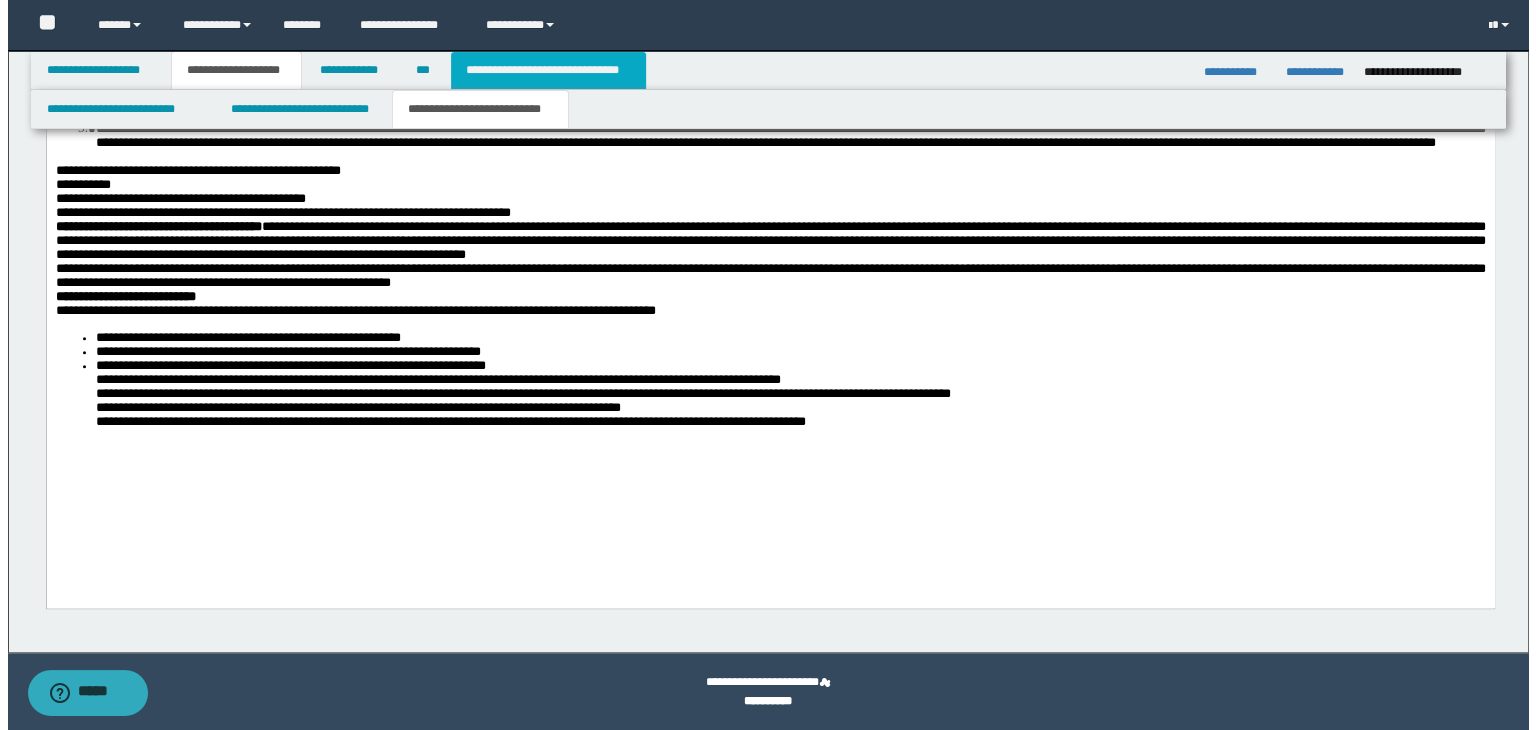 scroll, scrollTop: 0, scrollLeft: 0, axis: both 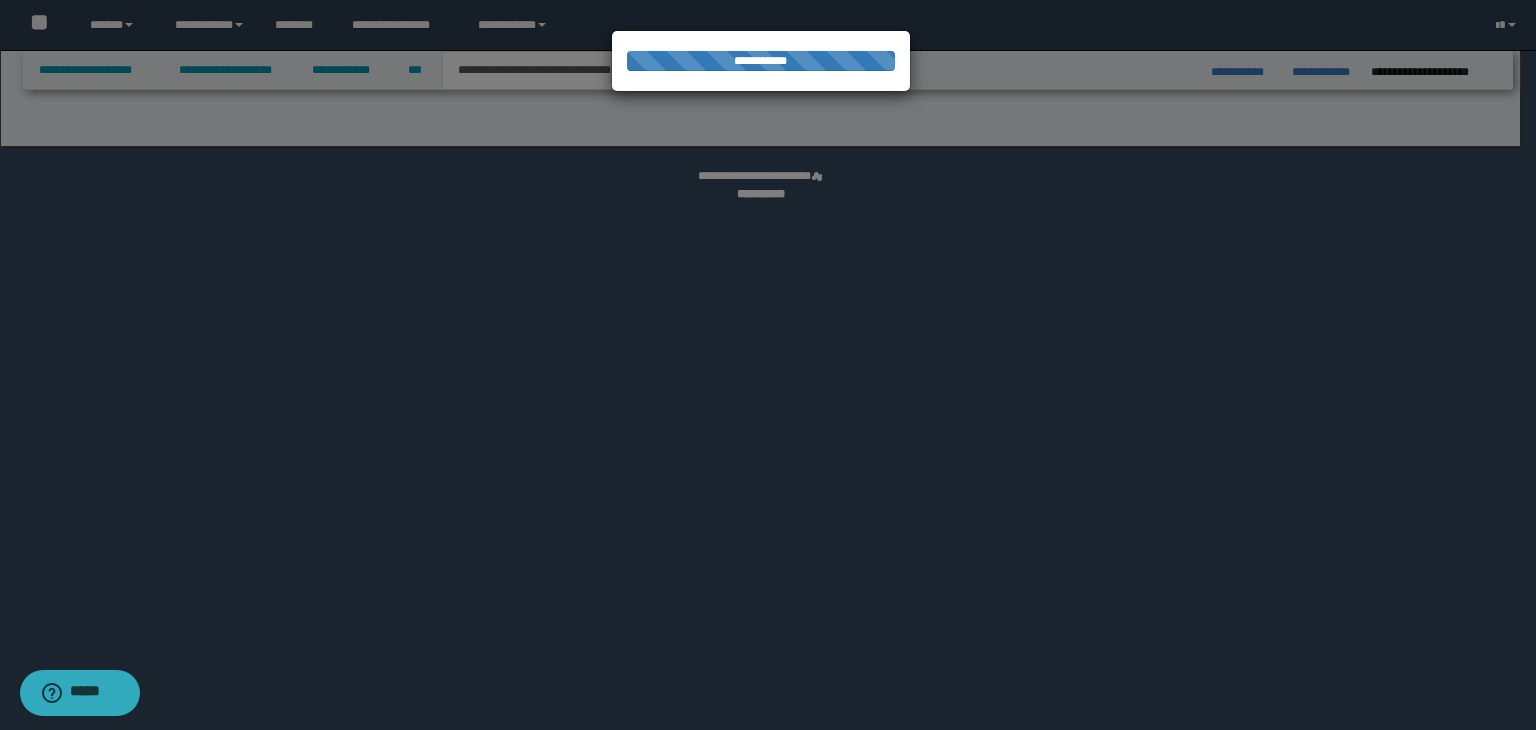 select on "*" 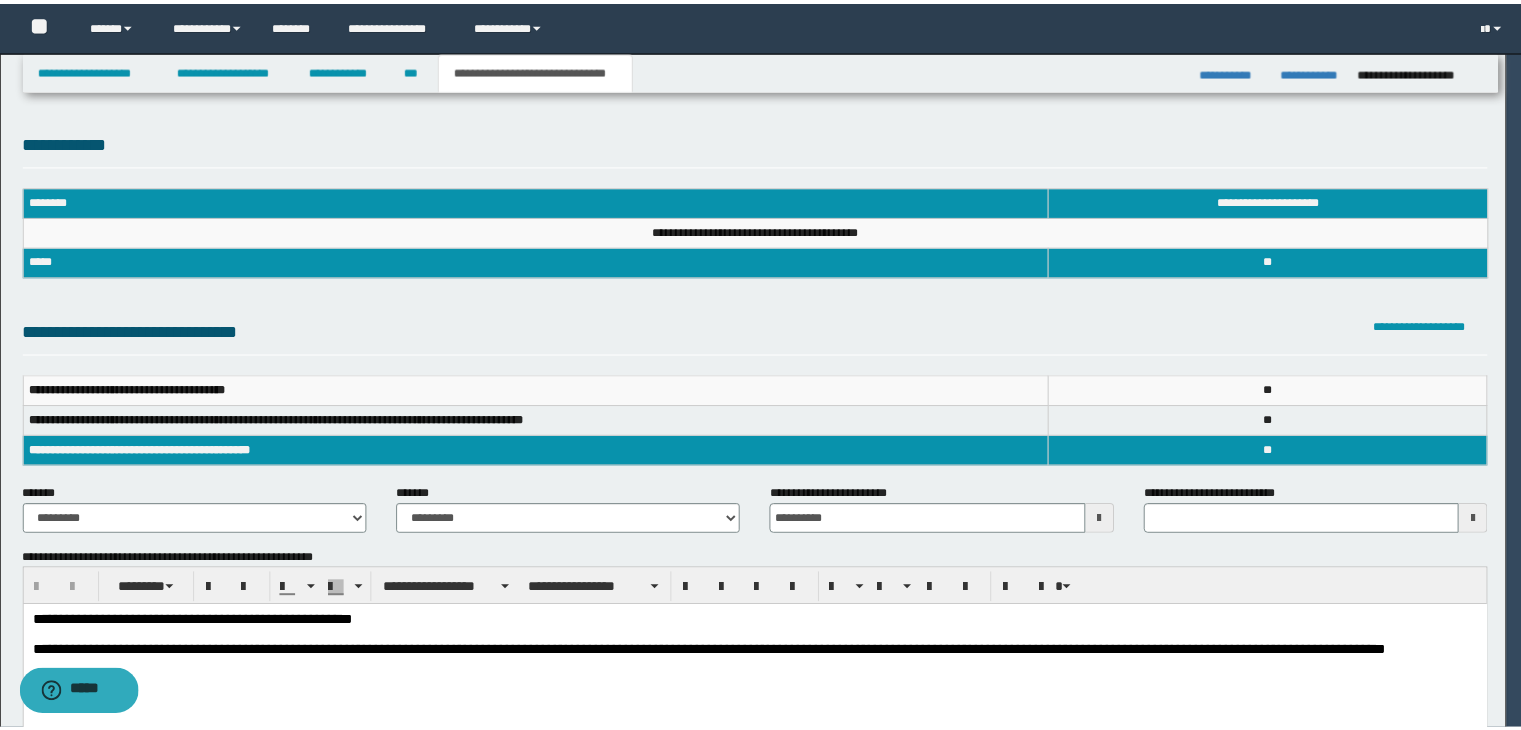 scroll, scrollTop: 0, scrollLeft: 0, axis: both 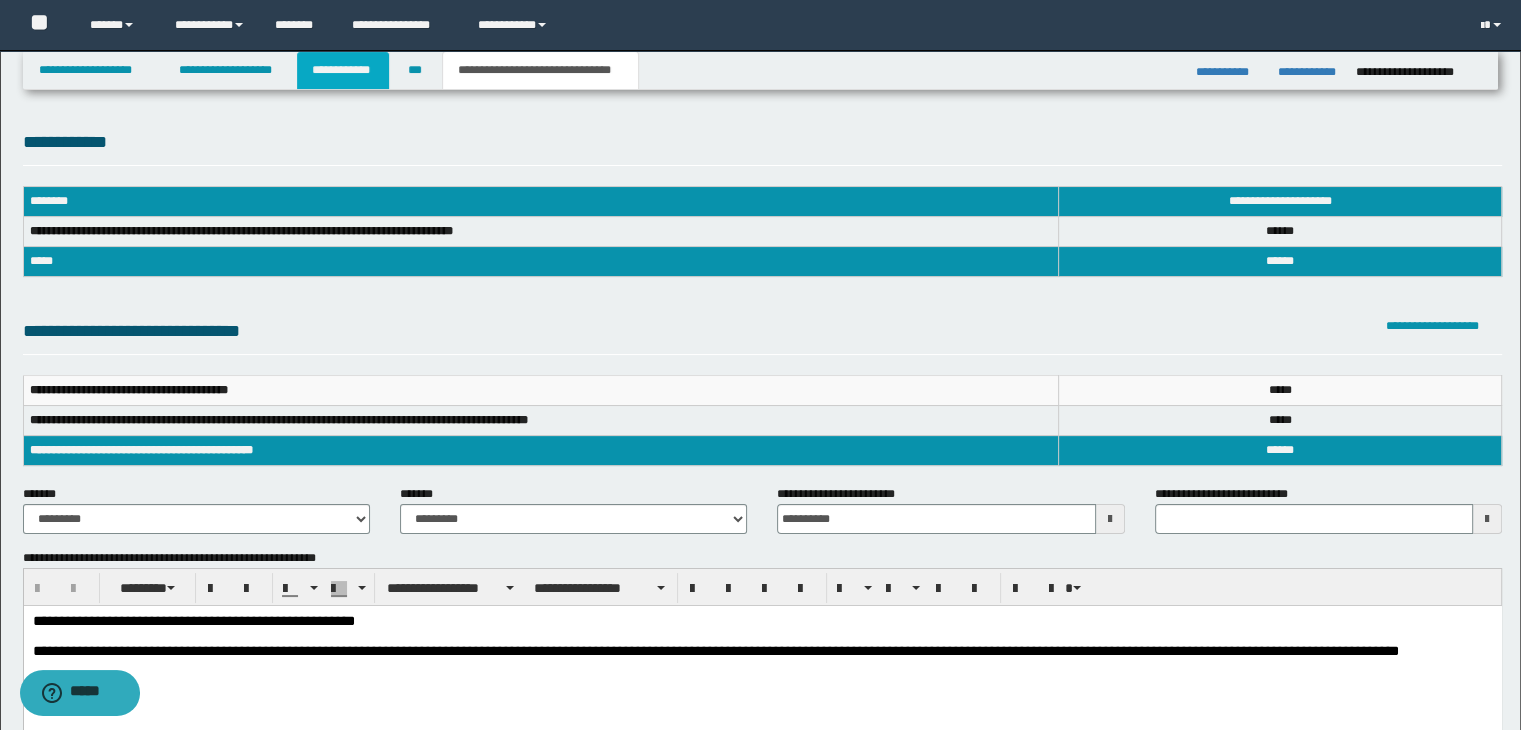 click on "**********" at bounding box center (343, 70) 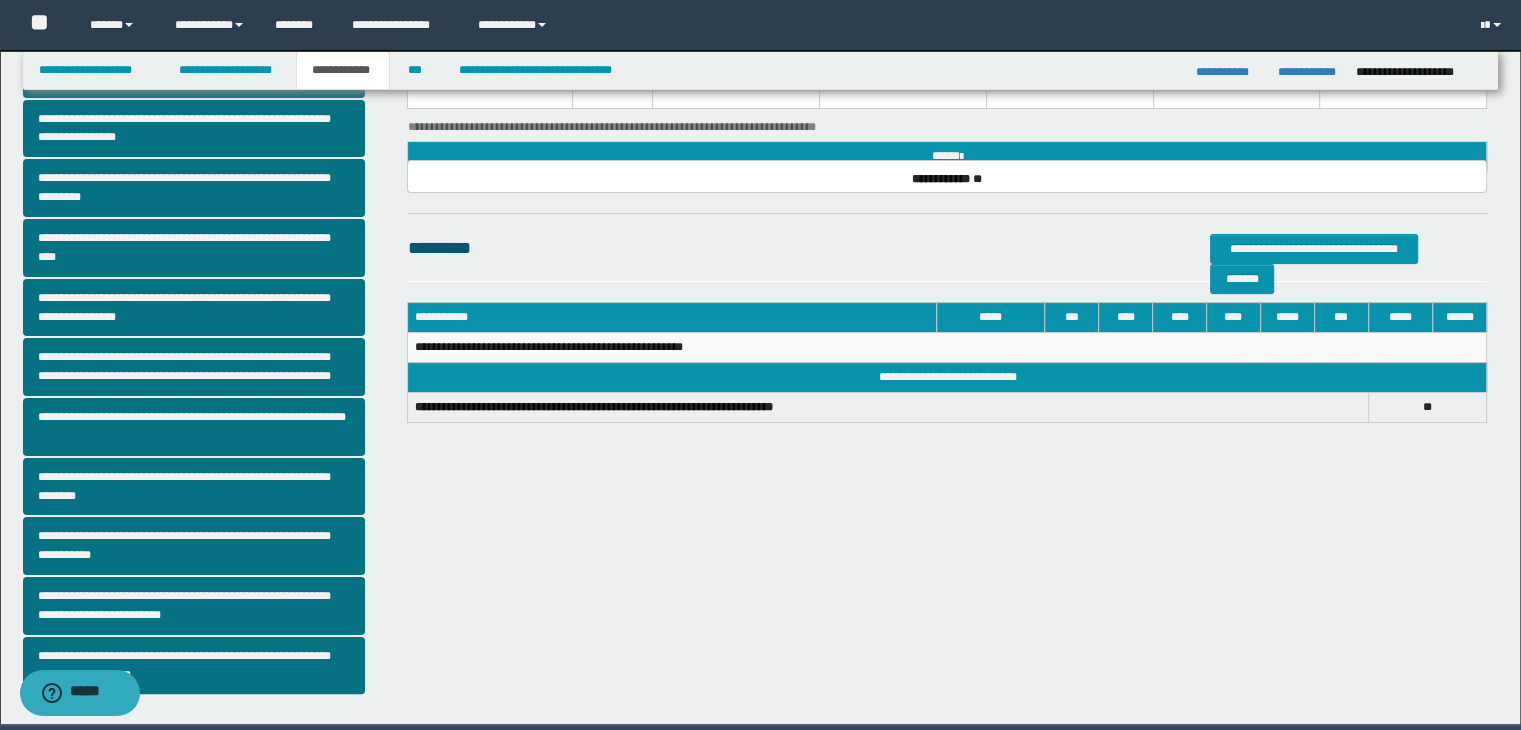 scroll, scrollTop: 381, scrollLeft: 0, axis: vertical 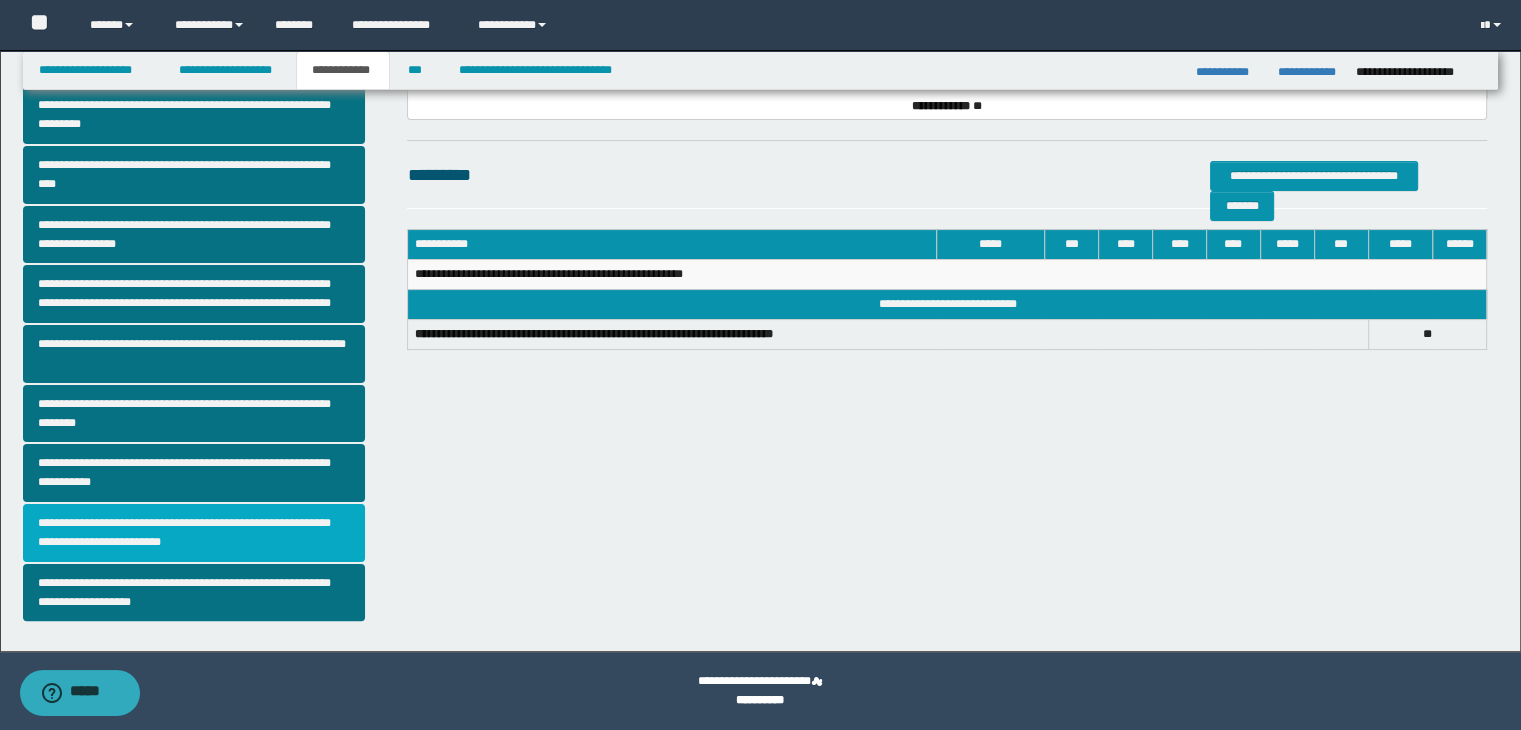 click on "**********" at bounding box center [194, 533] 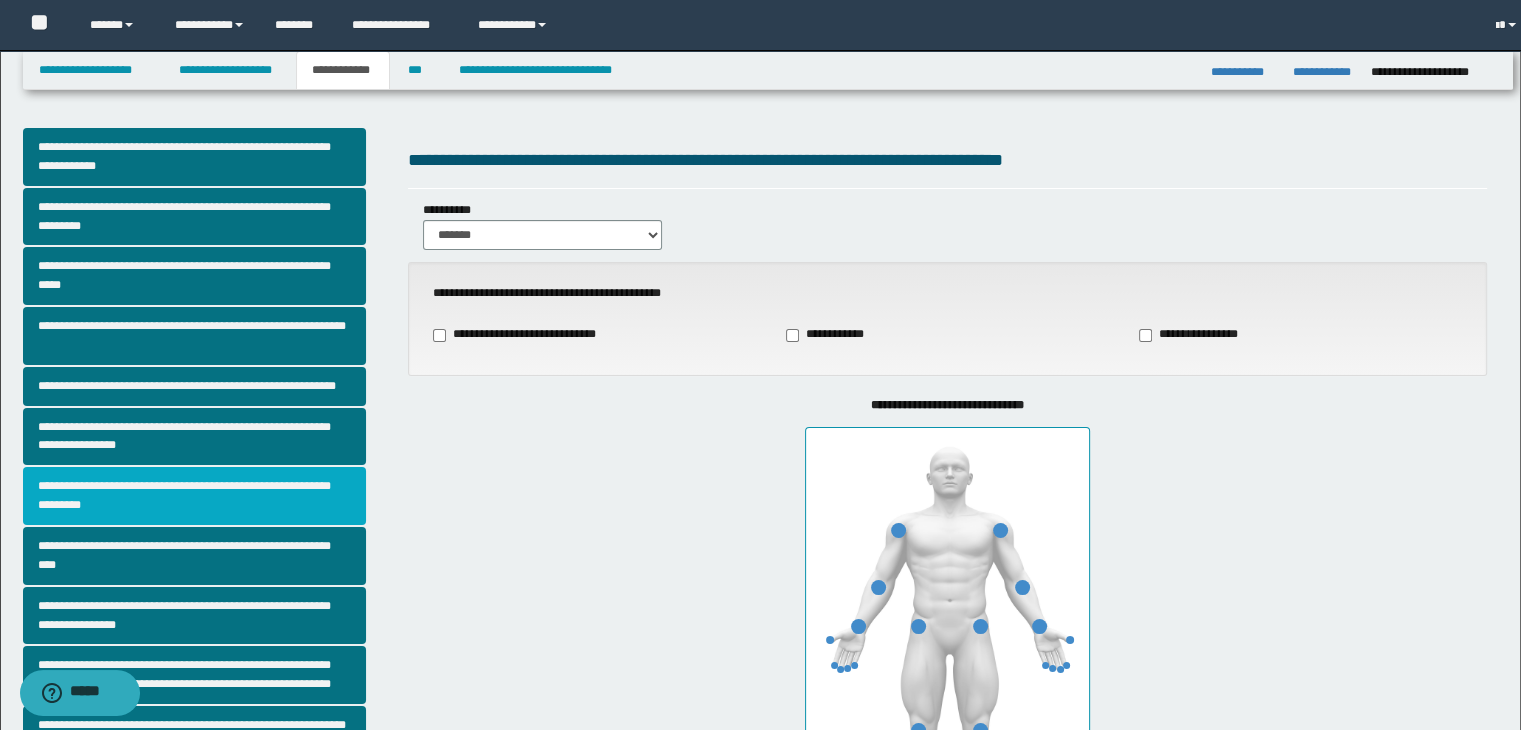 select on "*" 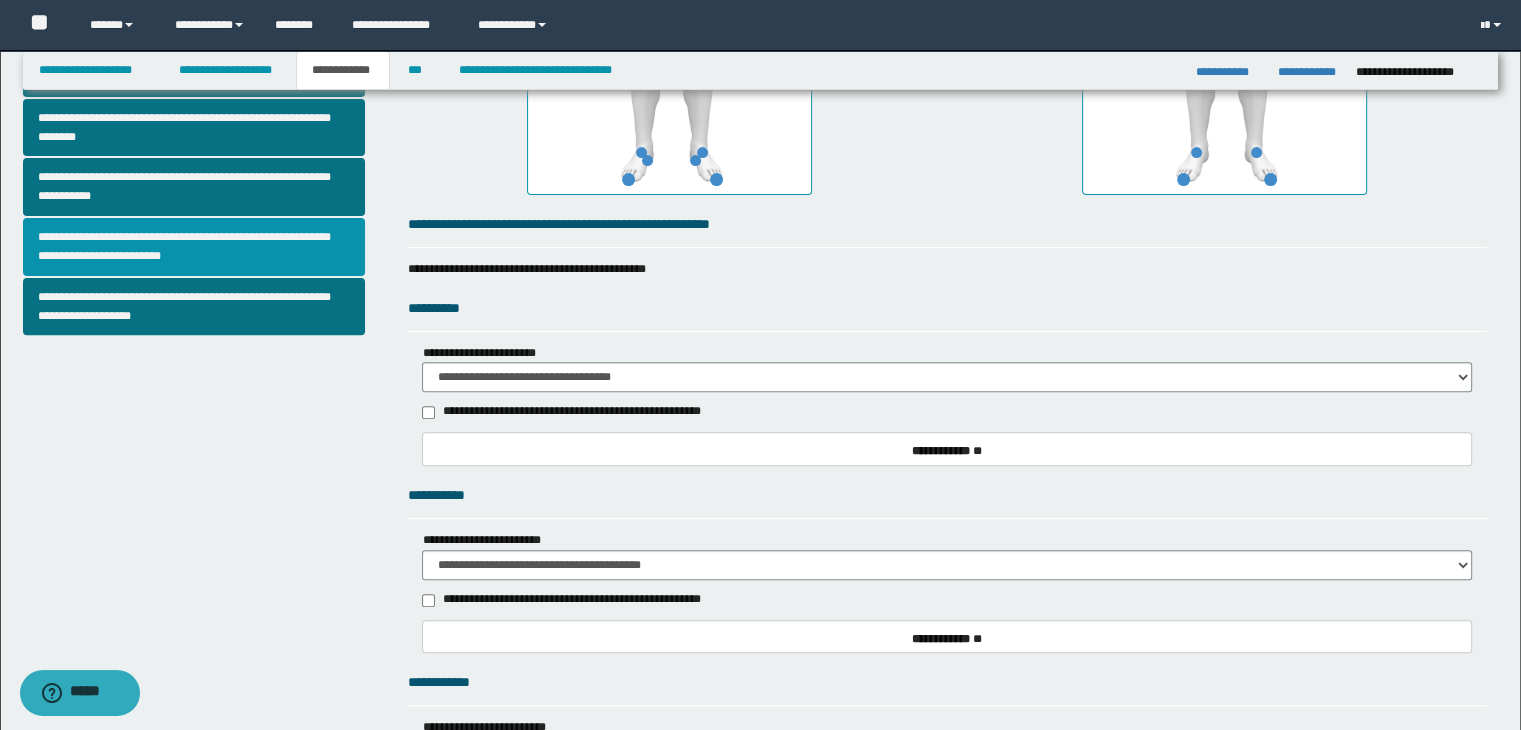 scroll, scrollTop: 669, scrollLeft: 0, axis: vertical 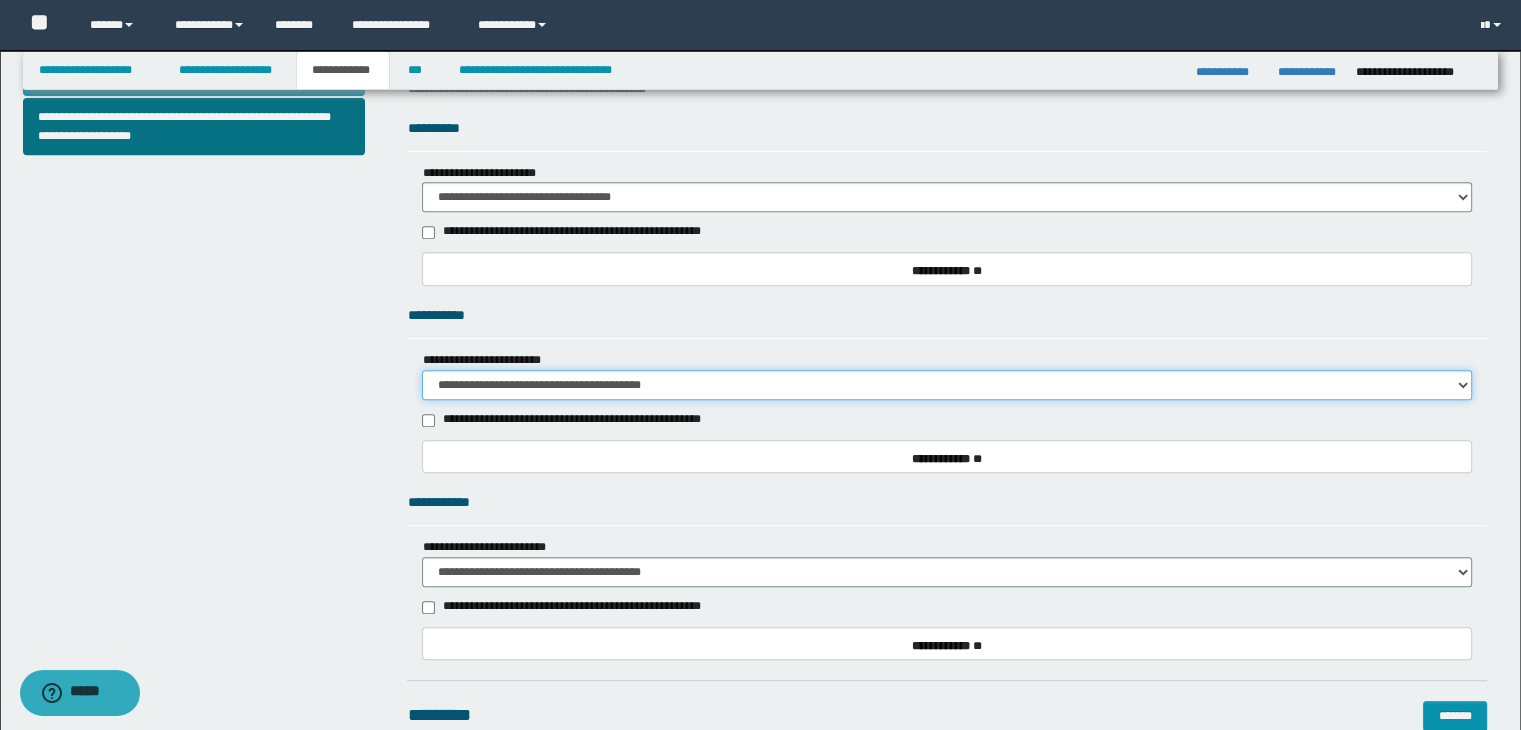 click on "**********" at bounding box center (947, 385) 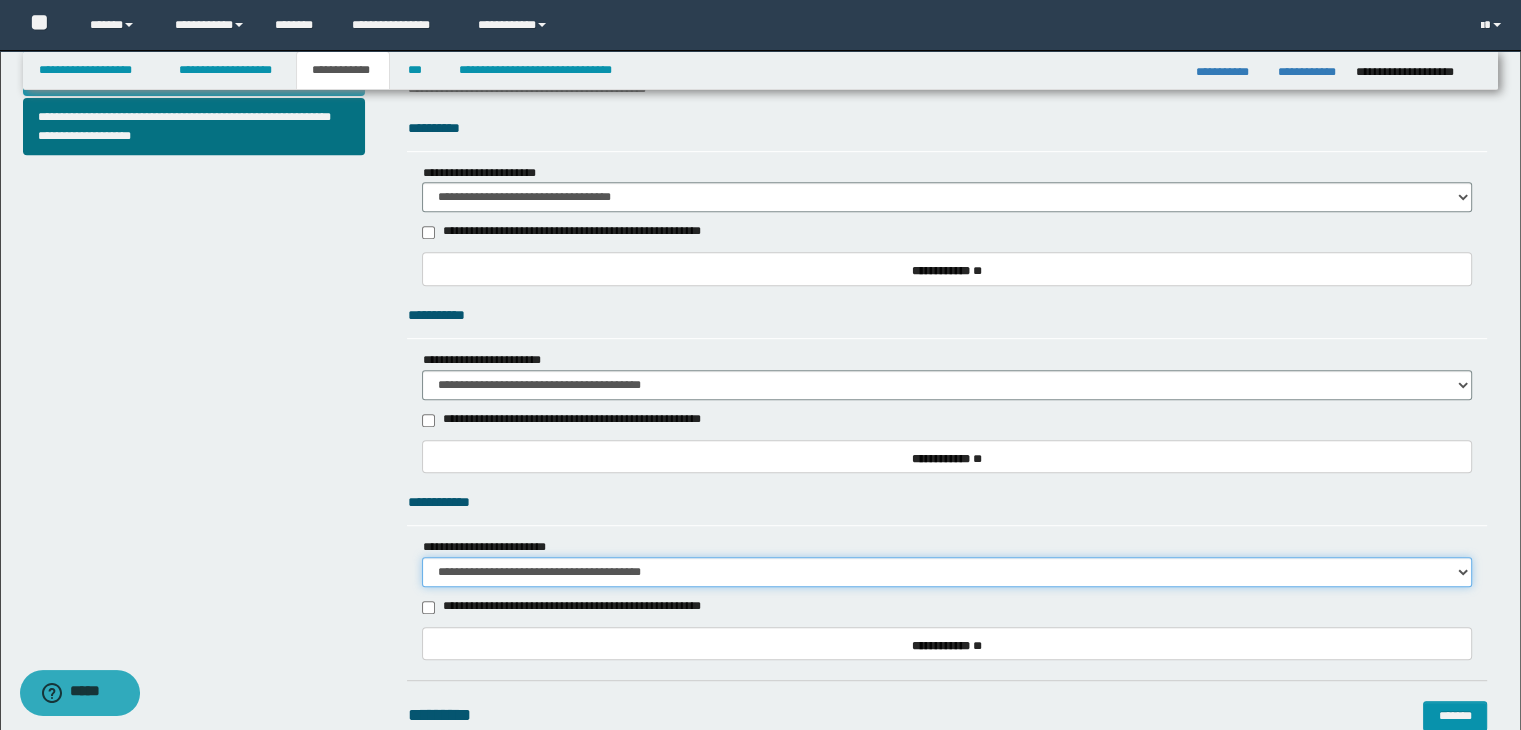 click on "**********" at bounding box center (947, 572) 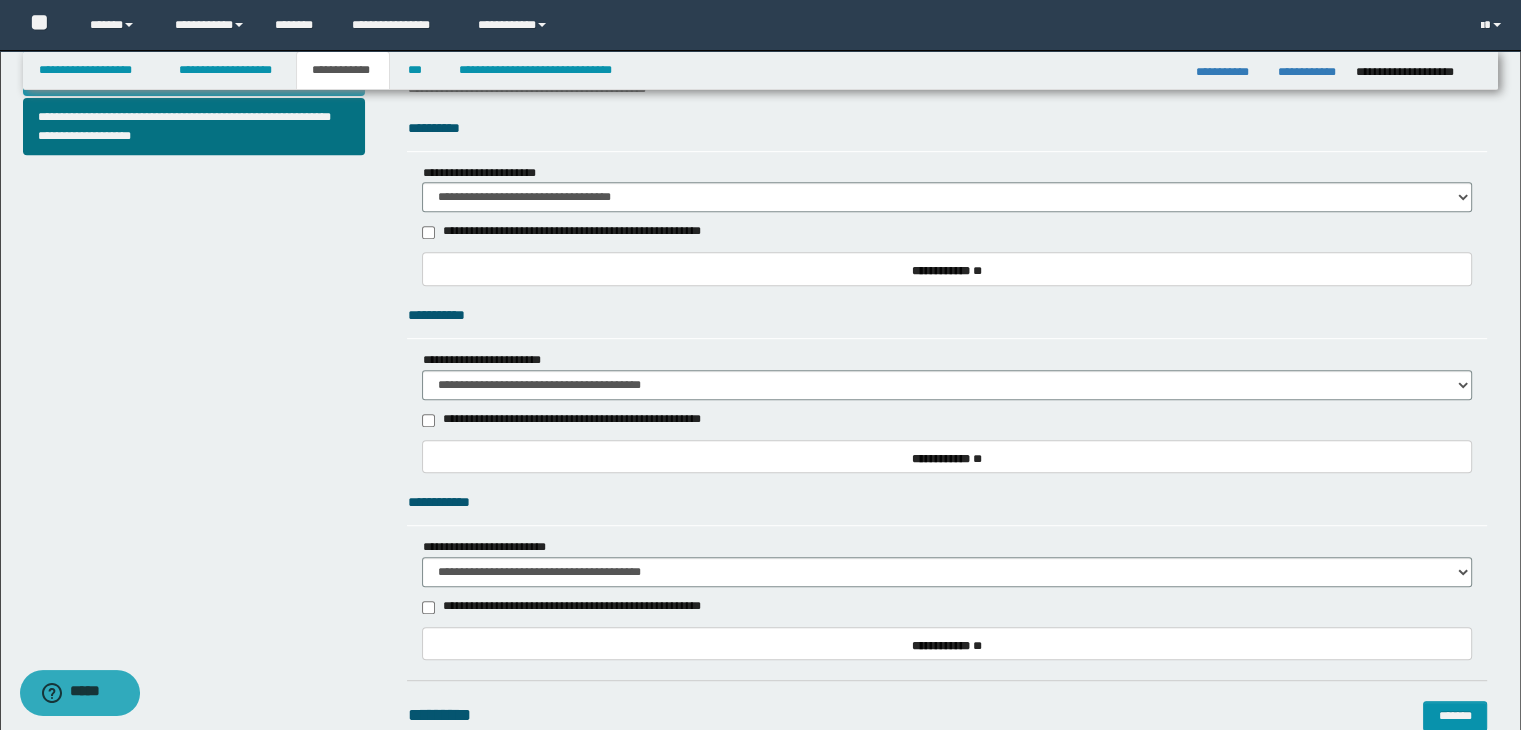 click on "**********" at bounding box center [947, 607] 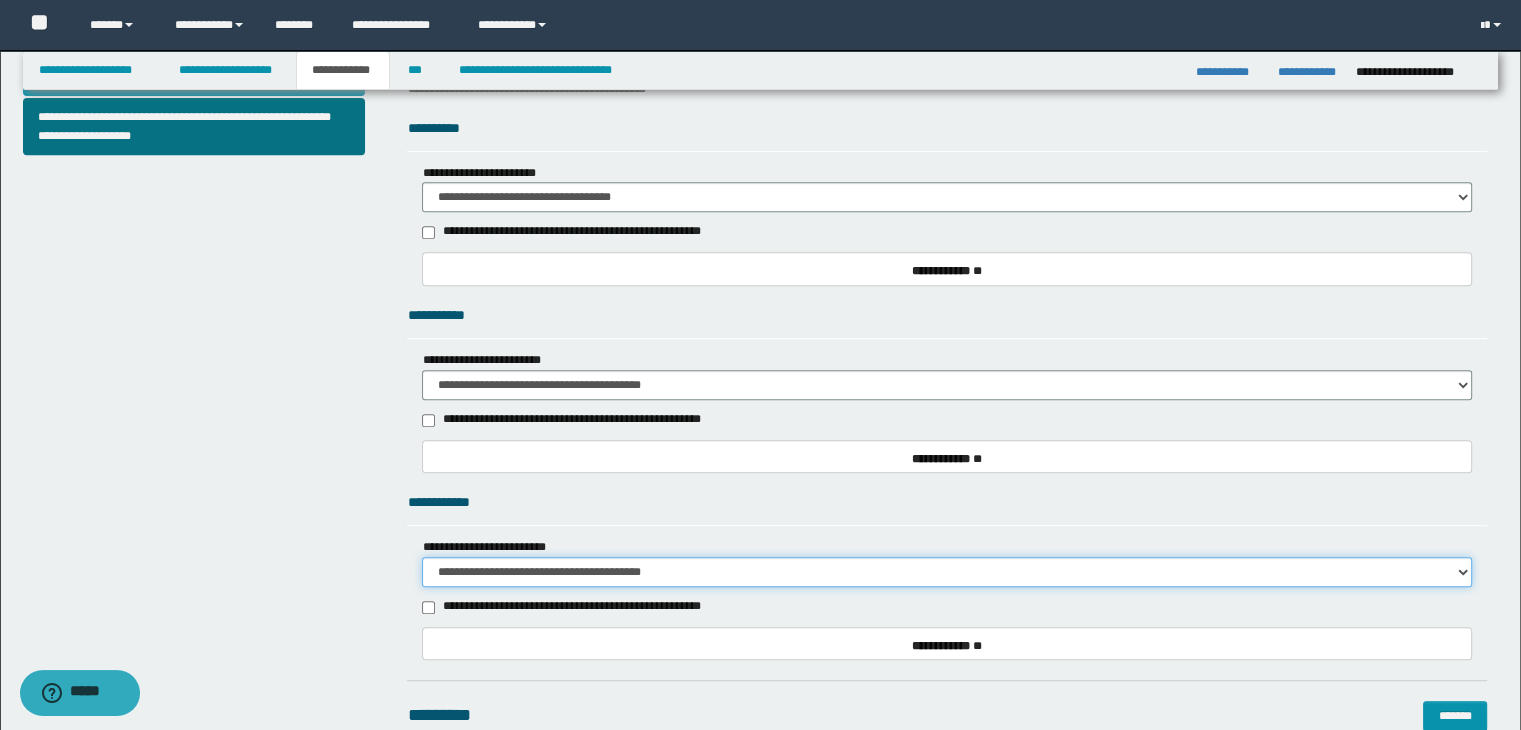 click on "**********" at bounding box center [947, 572] 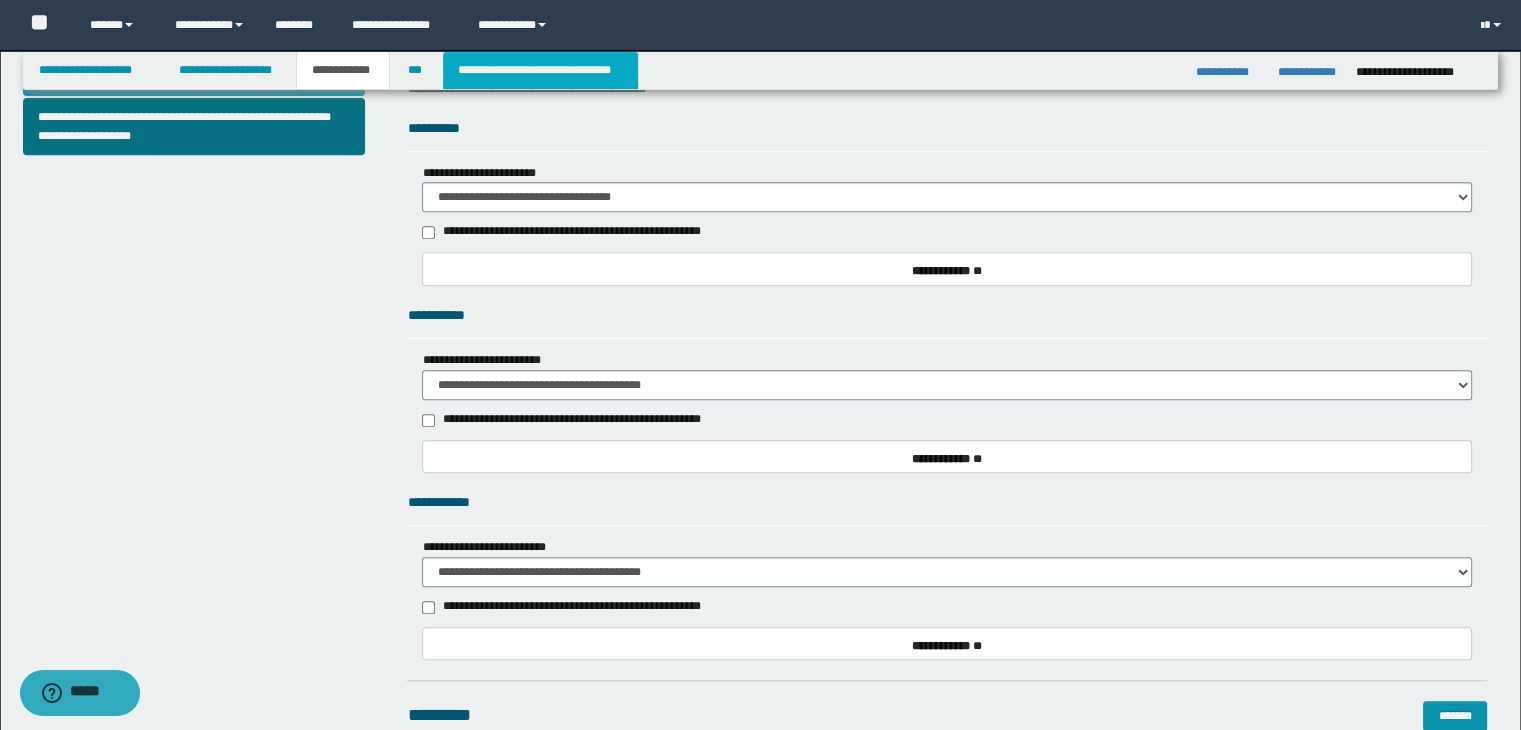 click on "**********" at bounding box center [540, 70] 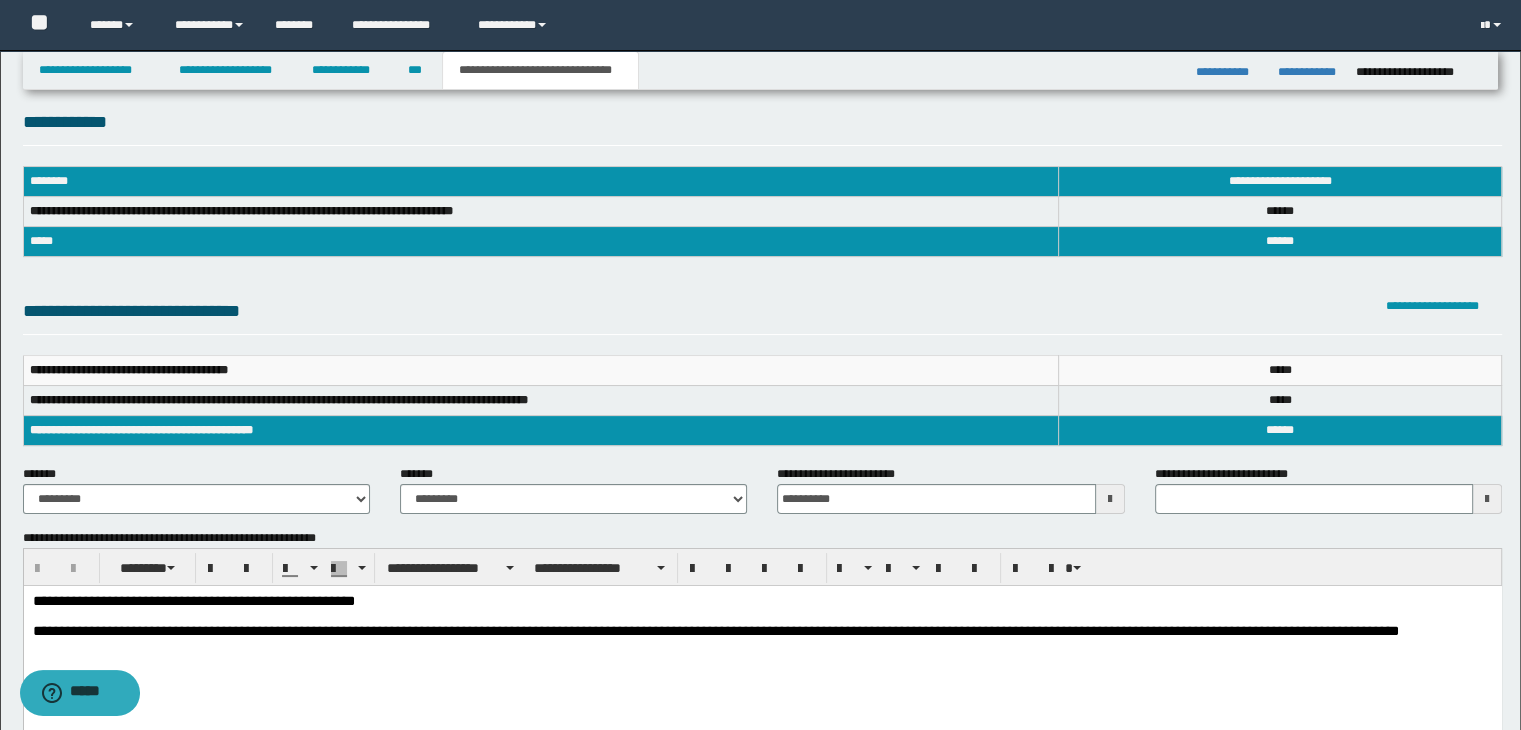scroll, scrollTop: 0, scrollLeft: 0, axis: both 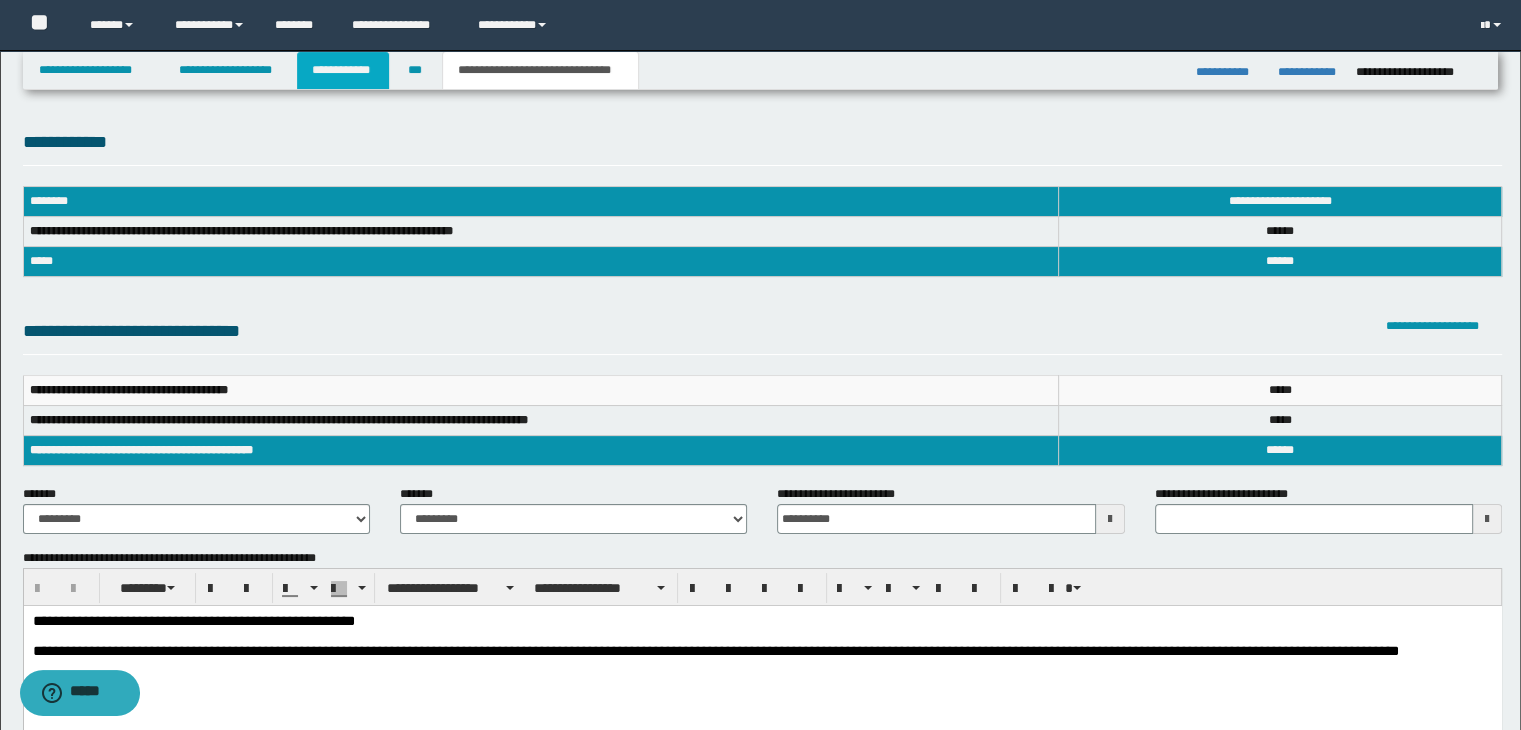 click on "**********" at bounding box center [343, 70] 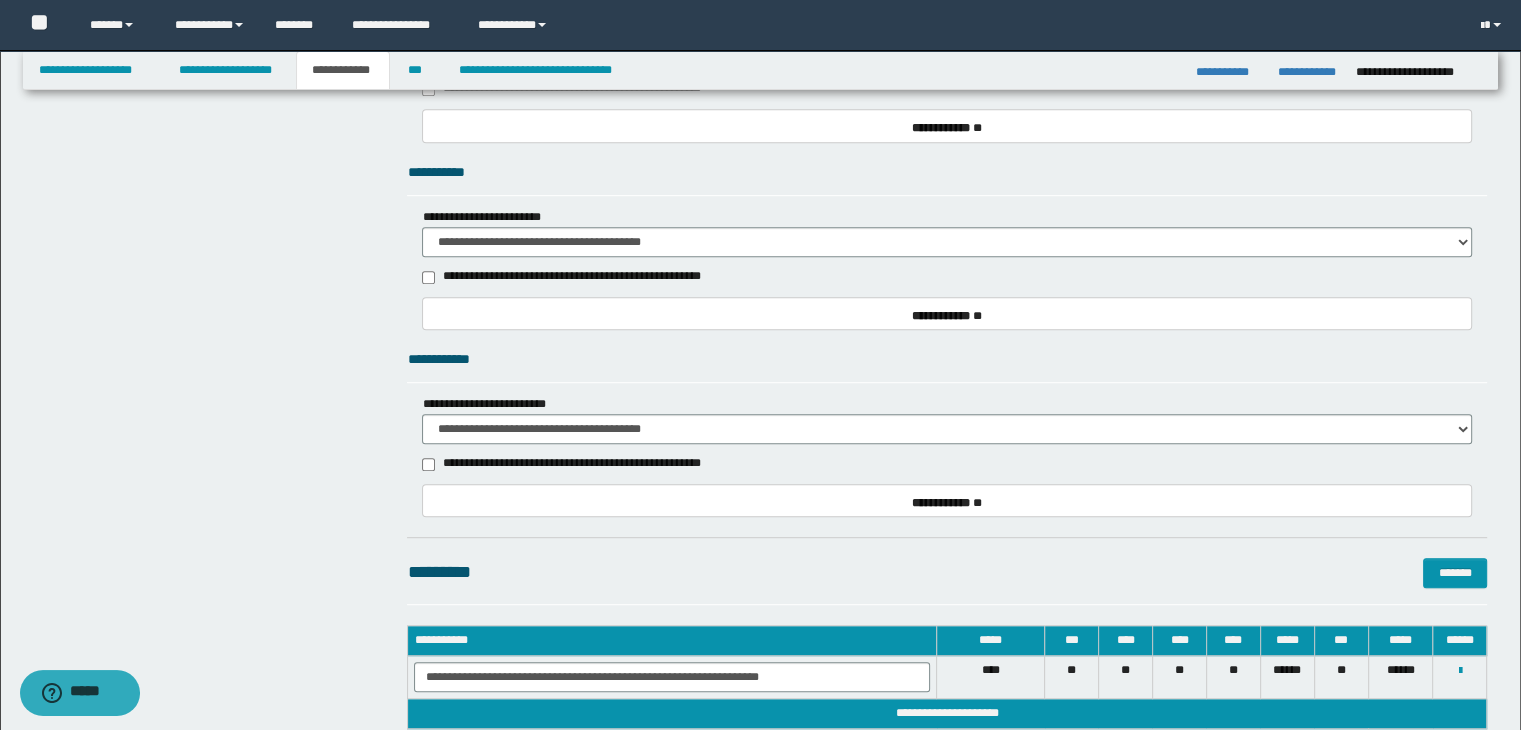 scroll, scrollTop: 995, scrollLeft: 0, axis: vertical 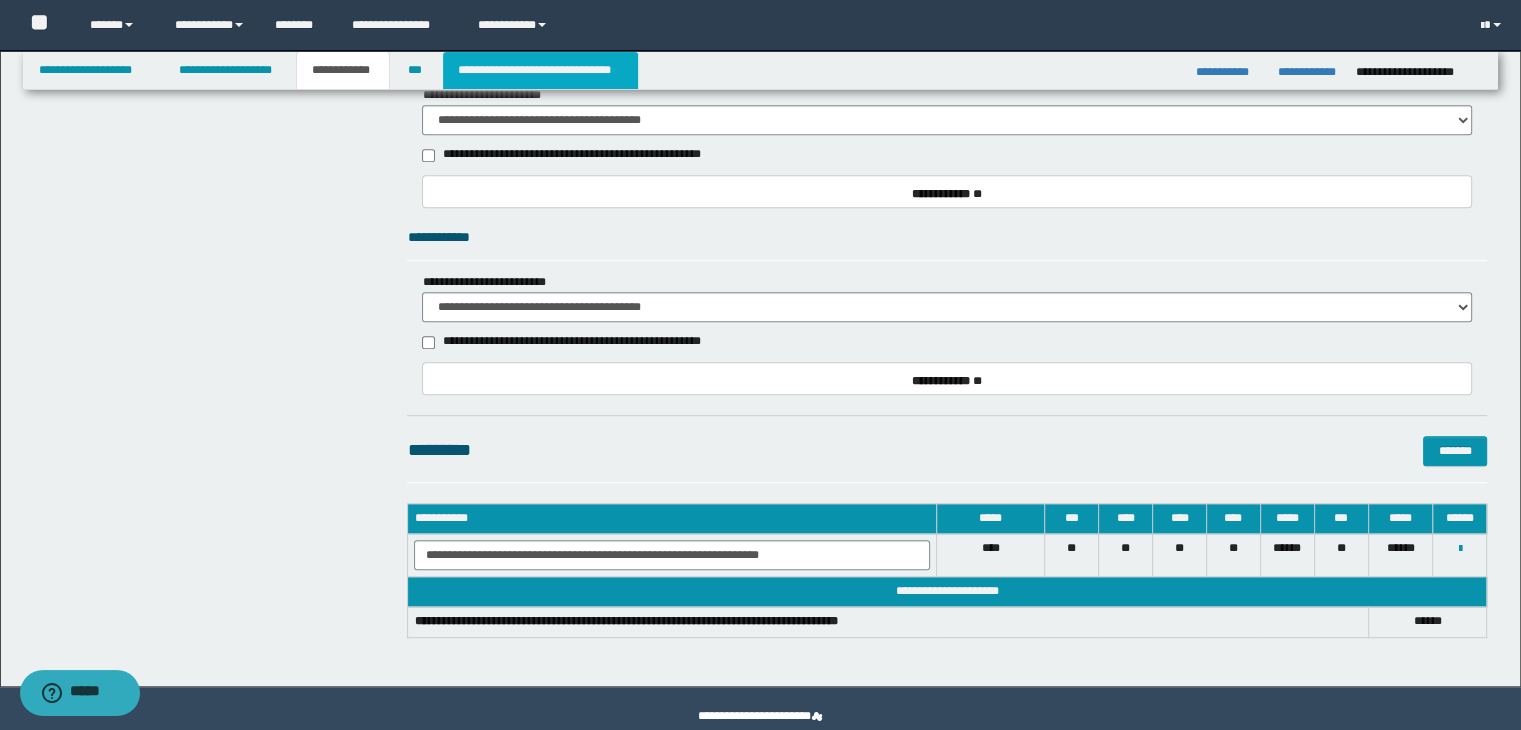 click on "**********" at bounding box center [540, 70] 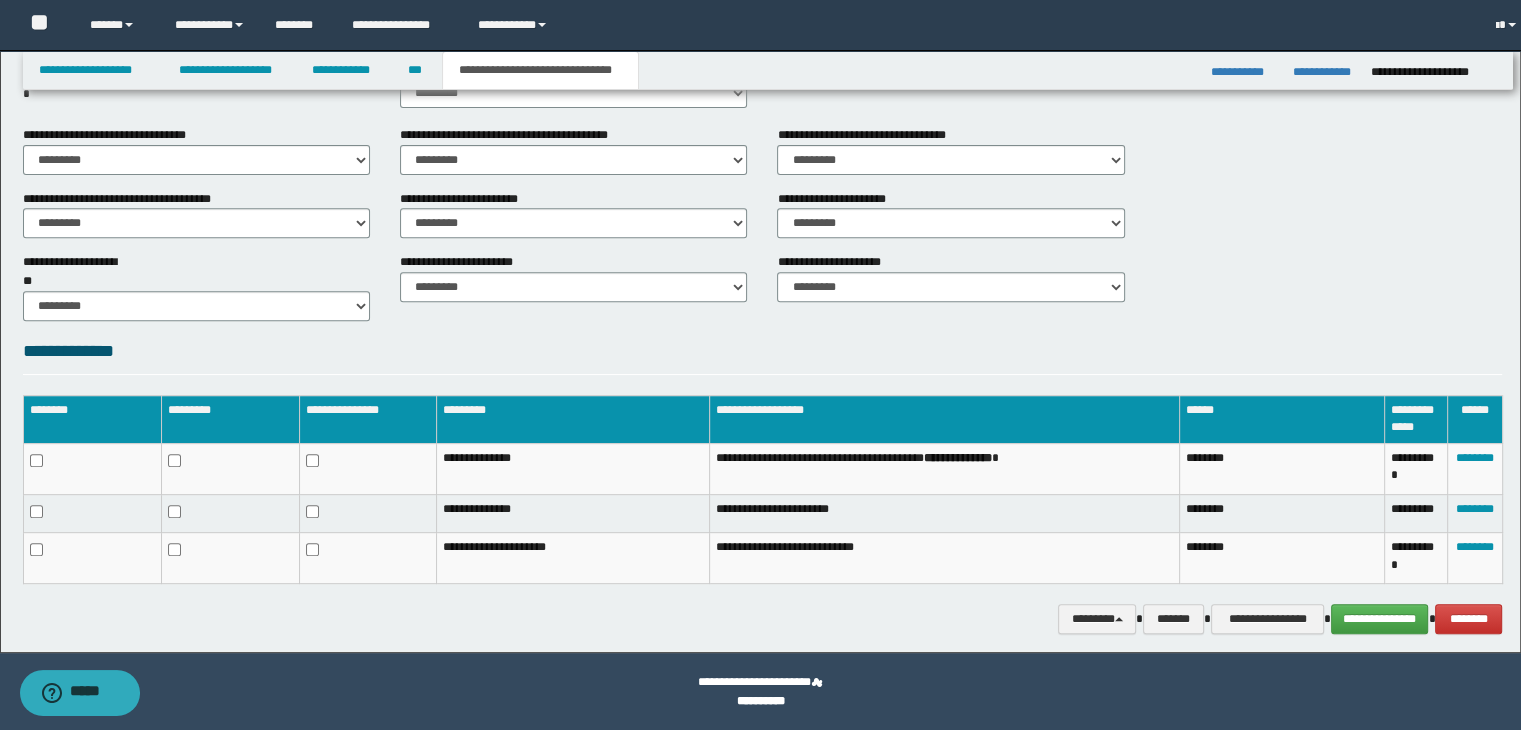 scroll, scrollTop: 752, scrollLeft: 0, axis: vertical 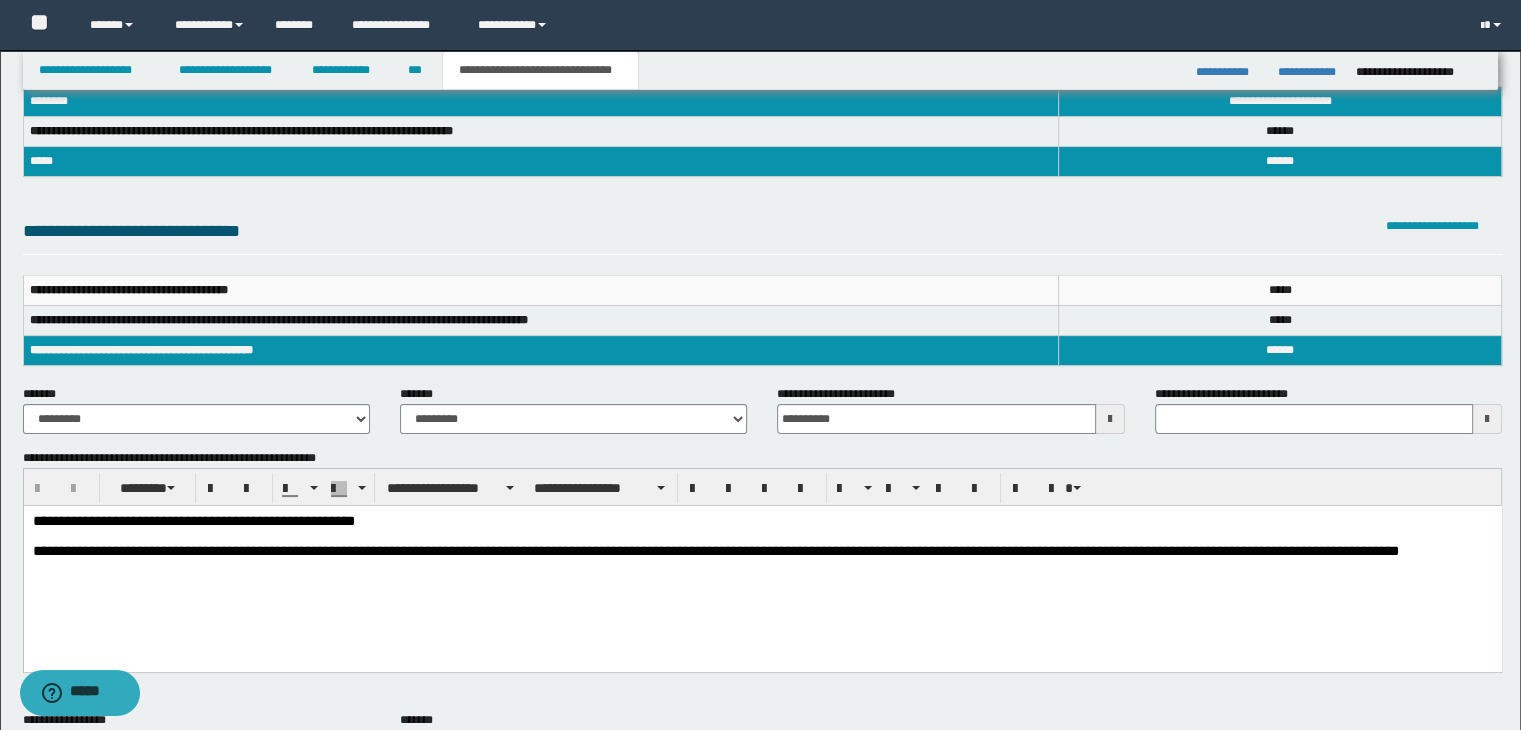 type 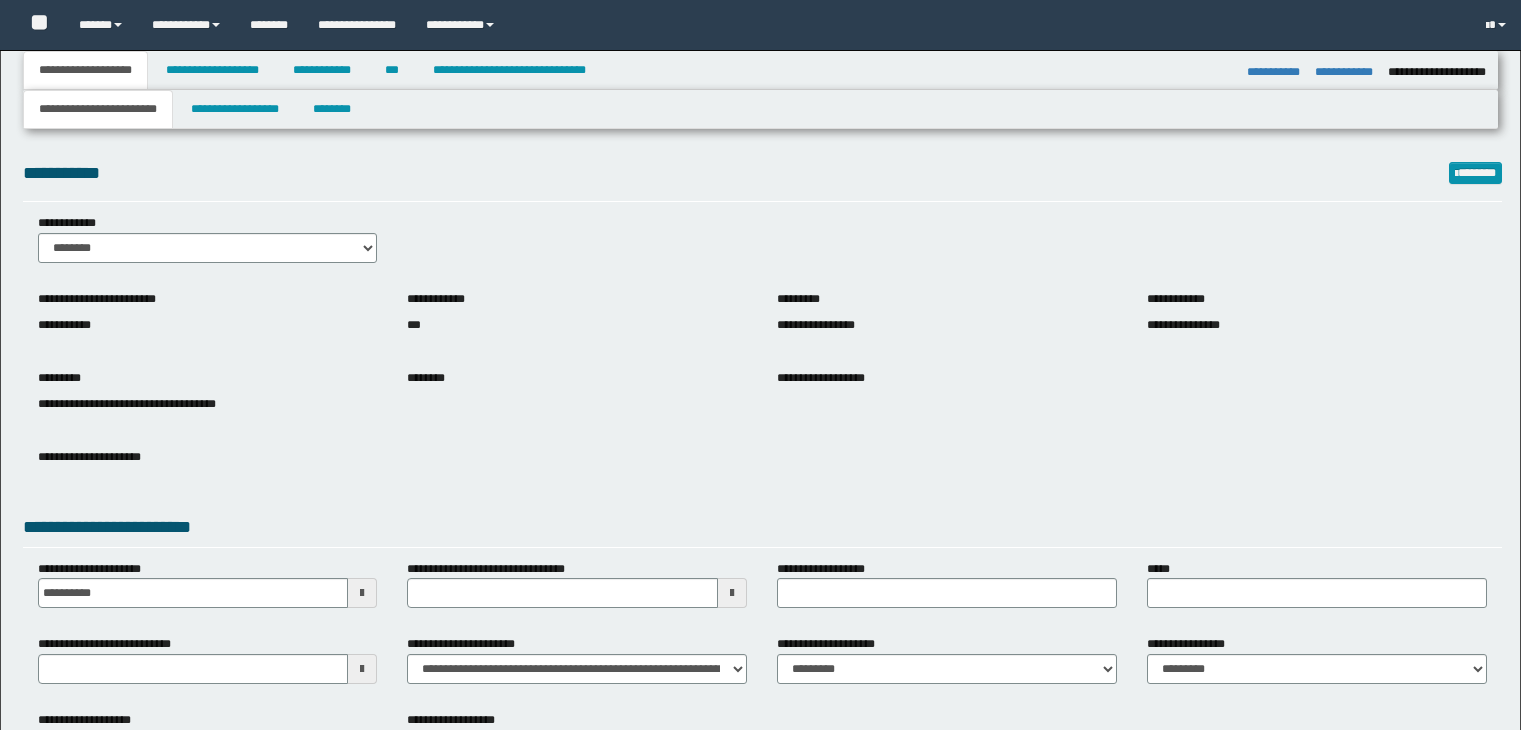 select on "*" 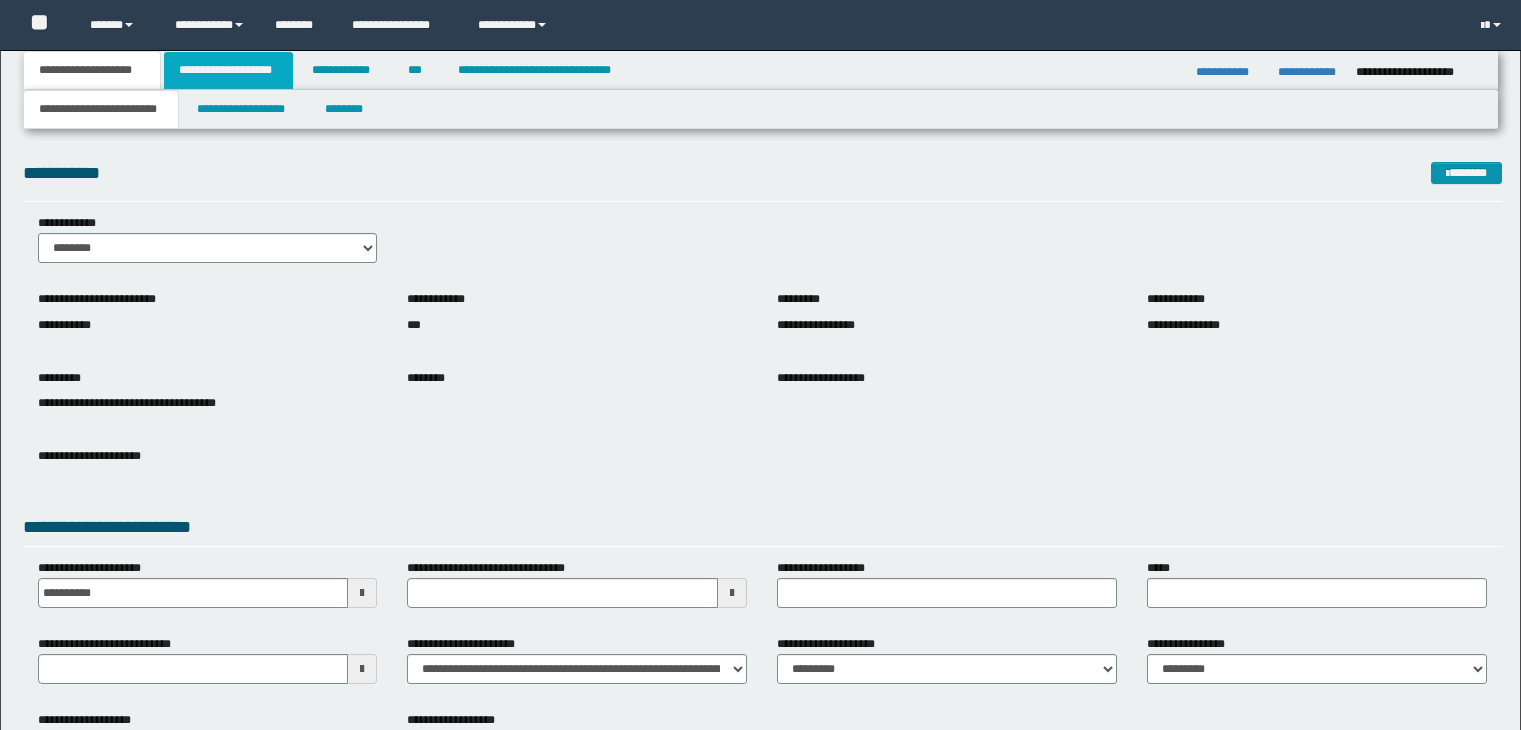 scroll, scrollTop: 0, scrollLeft: 0, axis: both 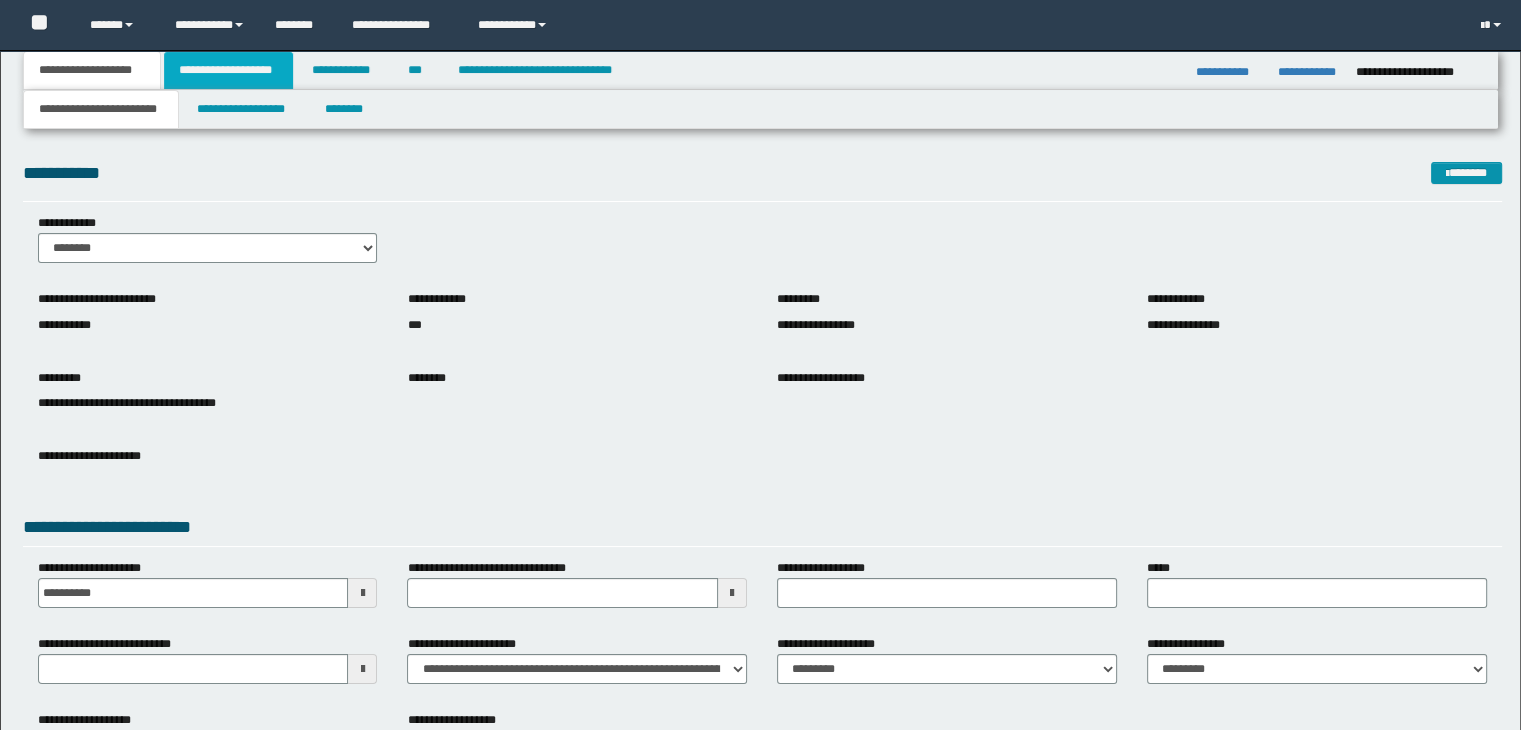 click on "**********" at bounding box center [228, 70] 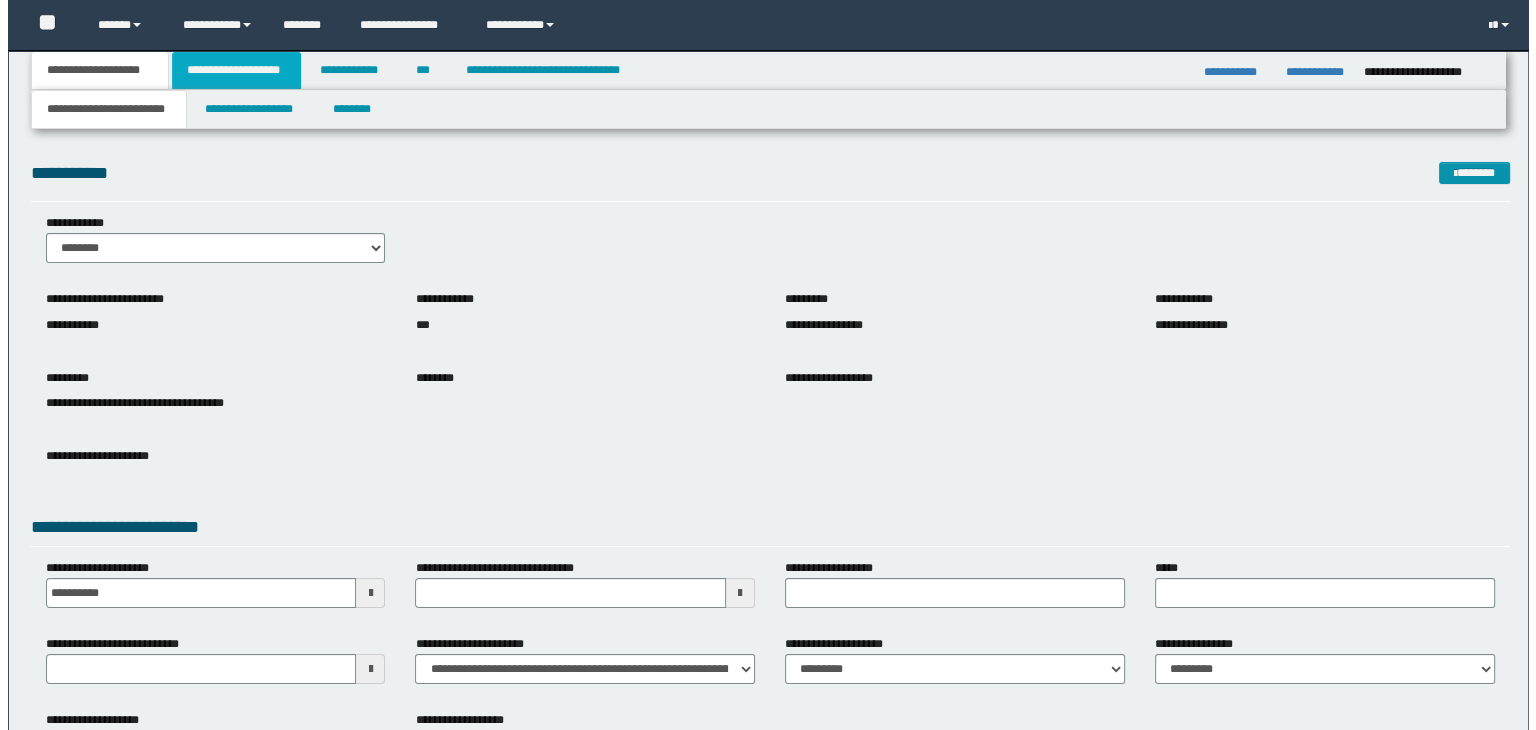 scroll, scrollTop: 0, scrollLeft: 0, axis: both 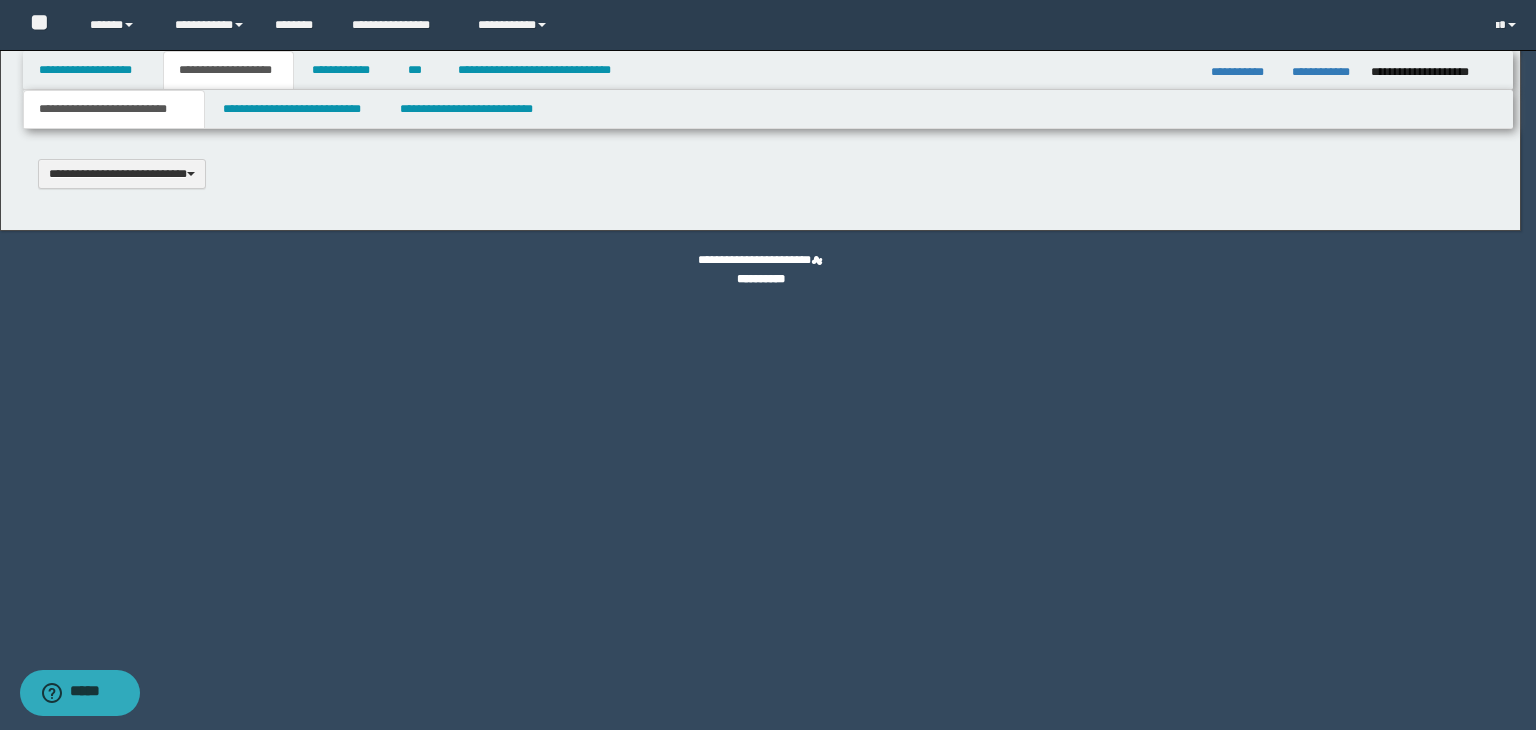 type 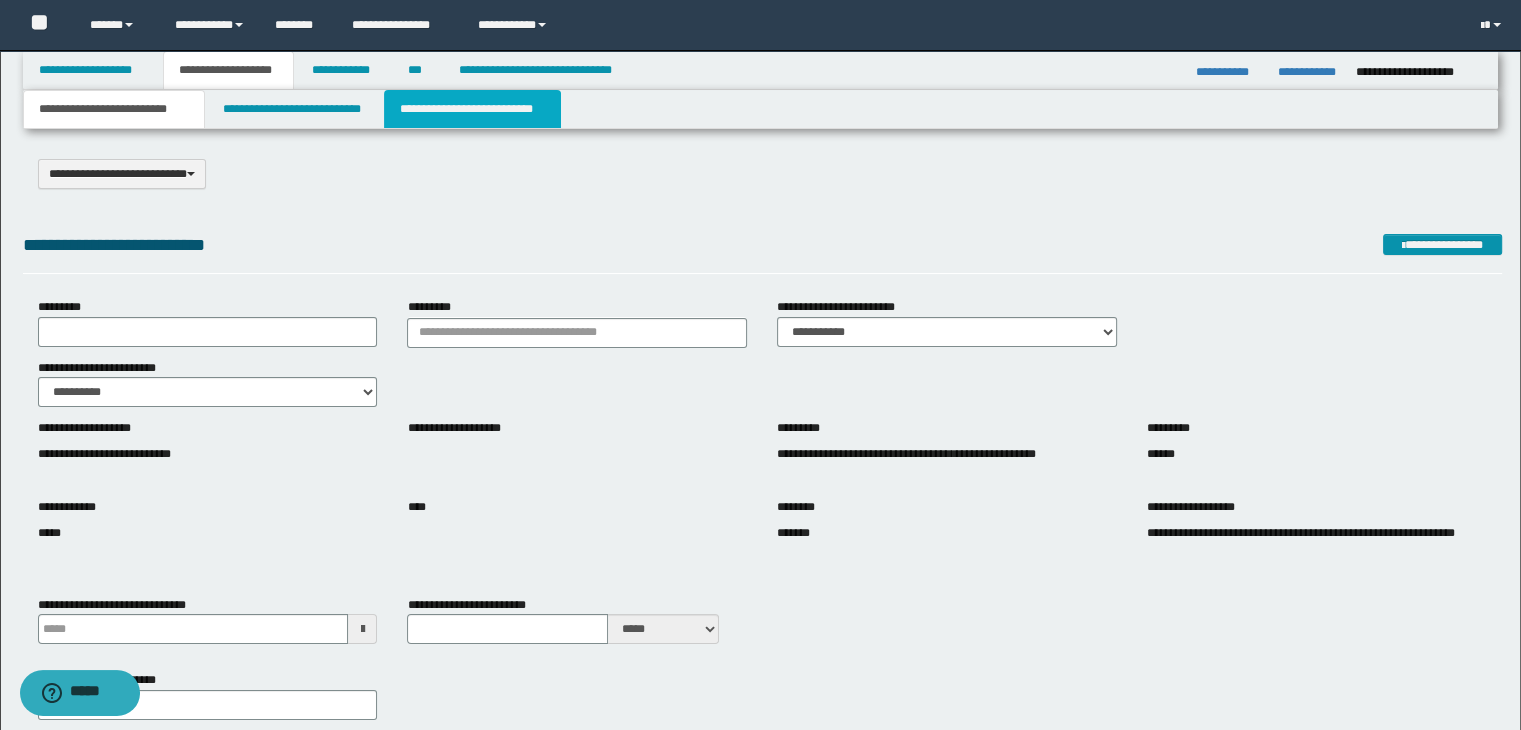 click on "**********" at bounding box center (472, 109) 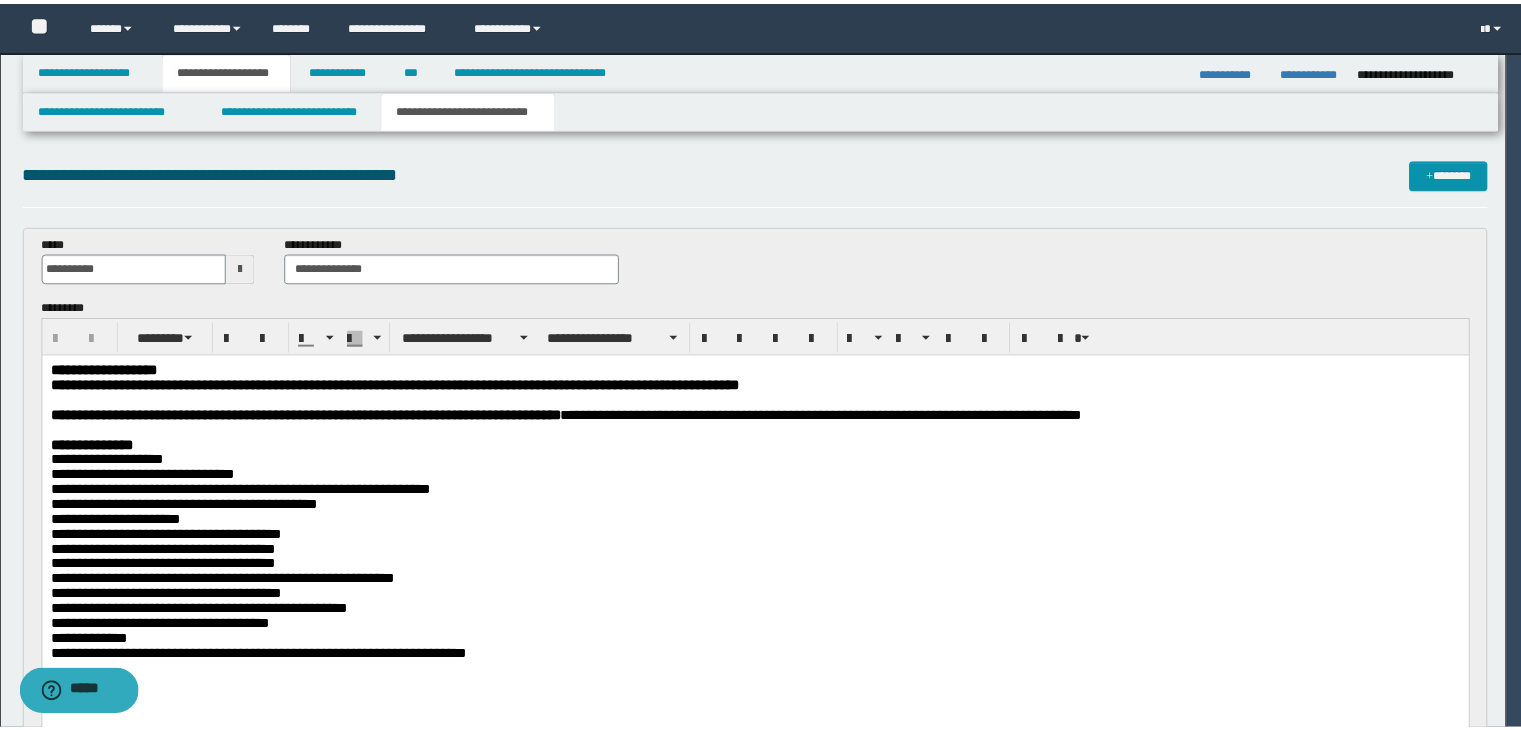 scroll, scrollTop: 0, scrollLeft: 0, axis: both 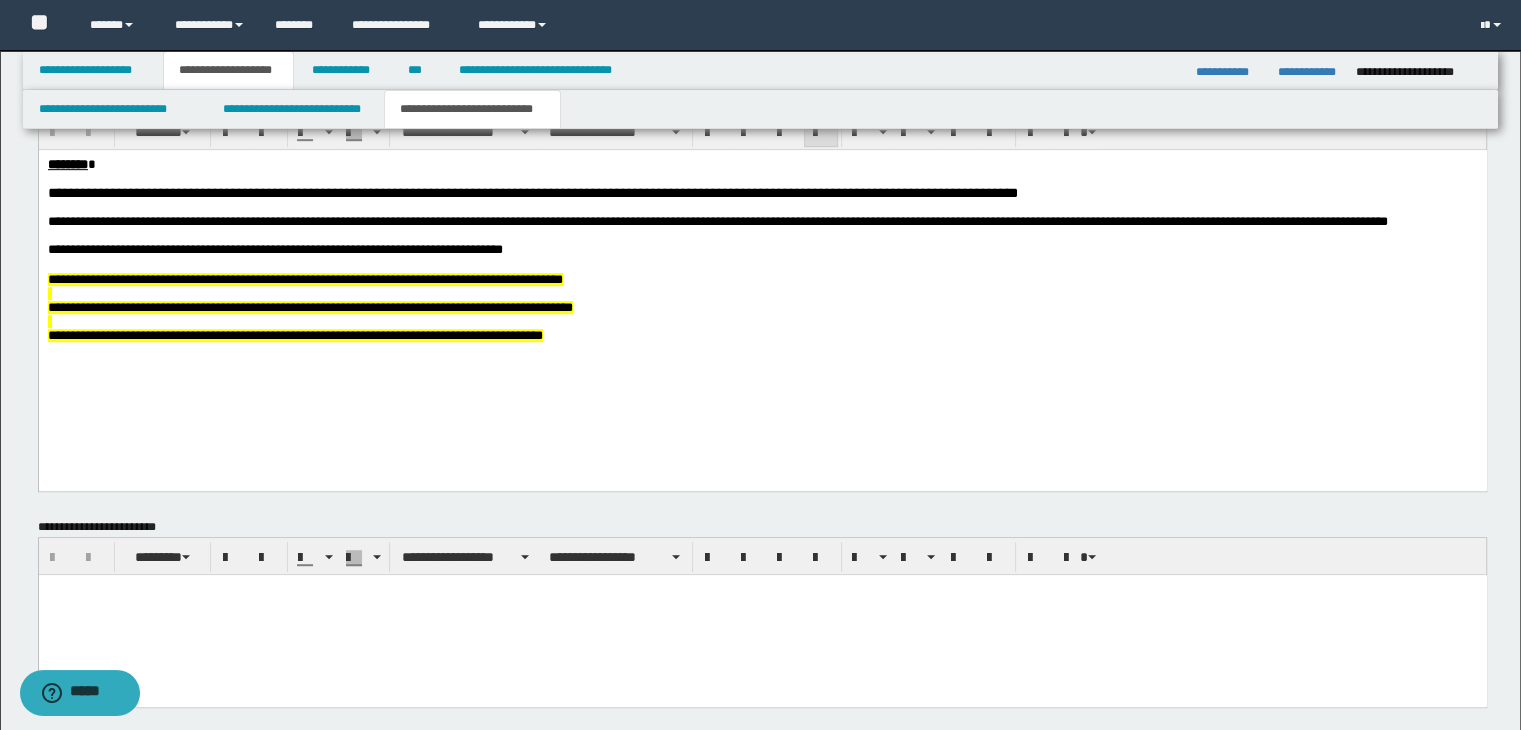 click on "**********" at bounding box center [304, 278] 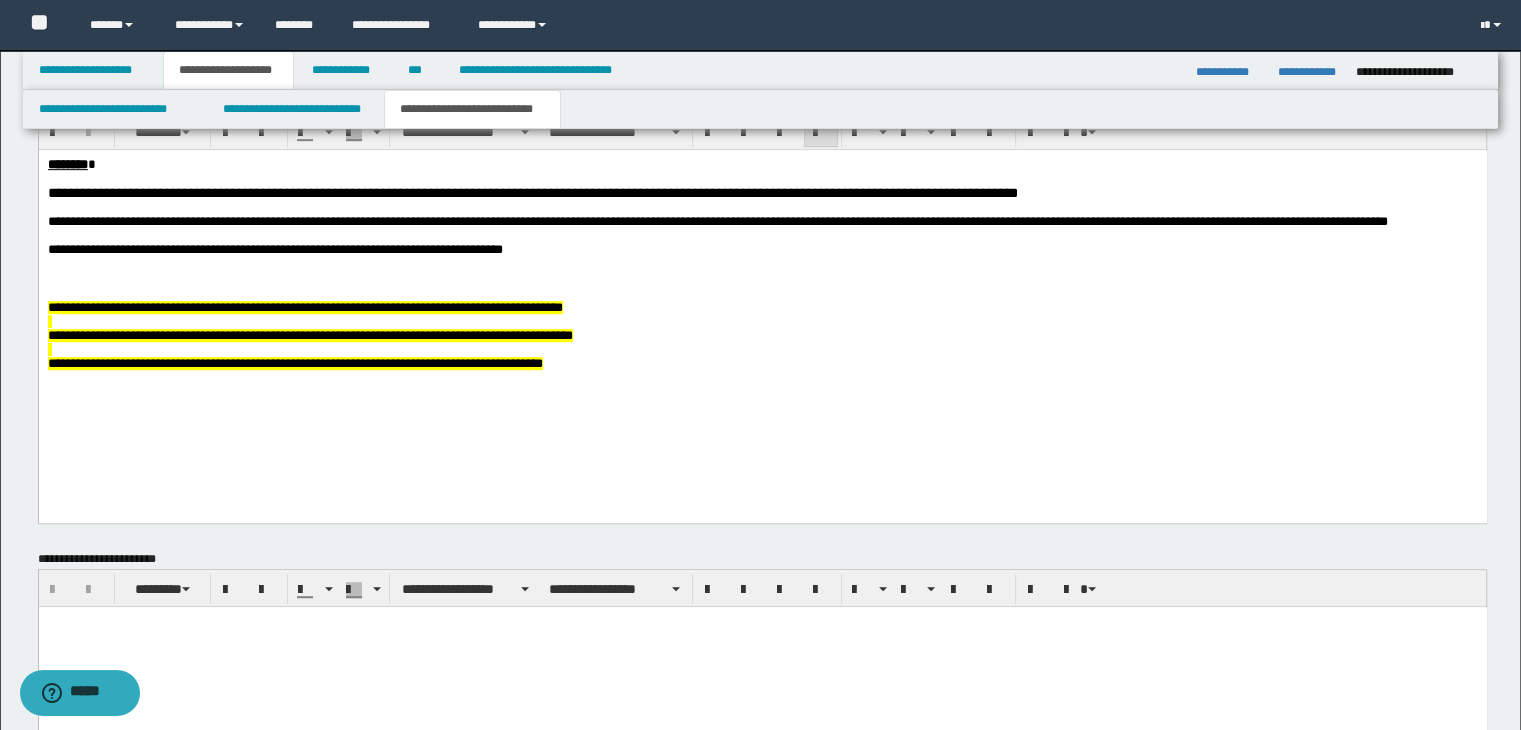 type 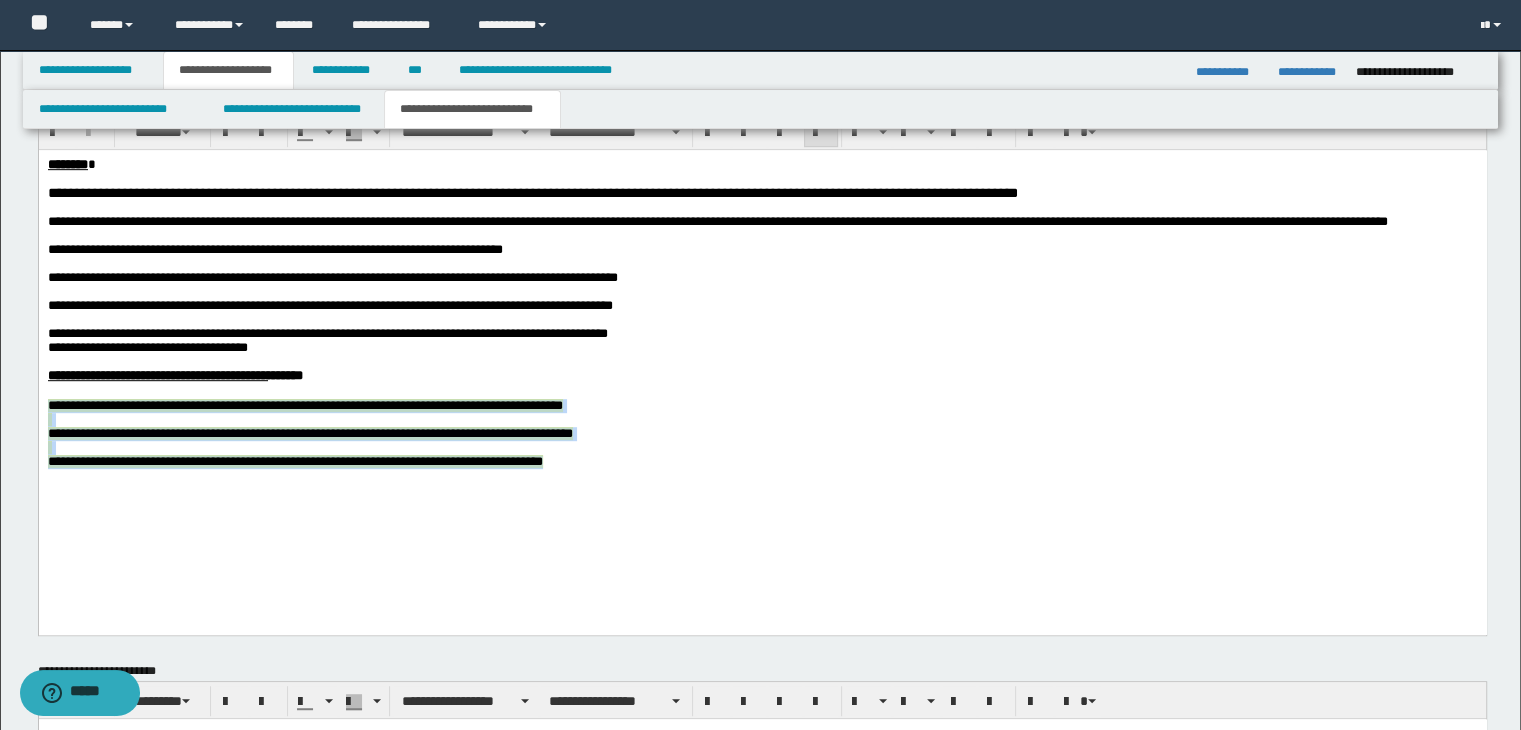 drag, startPoint x: 50, startPoint y: 450, endPoint x: 673, endPoint y: 516, distance: 626.4862 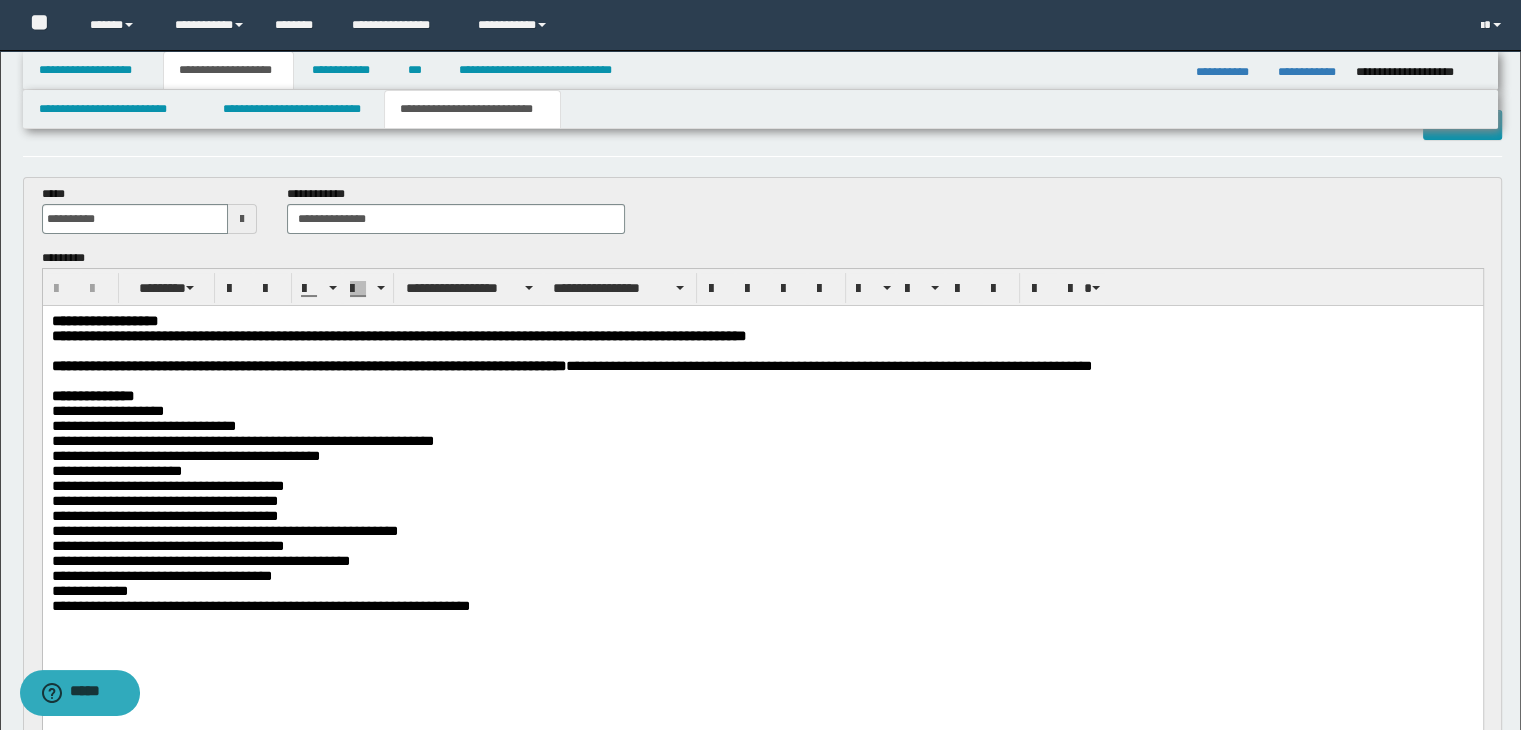 scroll, scrollTop: 0, scrollLeft: 0, axis: both 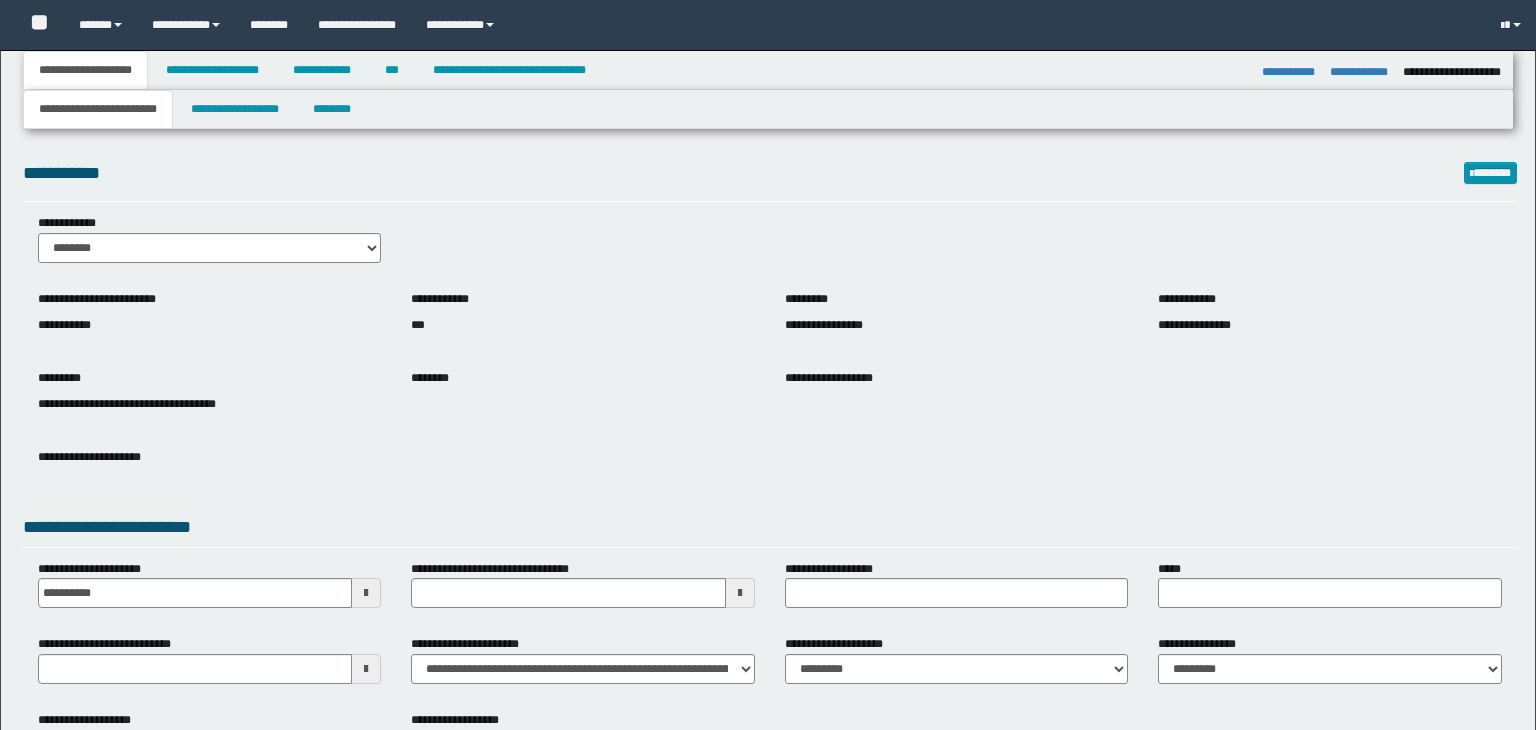 select on "*" 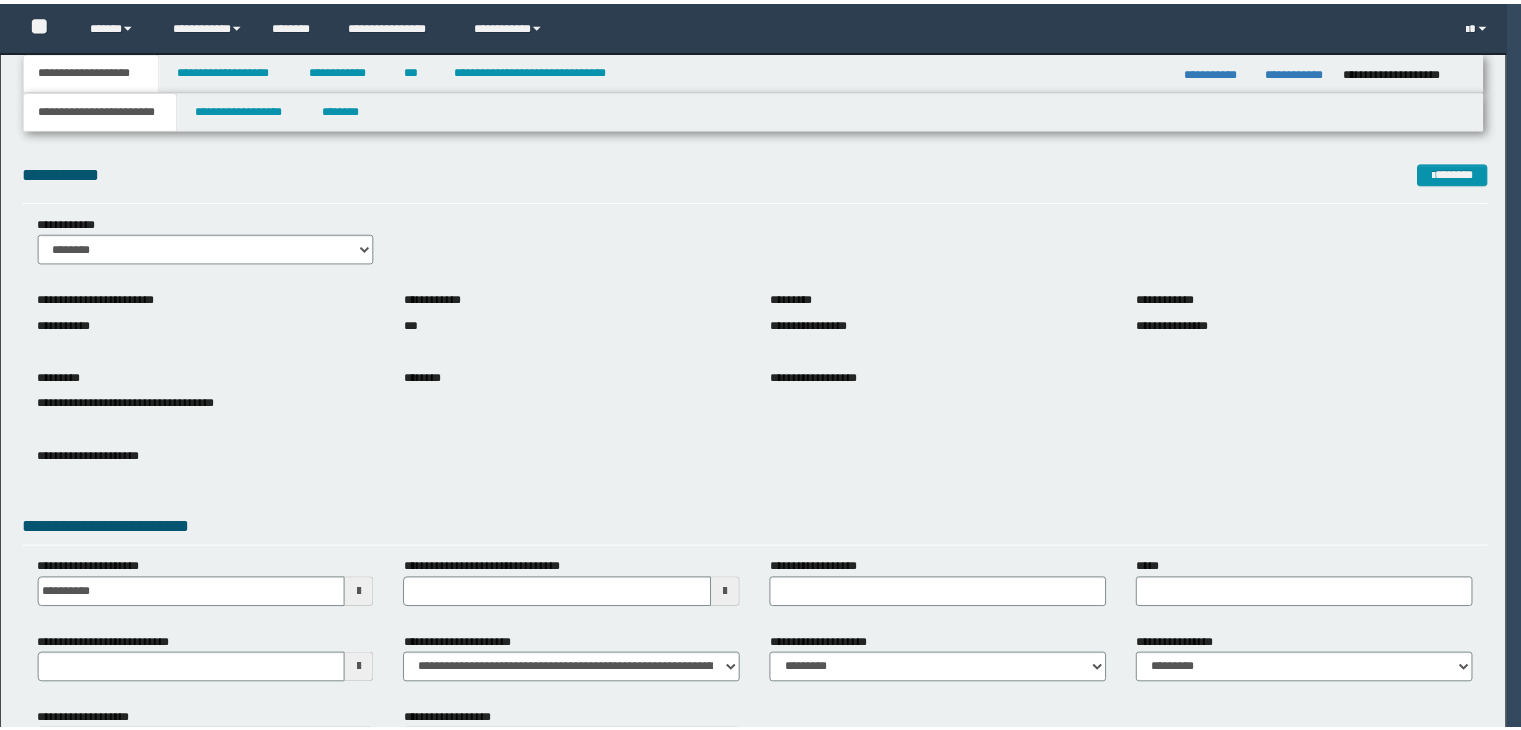 scroll, scrollTop: 0, scrollLeft: 0, axis: both 